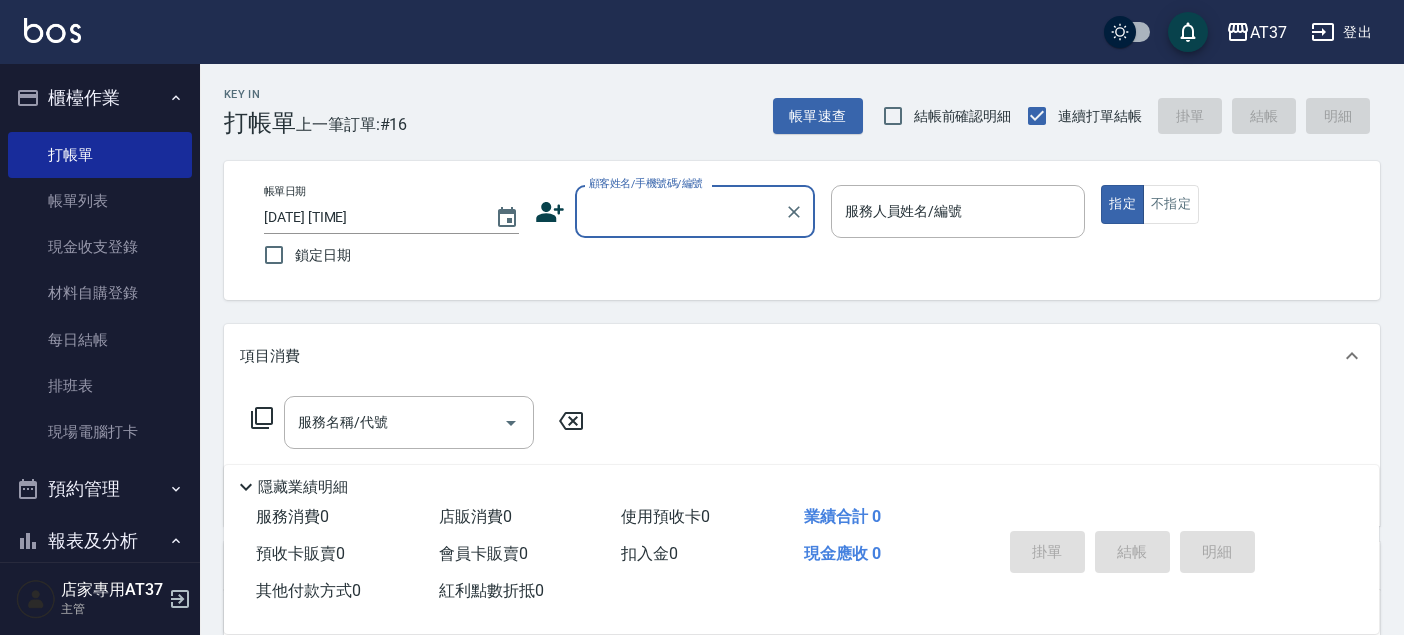 scroll, scrollTop: 111, scrollLeft: 0, axis: vertical 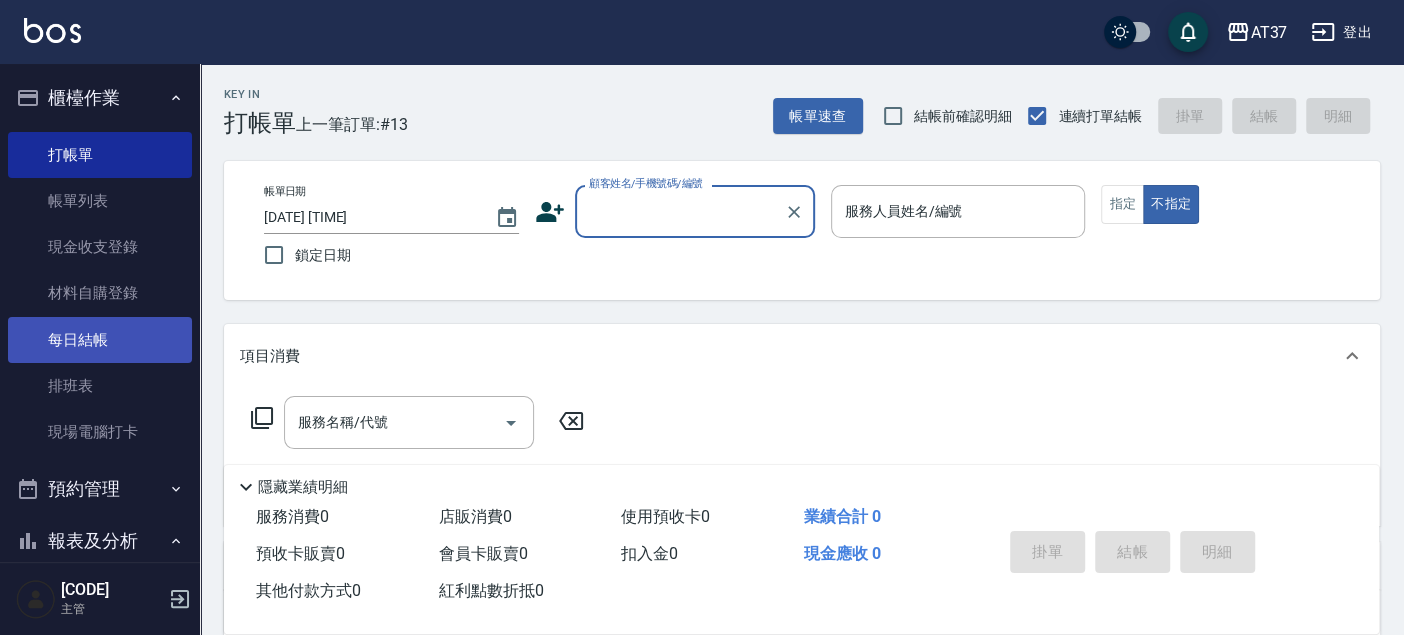 drag, startPoint x: 86, startPoint y: 373, endPoint x: 116, endPoint y: 338, distance: 46.09772 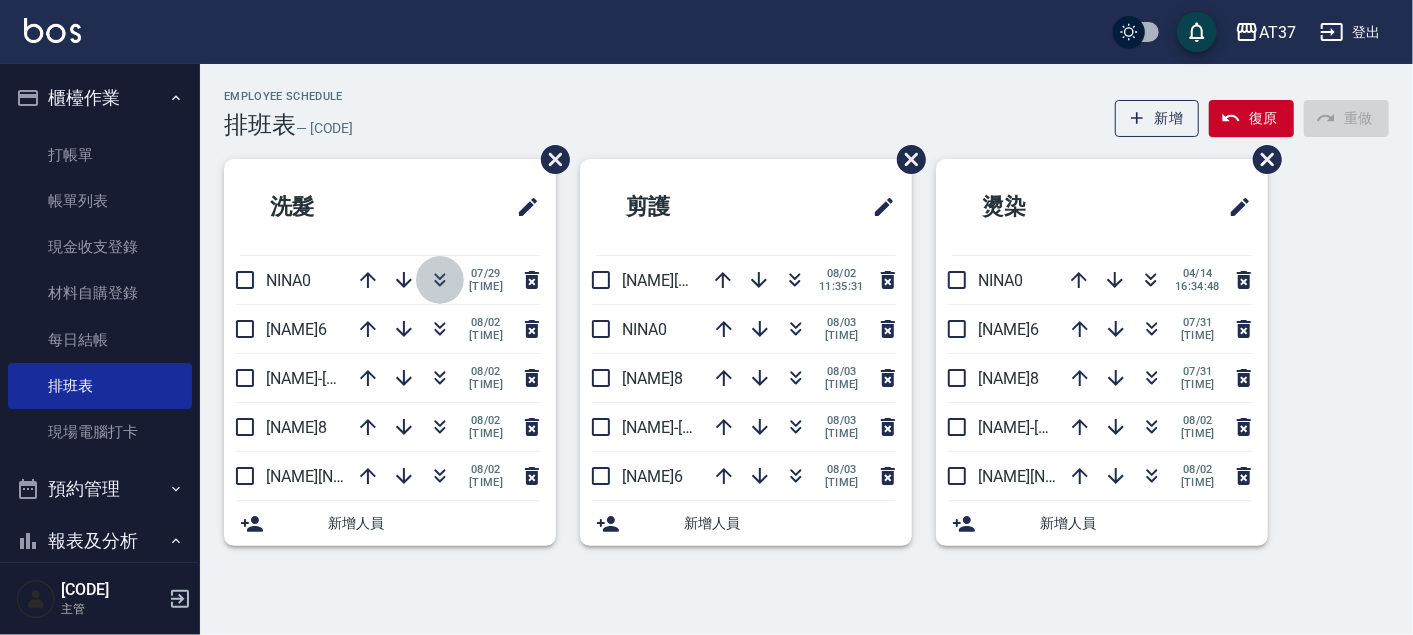 click 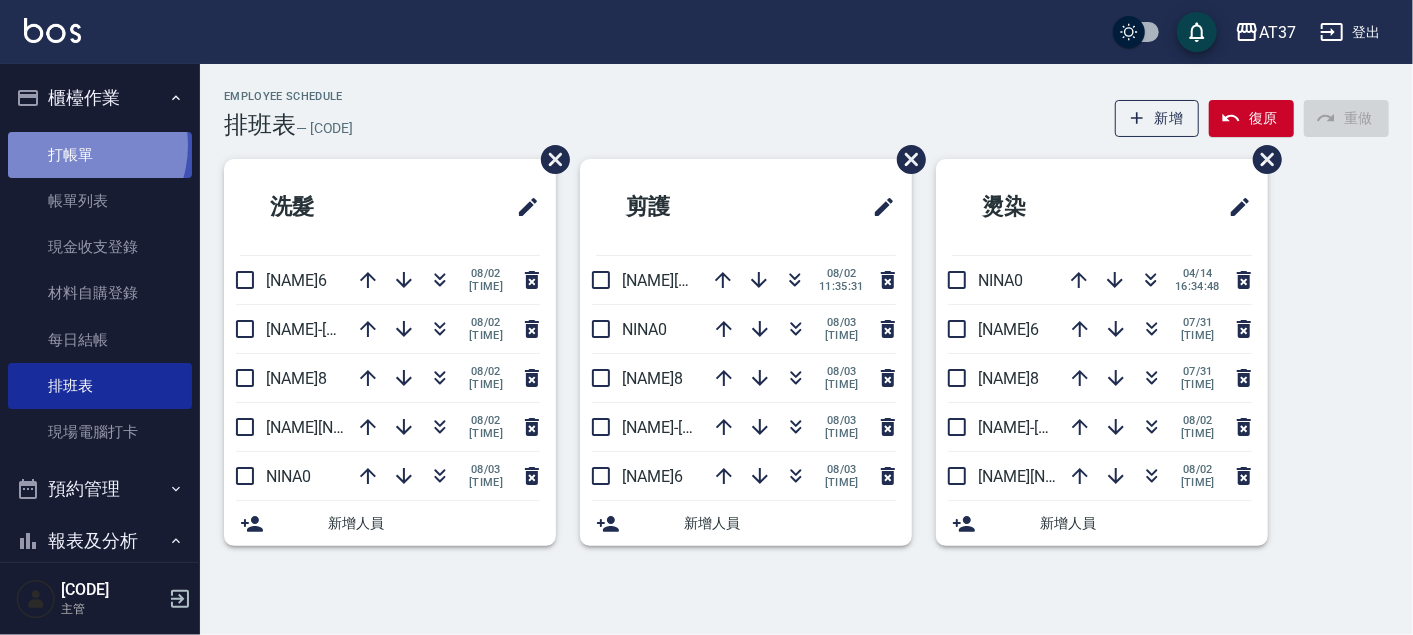 click on "打帳單" at bounding box center (100, 155) 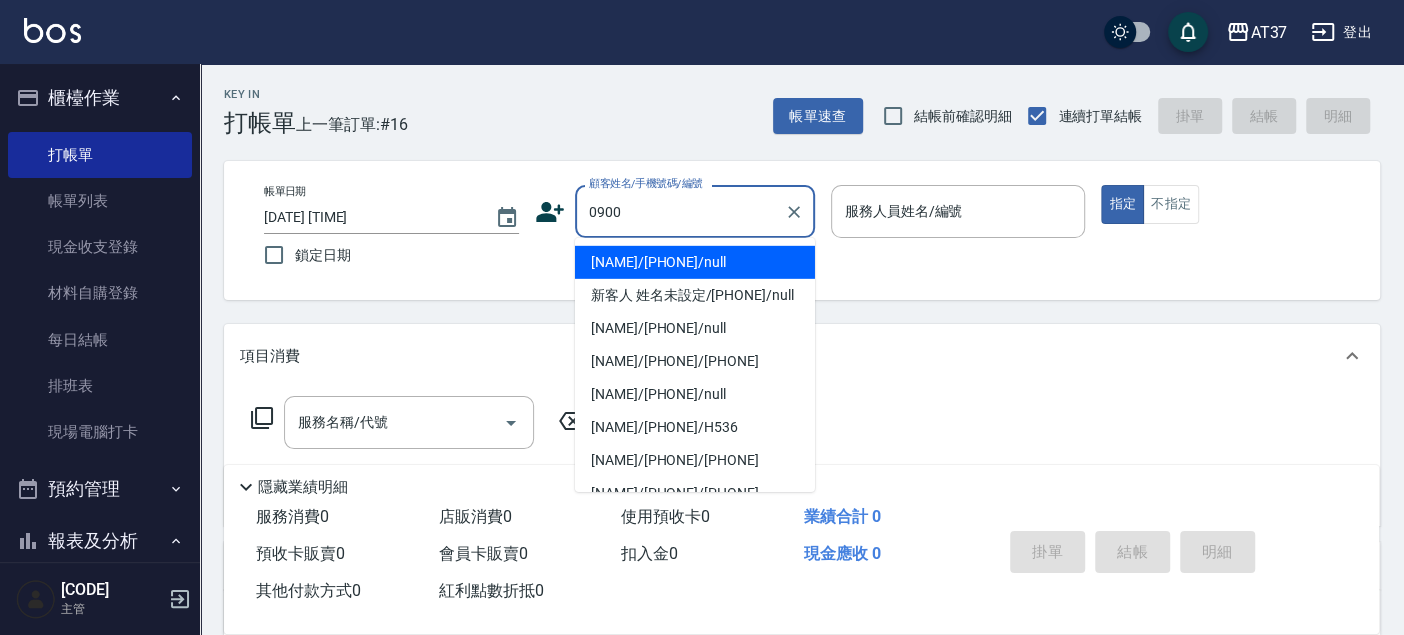 click on "[NAME]/[PHONE]/null" at bounding box center [695, 262] 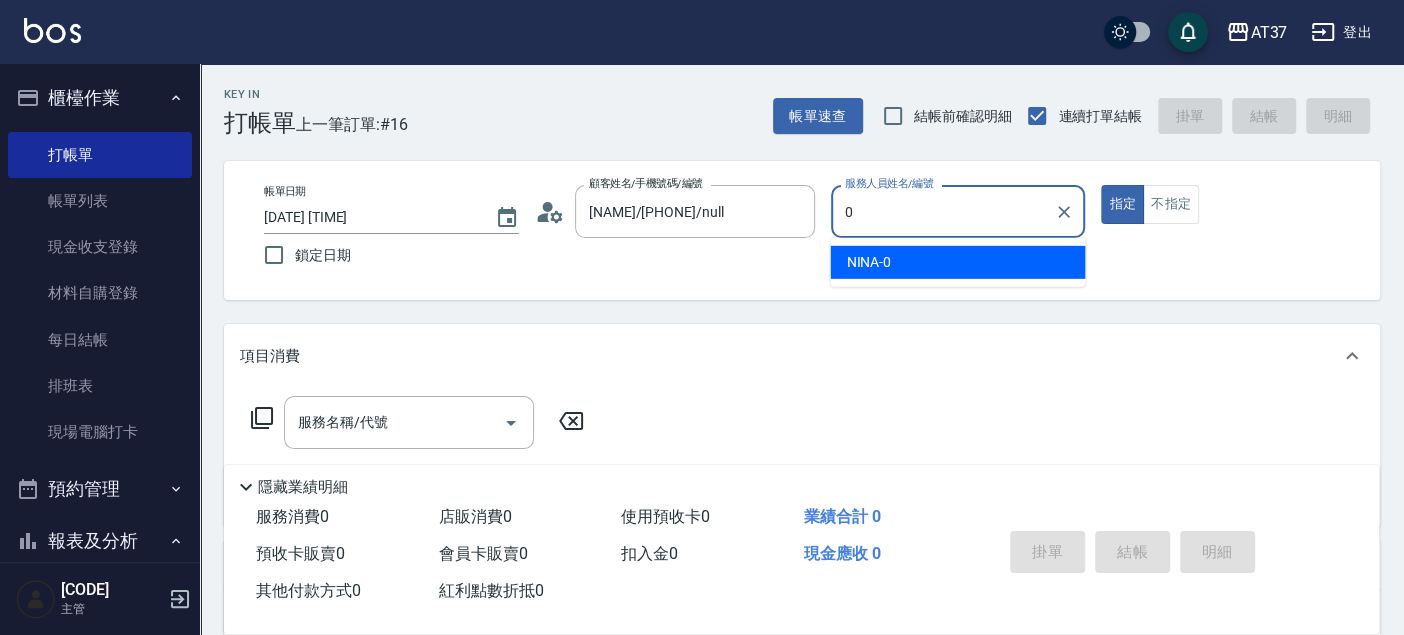 click on "[NAME] -[NUMBER]" at bounding box center (957, 262) 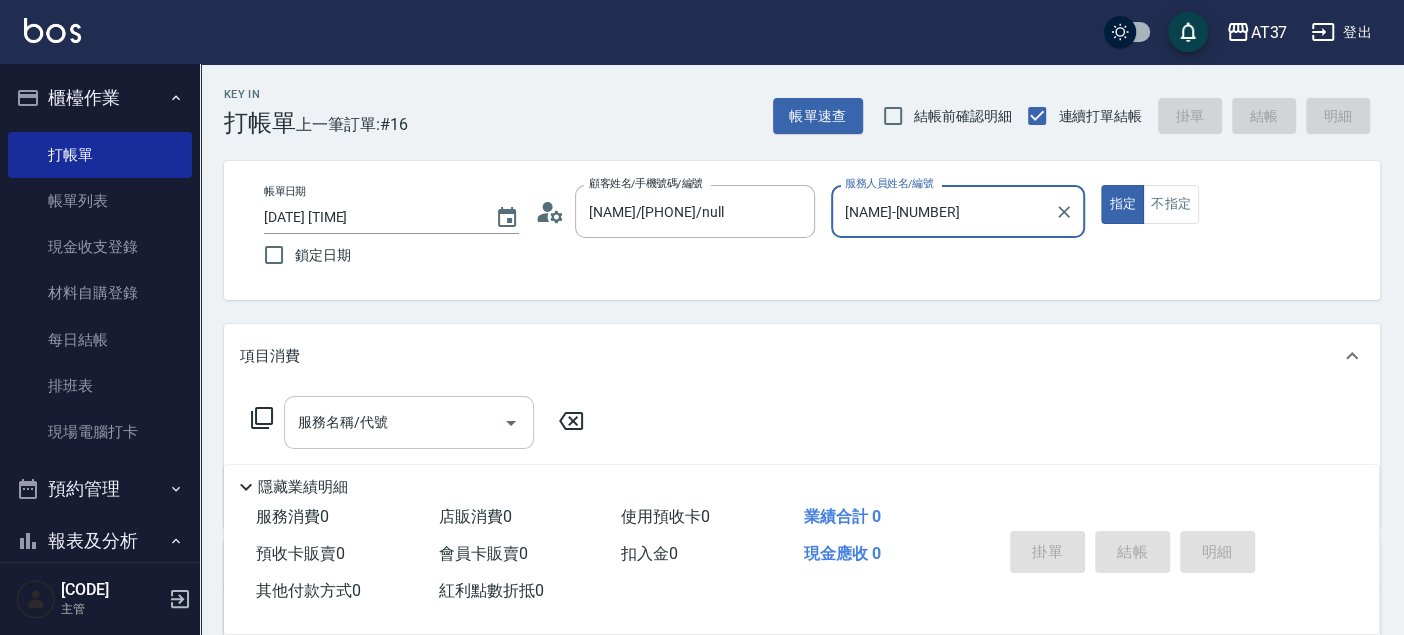 type on "[NAME]-[NUMBER]" 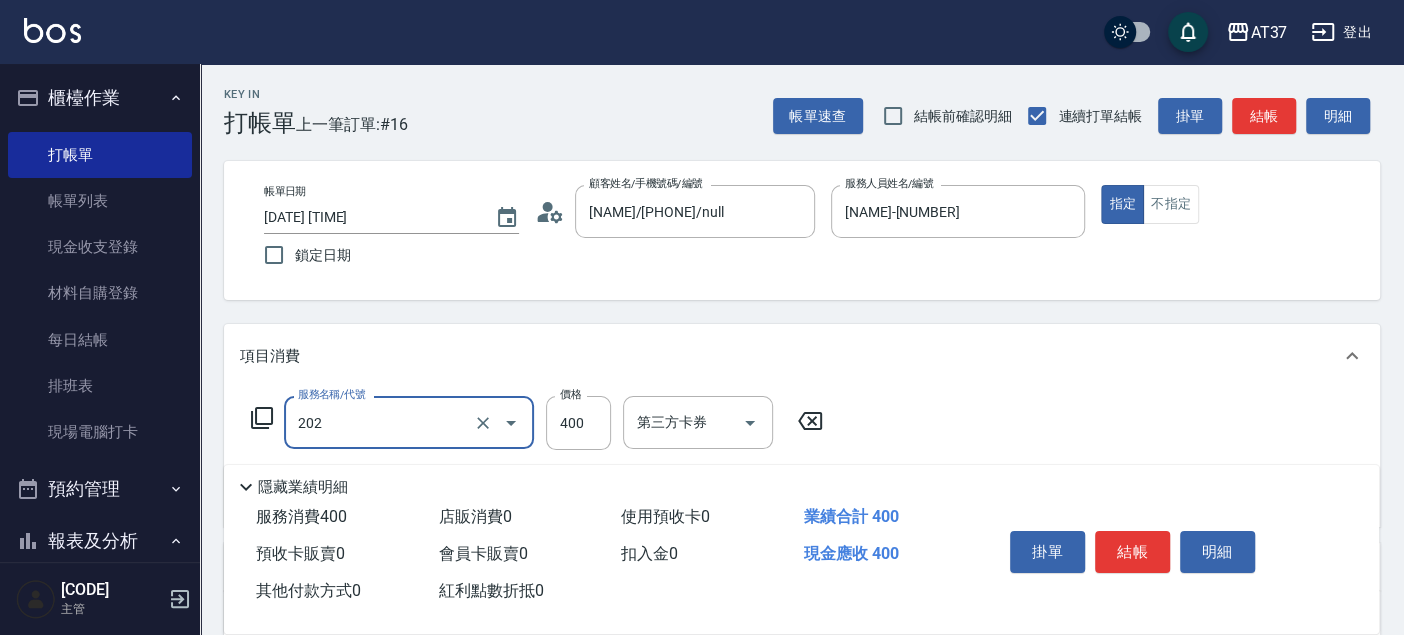 type on "A級單剪(202)" 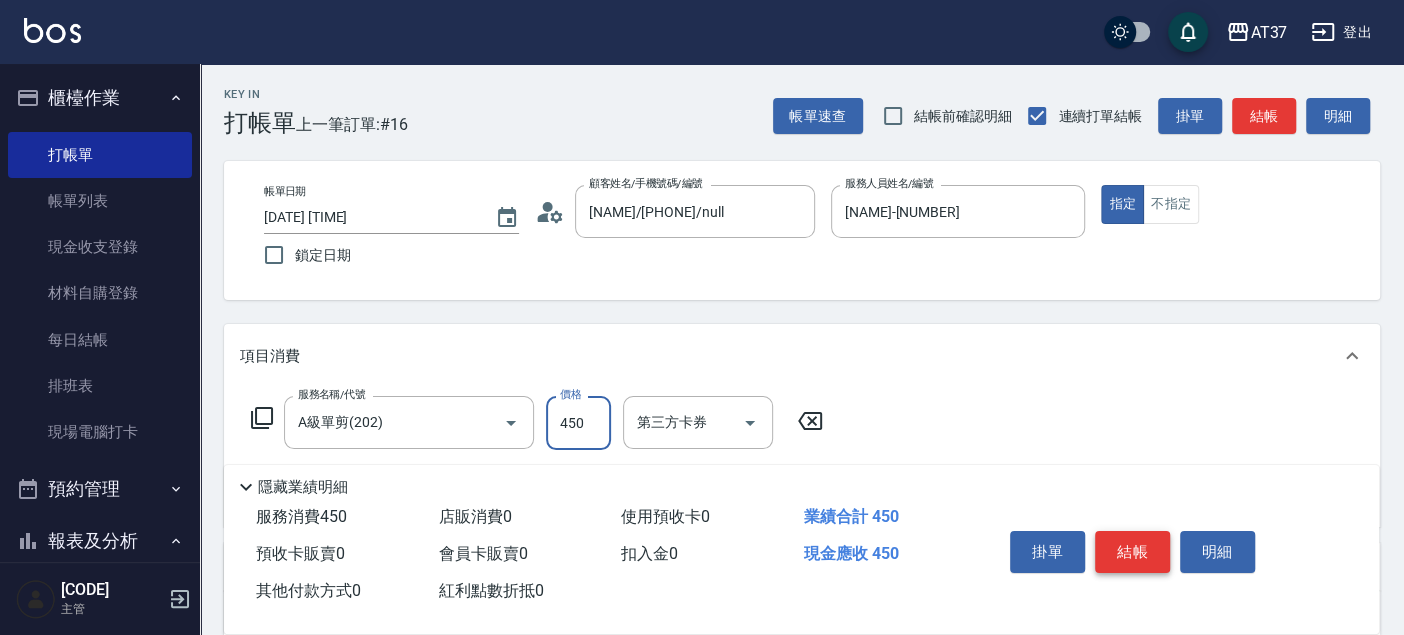 type on "450" 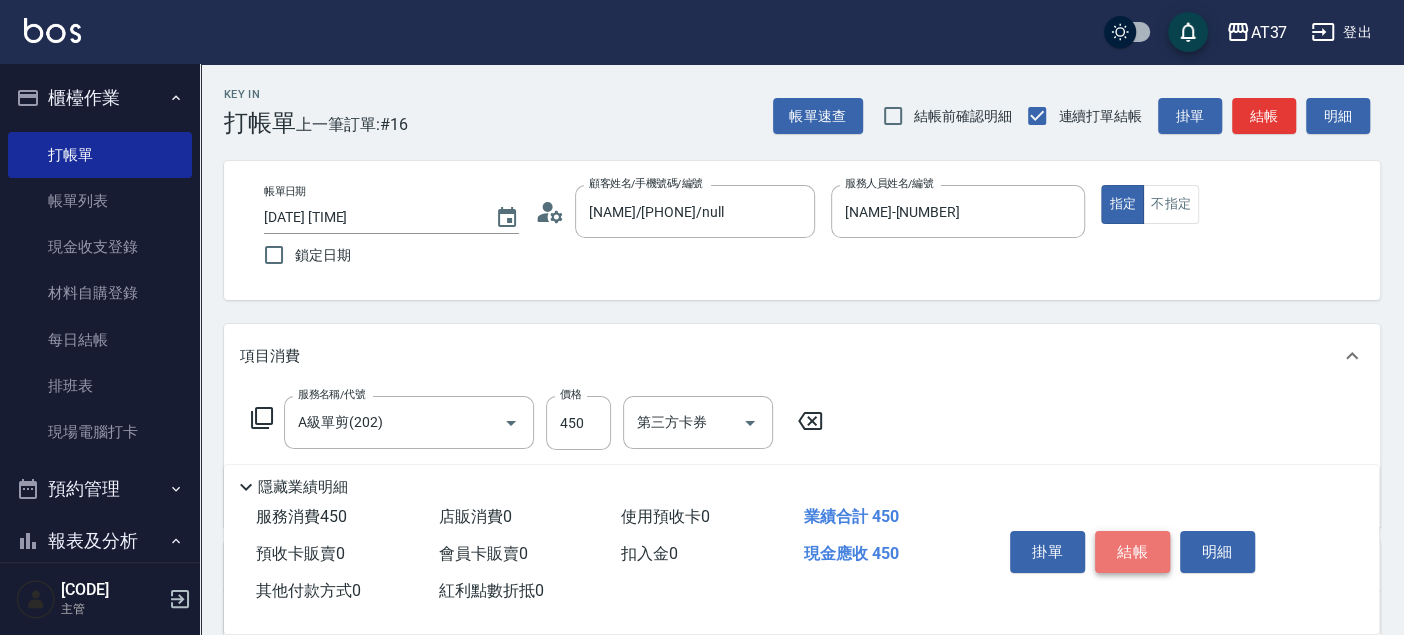 click on "結帳" at bounding box center (1132, 552) 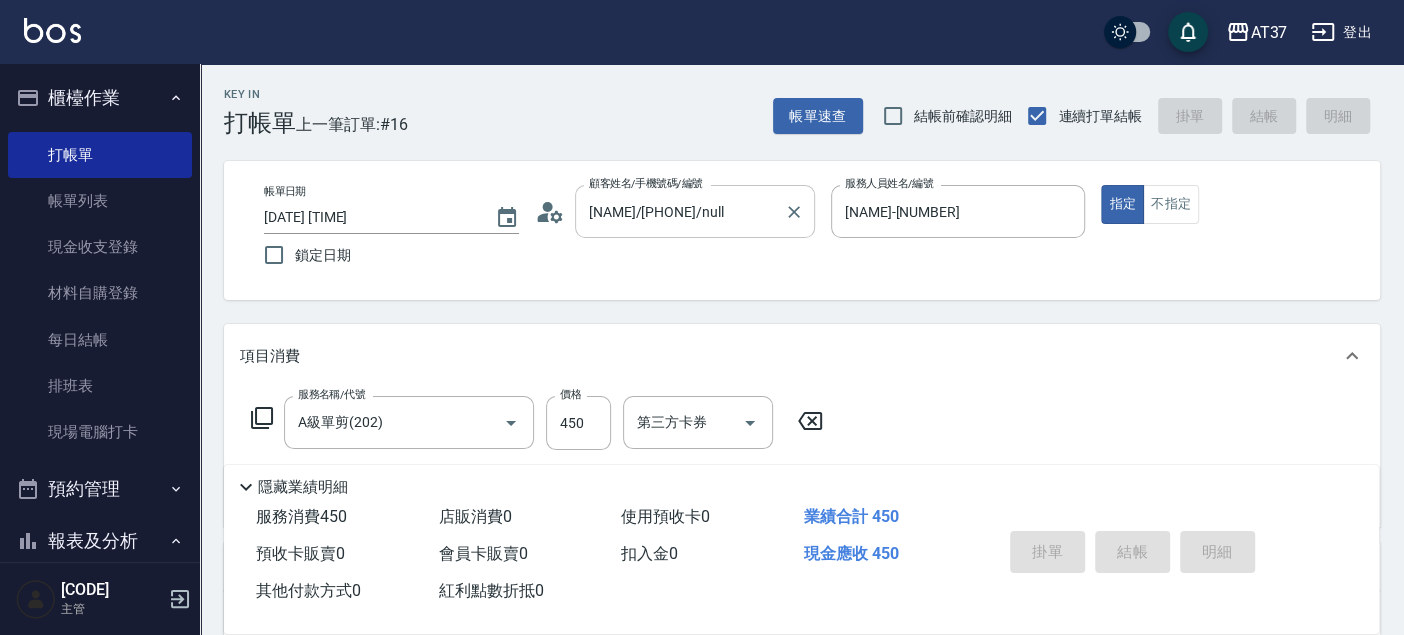 type on "2025/08/03 19:50" 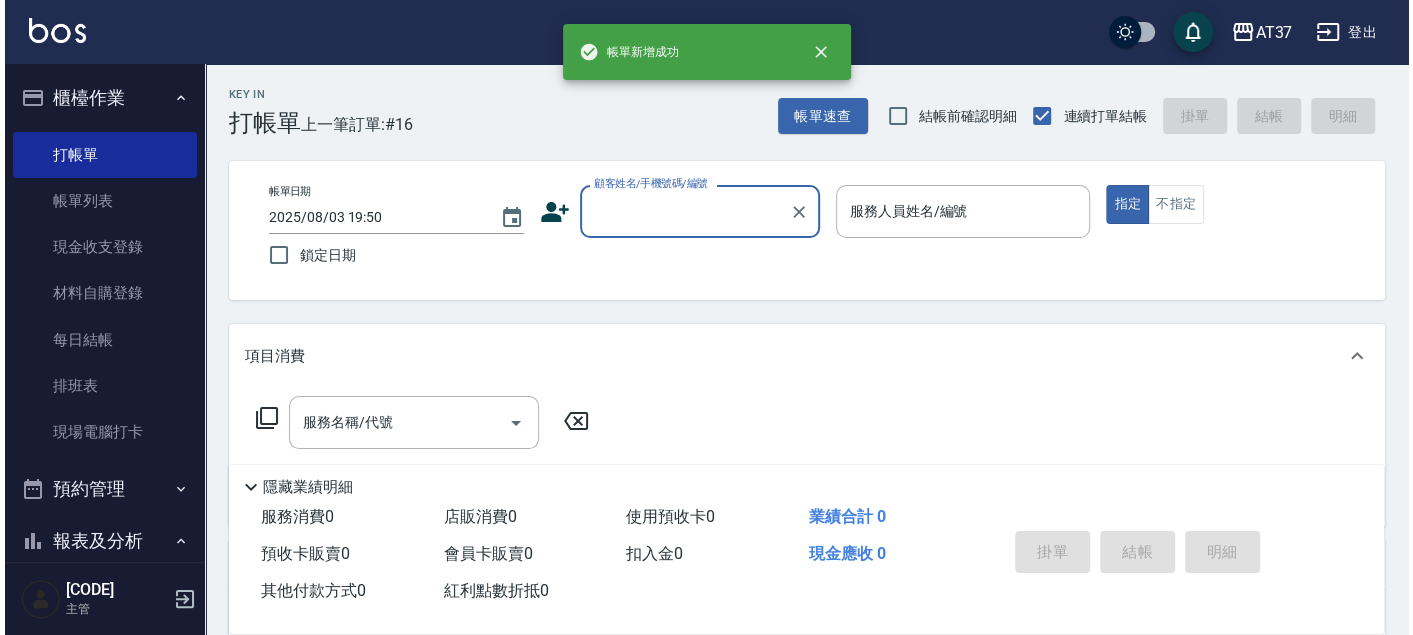 scroll, scrollTop: 0, scrollLeft: 0, axis: both 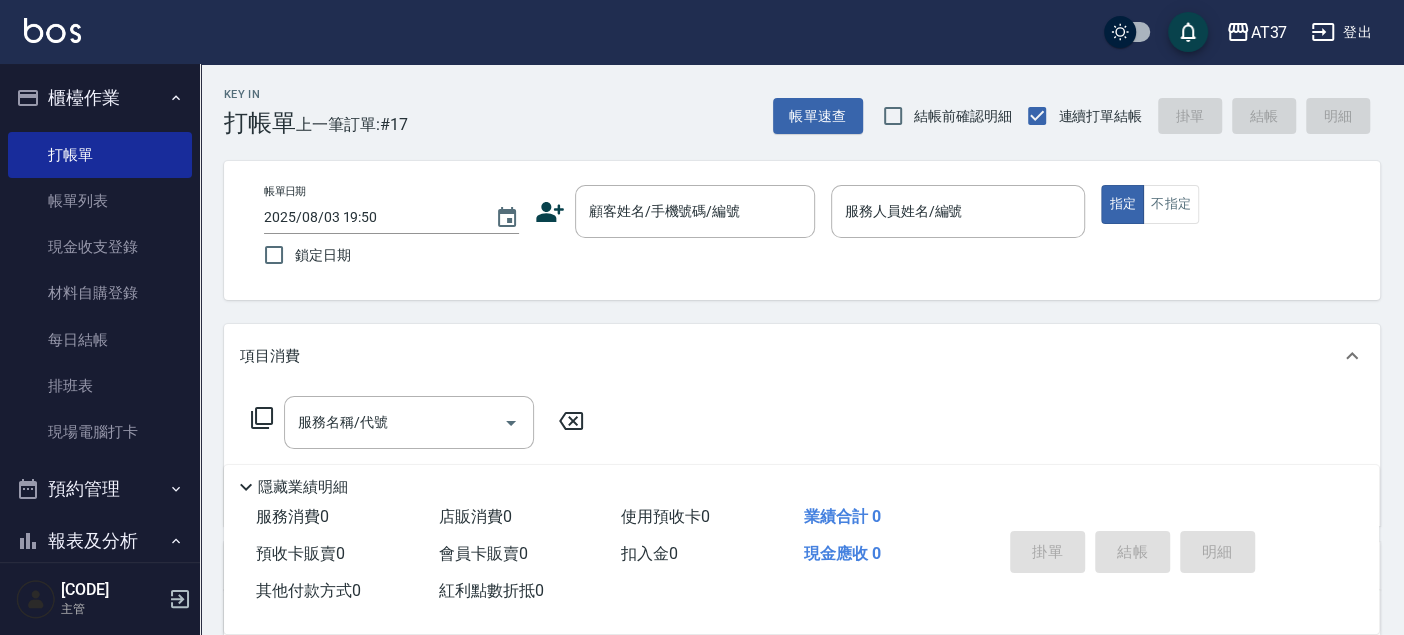 click 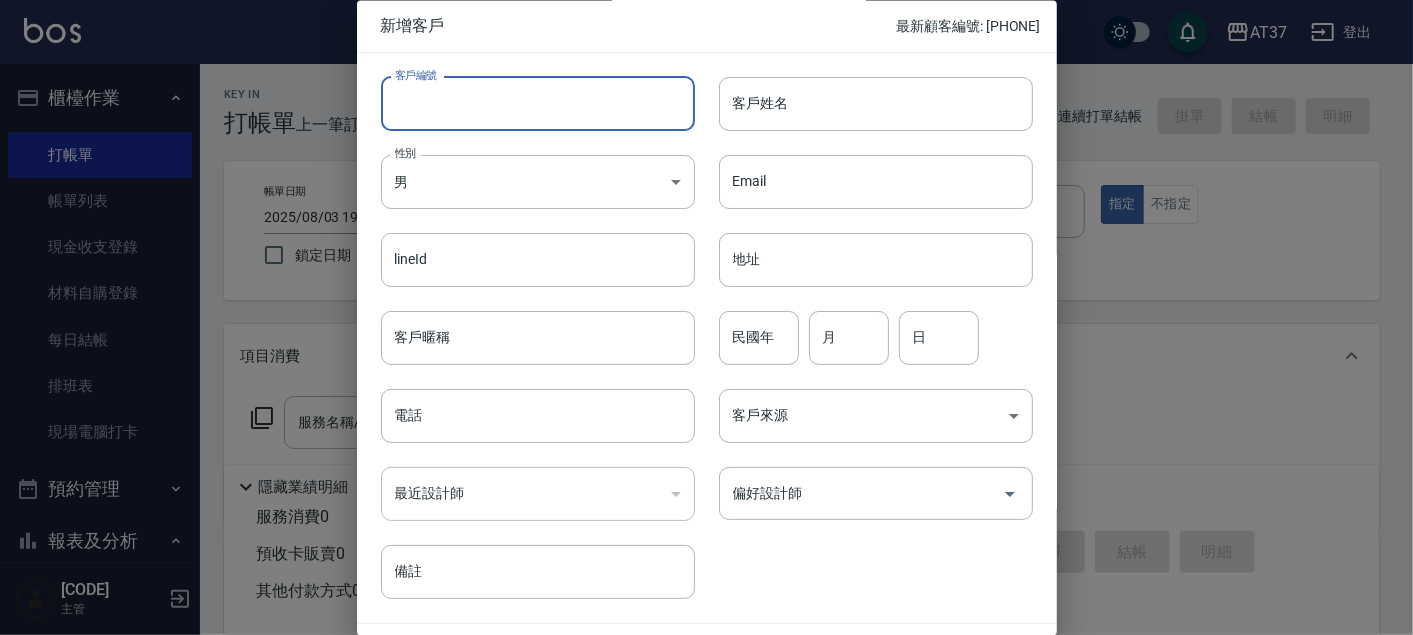 drag, startPoint x: 662, startPoint y: 110, endPoint x: 680, endPoint y: 128, distance: 25.455845 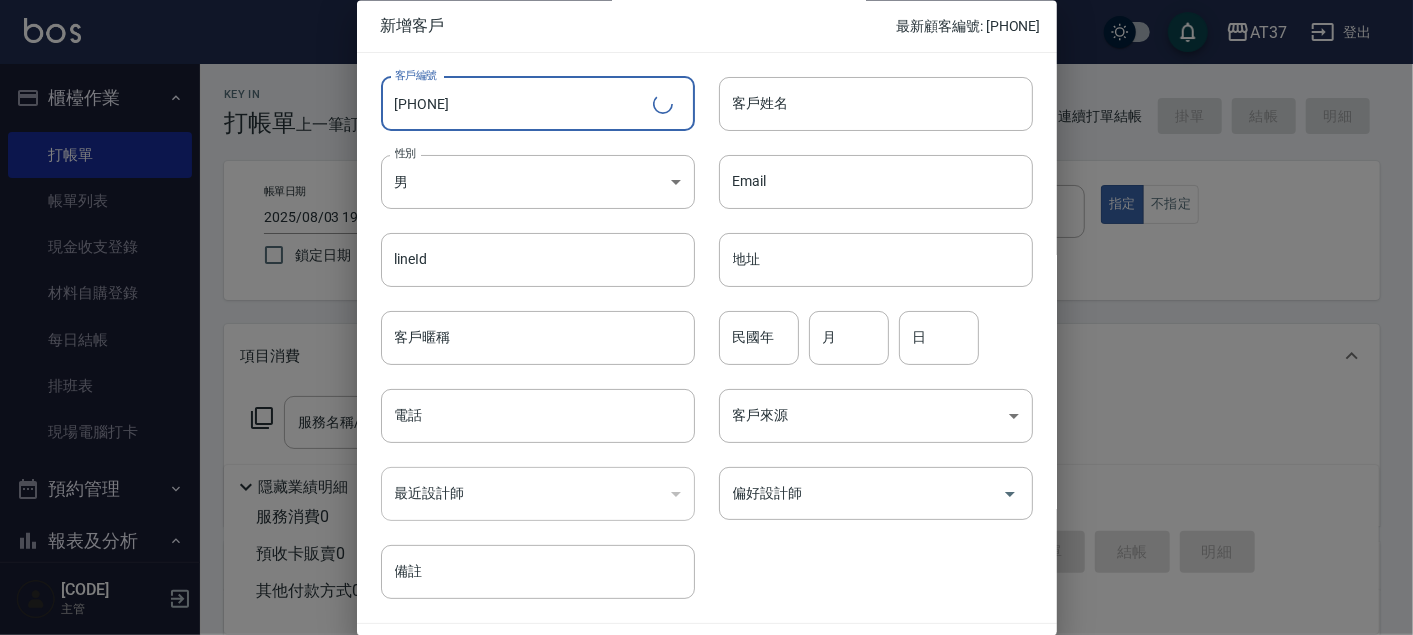 type on "[PHONE]" 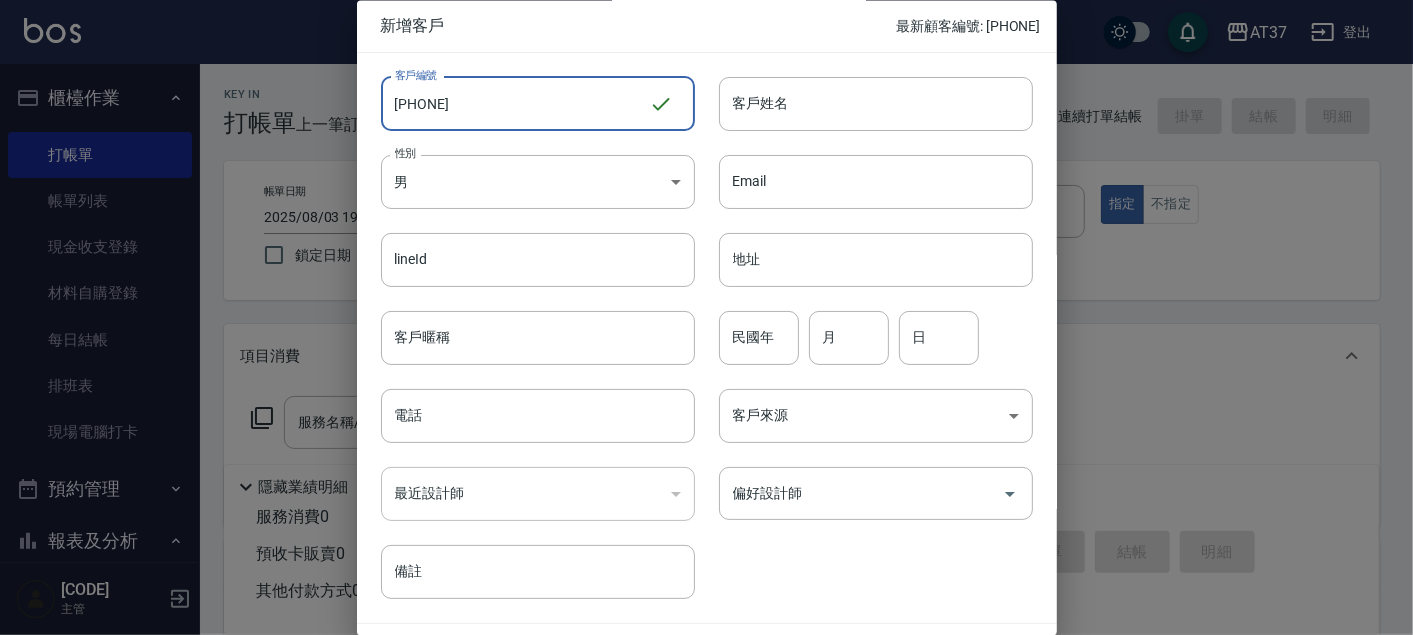 drag, startPoint x: 548, startPoint y: 120, endPoint x: 400, endPoint y: 105, distance: 148.7582 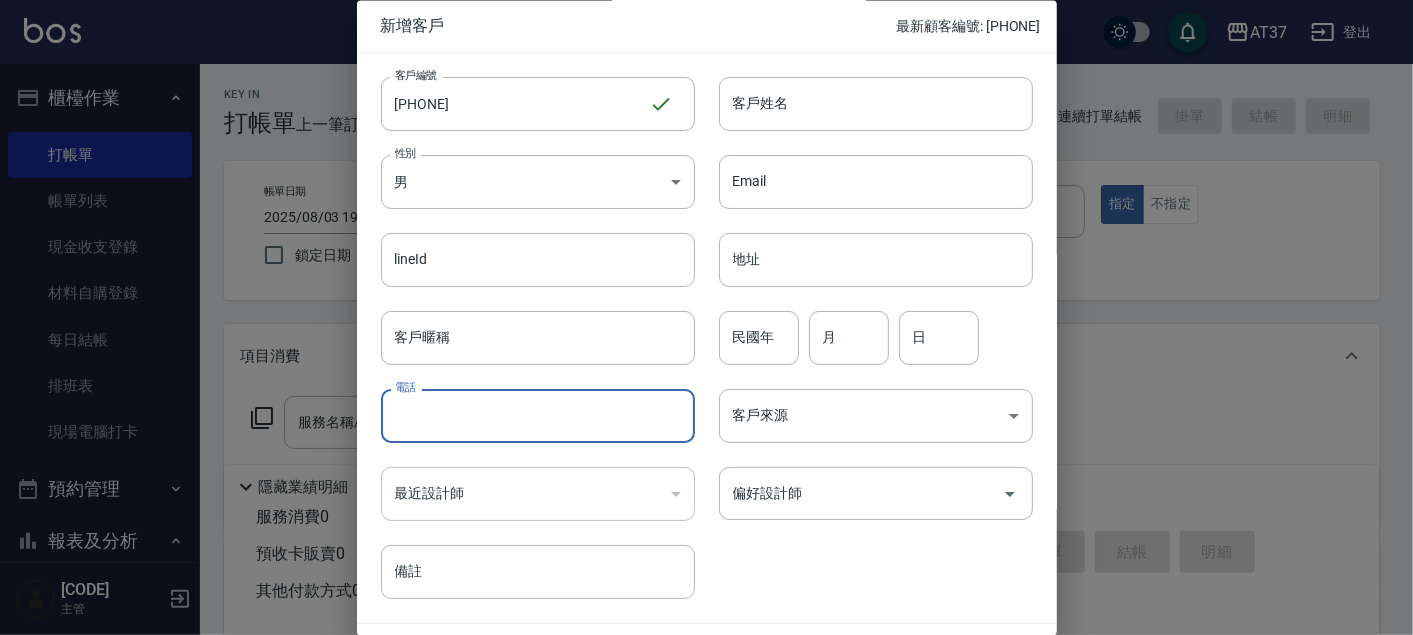 paste on "[PHONE]" 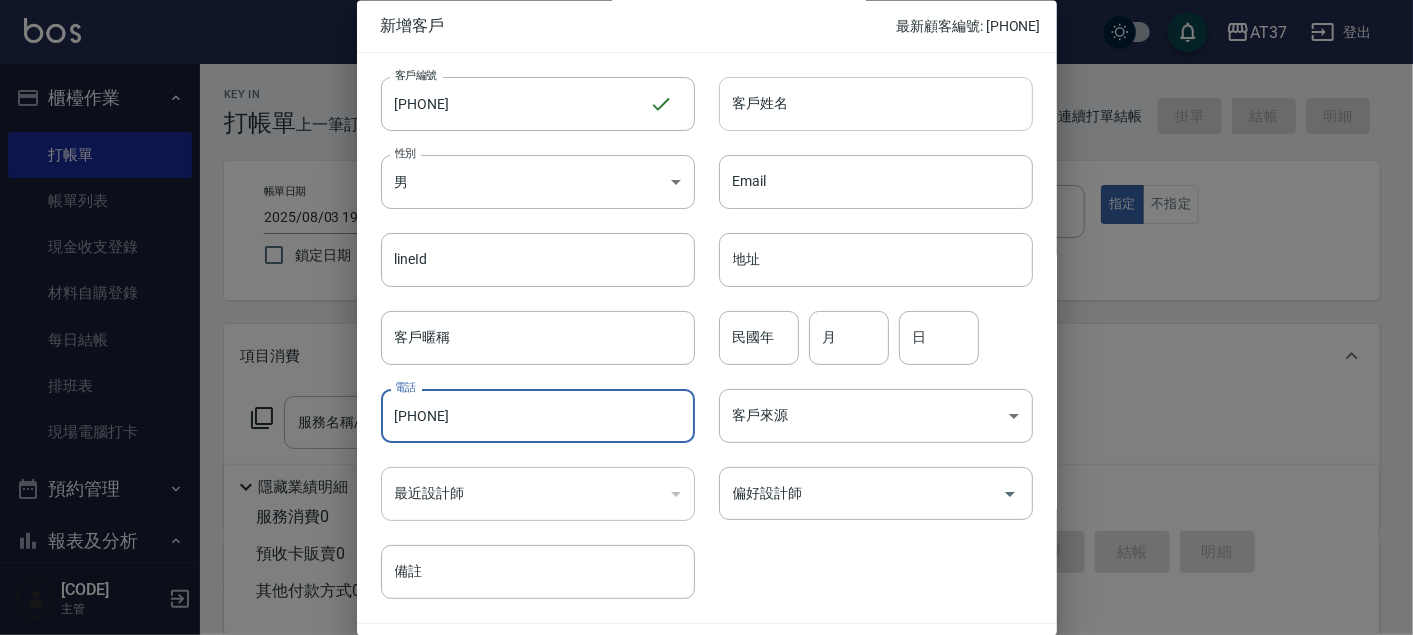type on "[PHONE]" 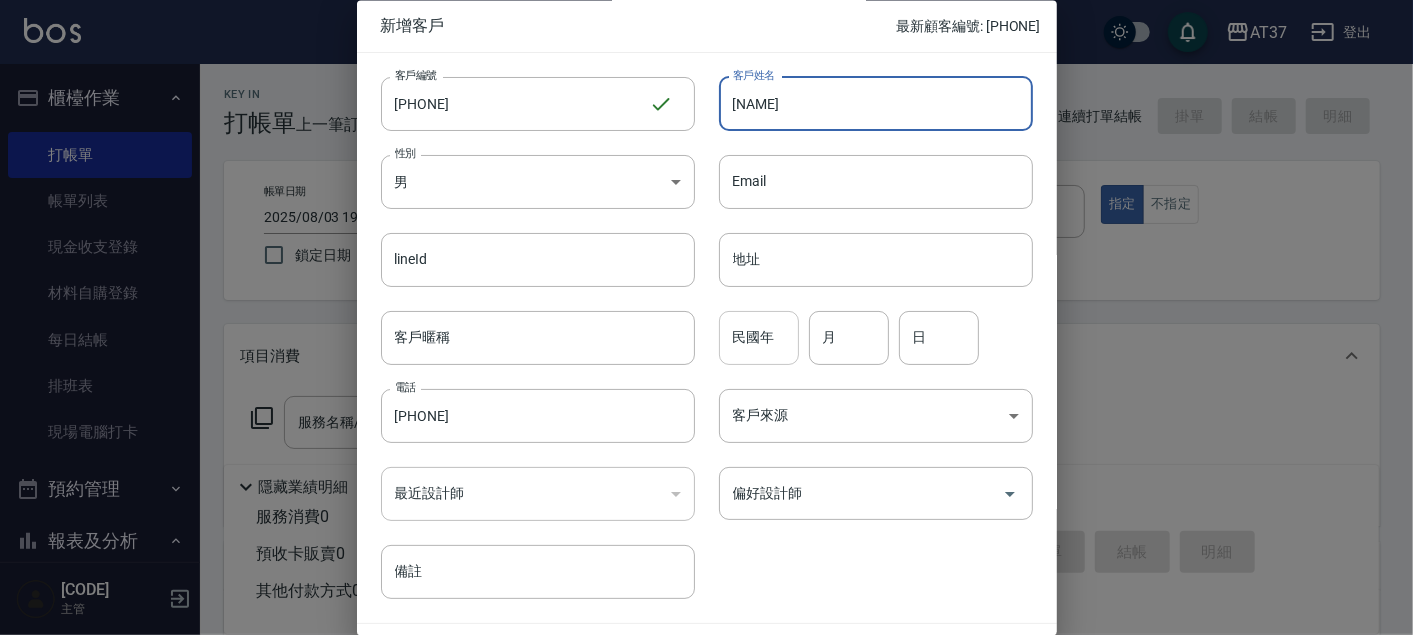 type on "[NAME]" 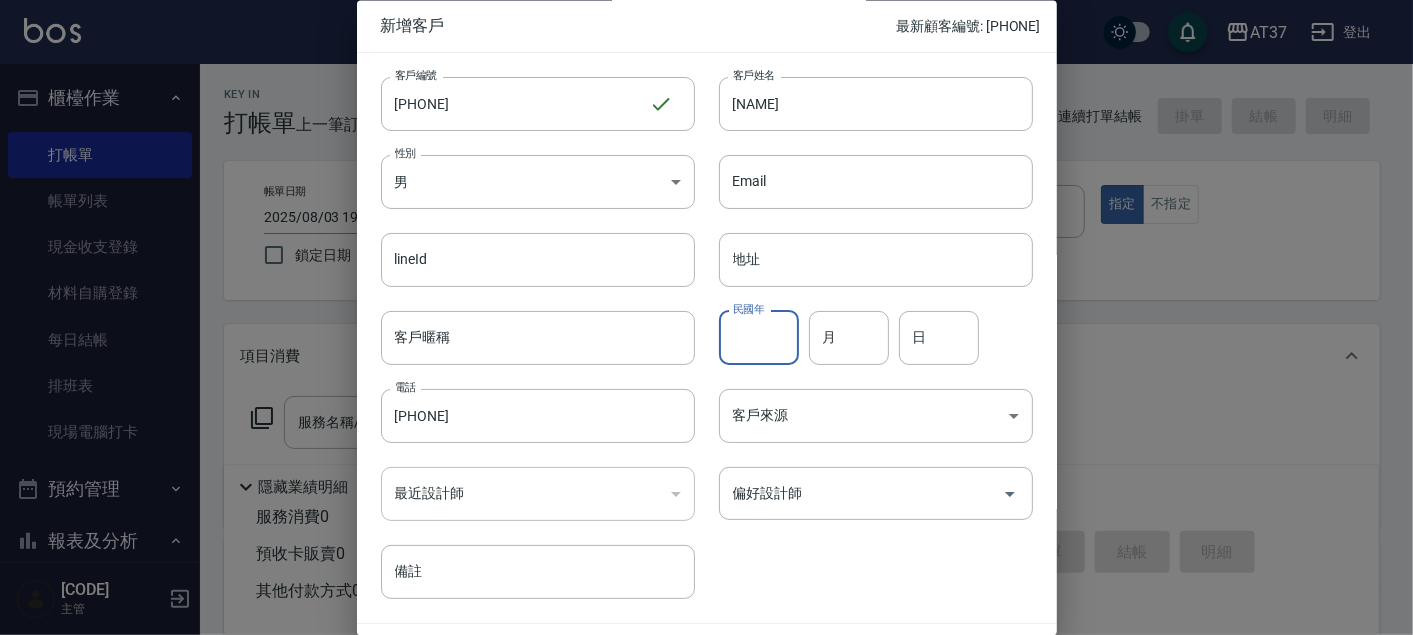 click on "民國年" at bounding box center (759, 338) 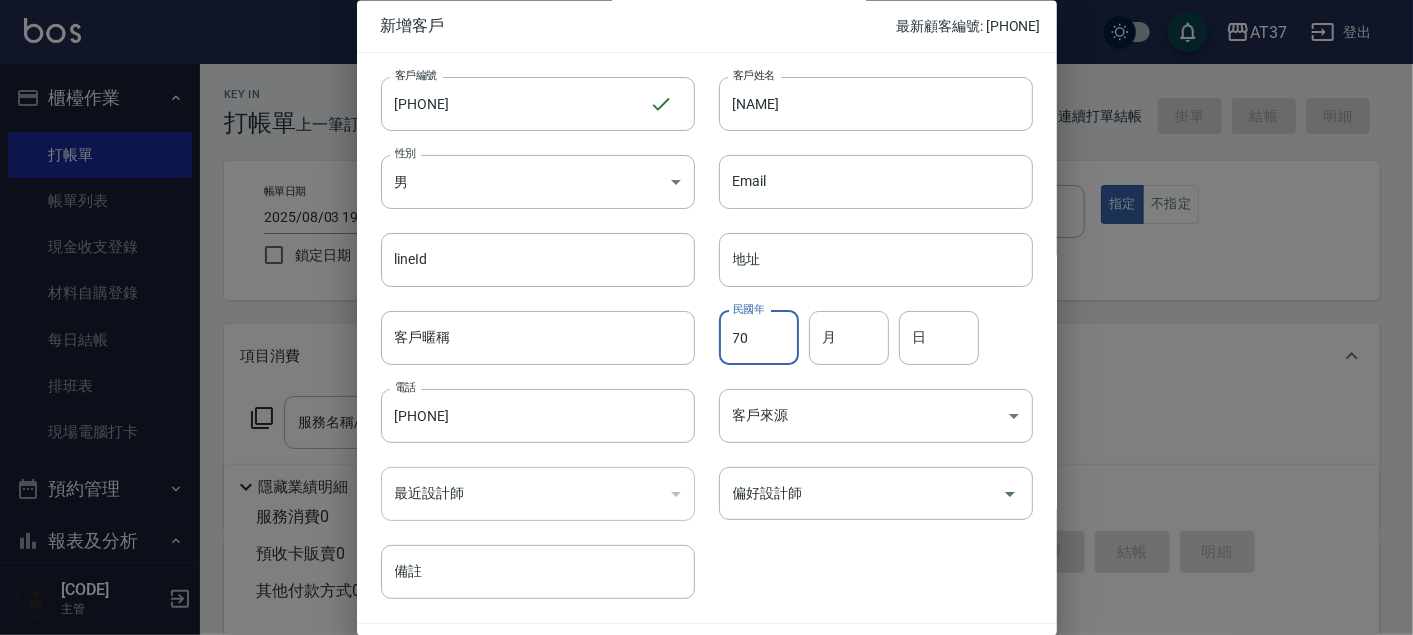 type on "70" 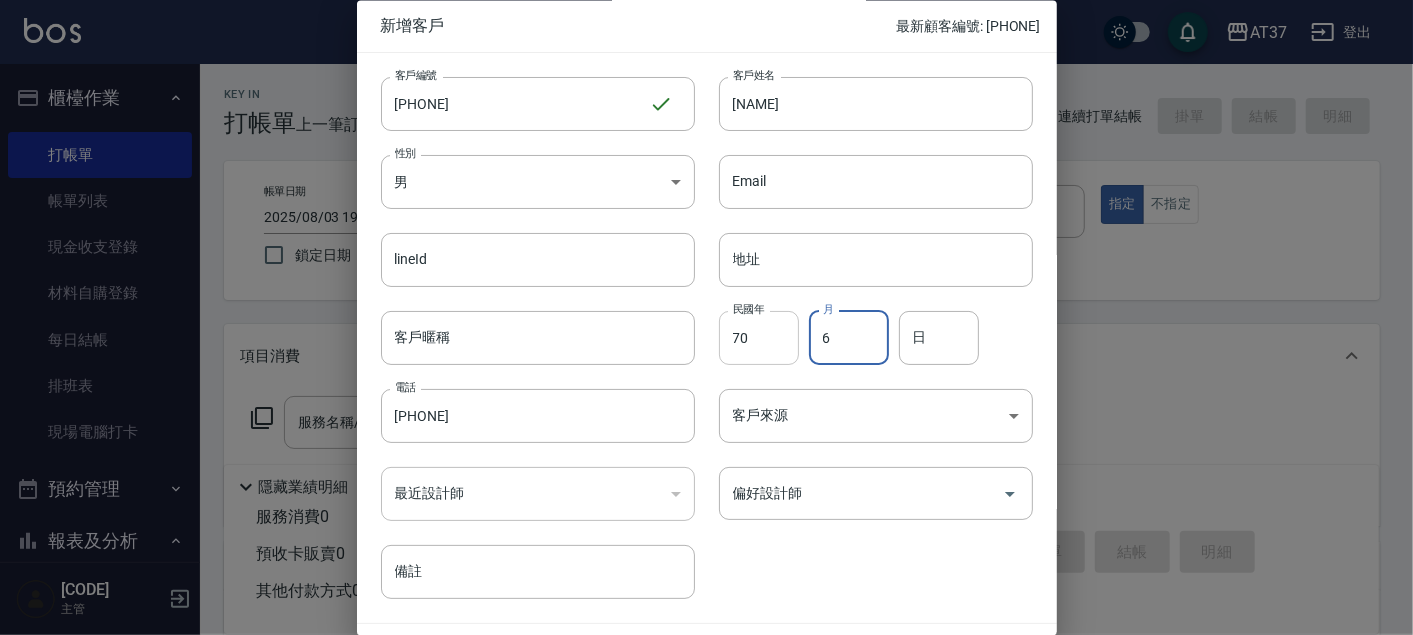type on "6" 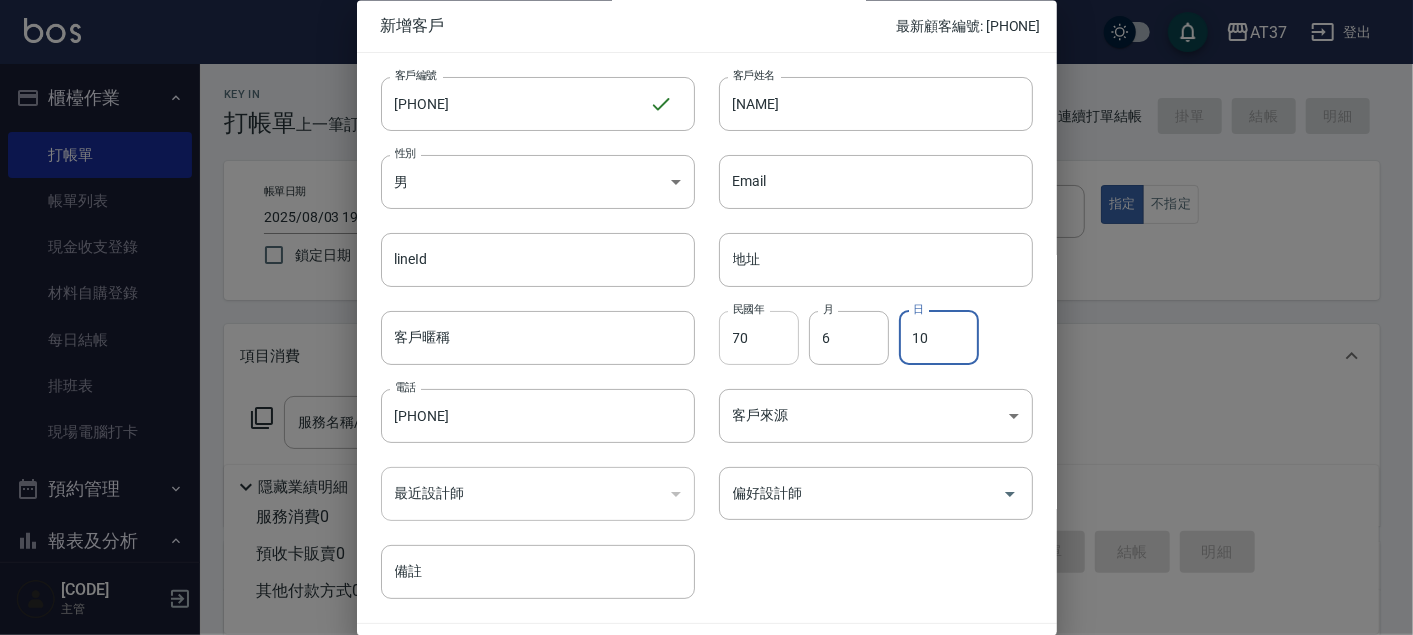 type on "10" 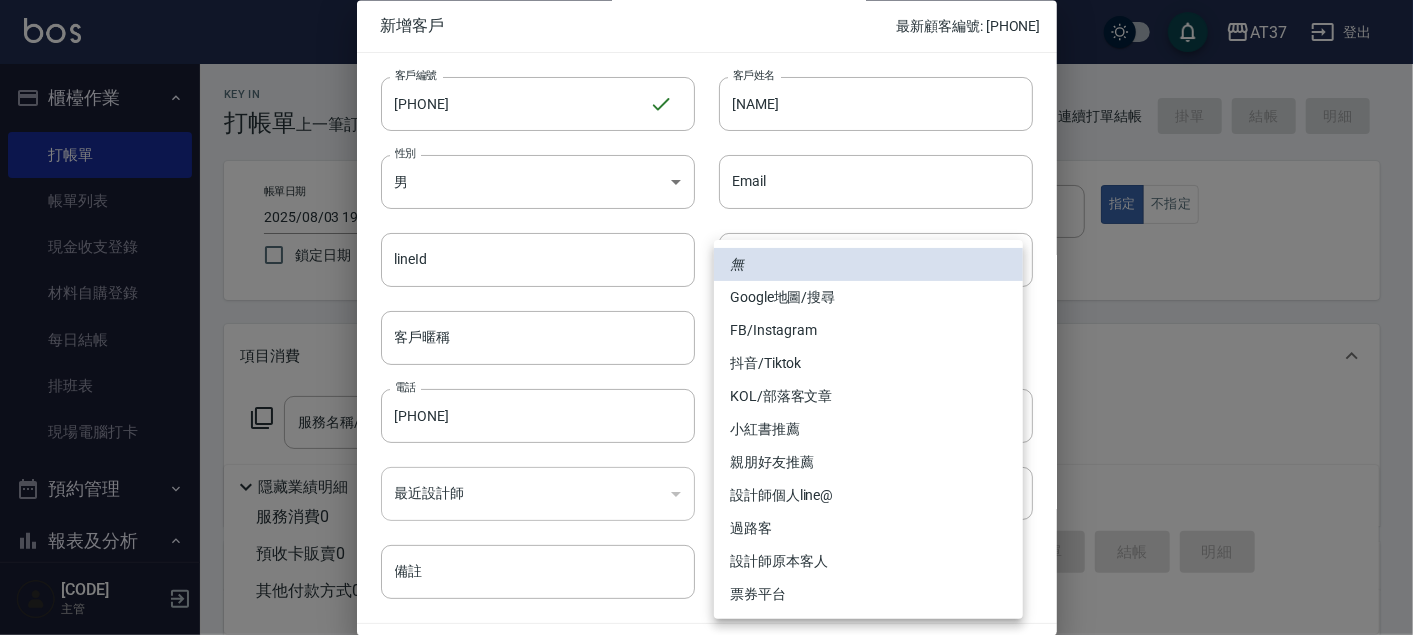 click on "AT37 登出 櫃檯作業 打帳單 帳單列表 現金收支登錄 材料自購登錄 每日結帳 排班表 現場電腦打卡 預約管理 預約管理 單日預約紀錄 單週預約紀錄 報表及分析 報表目錄 店家區間累計表 店家日報表 店家排行榜 互助日報表 互助月報表 互助排行榜 互助點數明細 互助業績報表 全店業績分析表 營業統計分析表 營業項目月分析表 設計師業績表 設計師日報表 設計師業績分析表 設計師業績月報表 設計師抽成報表 設計師排行榜 商品銷售排行榜 商品消耗明細 服務扣項明細表 單一服務項目查詢 店販抽成明細 店販分類抽成明細 顧客入金餘額表 顧客卡券餘額表 每日非現金明細 每日收支明細 收支分類明細表 非現金明細對帳單 費用分析表 損益表 客戶管理 客戶列表 客資篩選匯出 卡券管理 入金管理 員工及薪資 員工列表 全店打卡記錄 考勤排班總表 薪資條 薪資明細表 主管 ​" at bounding box center (706, 485) 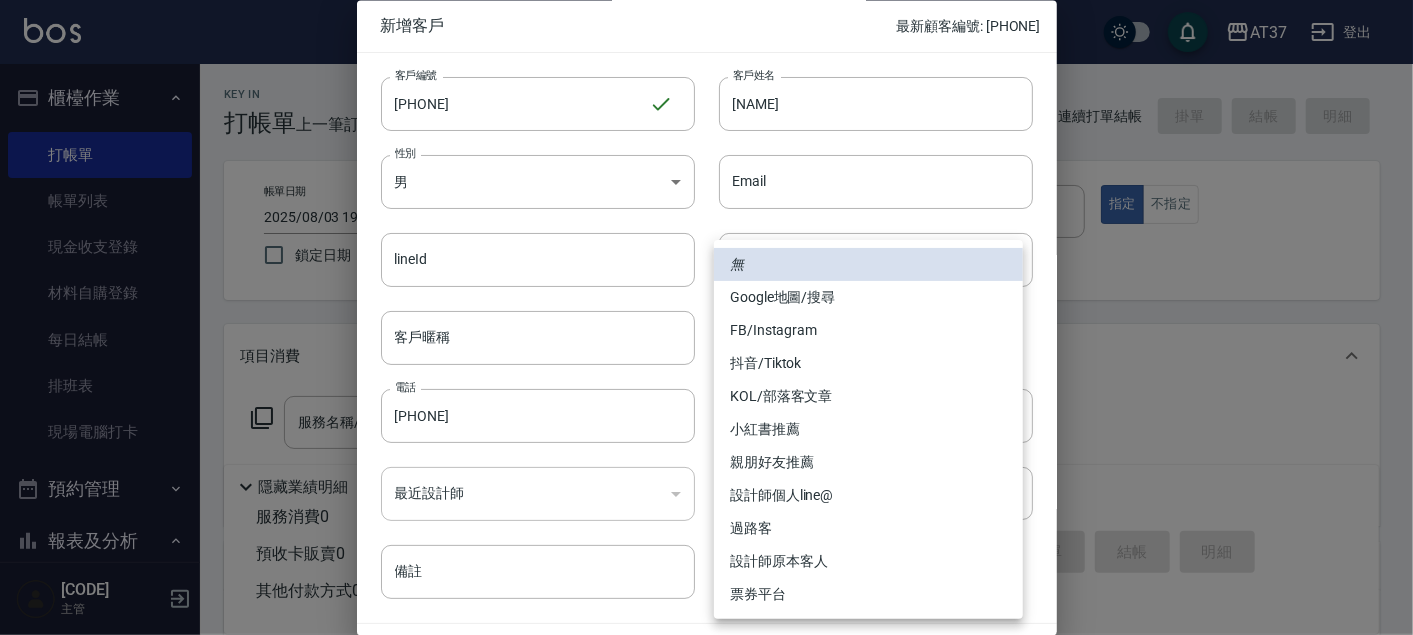 click on "FB/Instagram" at bounding box center [868, 330] 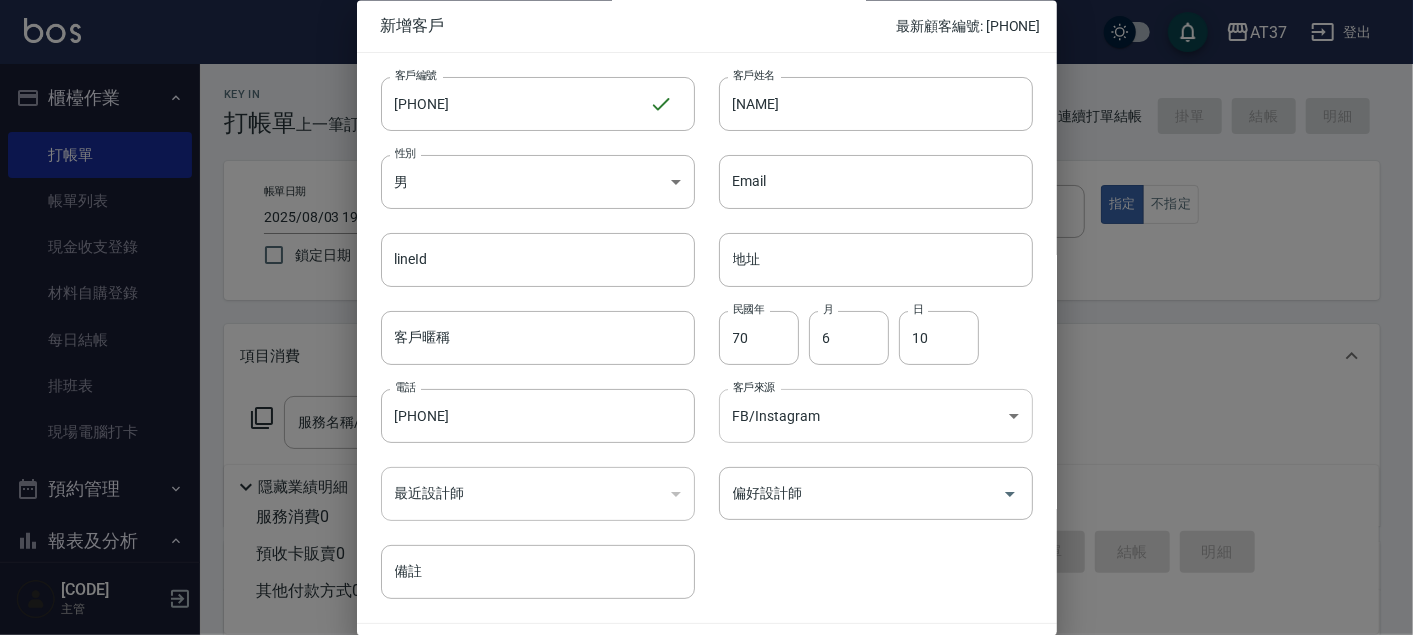 click on "AT37 登出 櫃檯作業 打帳單 帳單列表 現金收支登錄 材料自購登錄 每日結帳 排班表 現場電腦打卡 預約管理 預約管理 單日預約紀錄 單週預約紀錄 報表及分析 報表目錄 店家區間累計表 店家日報表 店家排行榜 互助日報表 互助月報表 互助排行榜 互助點數明細 互助業績報表 全店業績分析表 營業統計分析表 營業項目月分析表 設計師業績表 設計師日報表 設計師業績分析表 設計師業績月報表 設計師抽成報表 設計師排行榜 商品銷售排行榜 商品消耗明細 服務扣項明細表 單一服務項目查詢 店販抽成明細 店販分類抽成明細 顧客入金餘額表 顧客卡券餘額表 每日非現金明細 每日收支明細 收支分類明細表 非現金明細對帳單 費用分析表 損益表 客戶管理 客戶列表 客資篩選匯出 卡券管理 入金管理 員工及薪資 員工列表 全店打卡記錄 考勤排班總表 薪資條 薪資明細表 主管 ​" at bounding box center [706, 485] 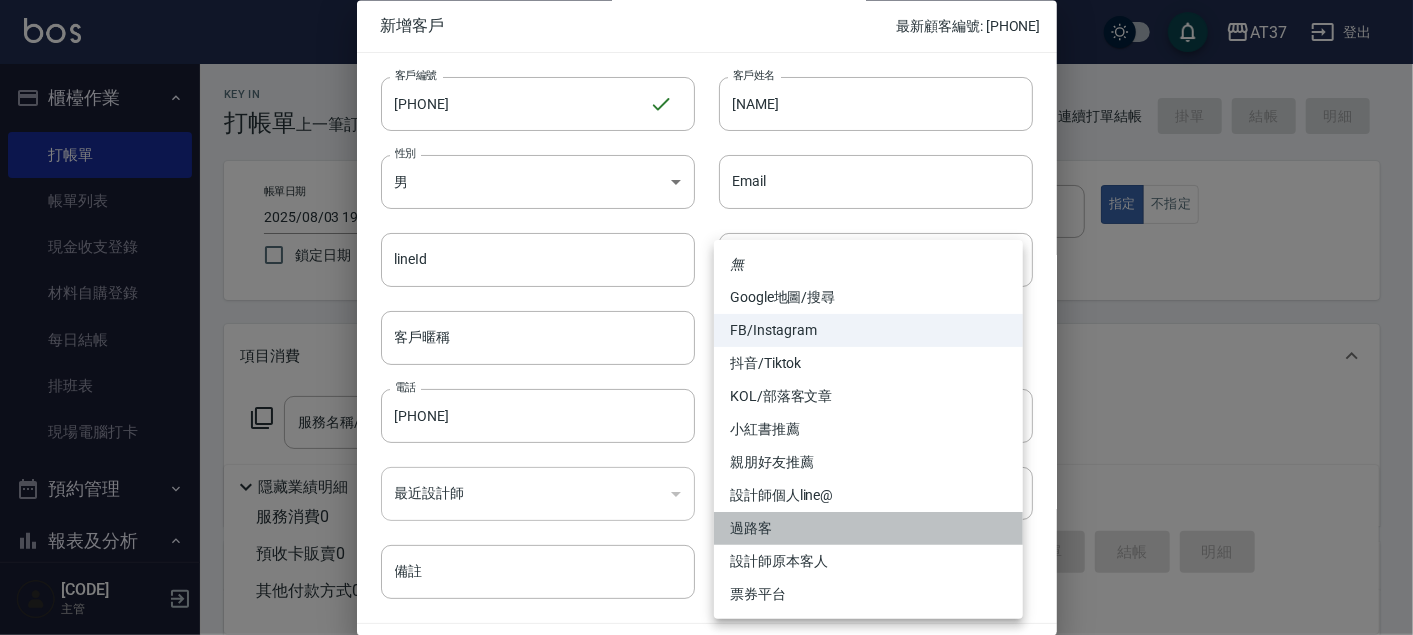 click on "過路客" at bounding box center [868, 528] 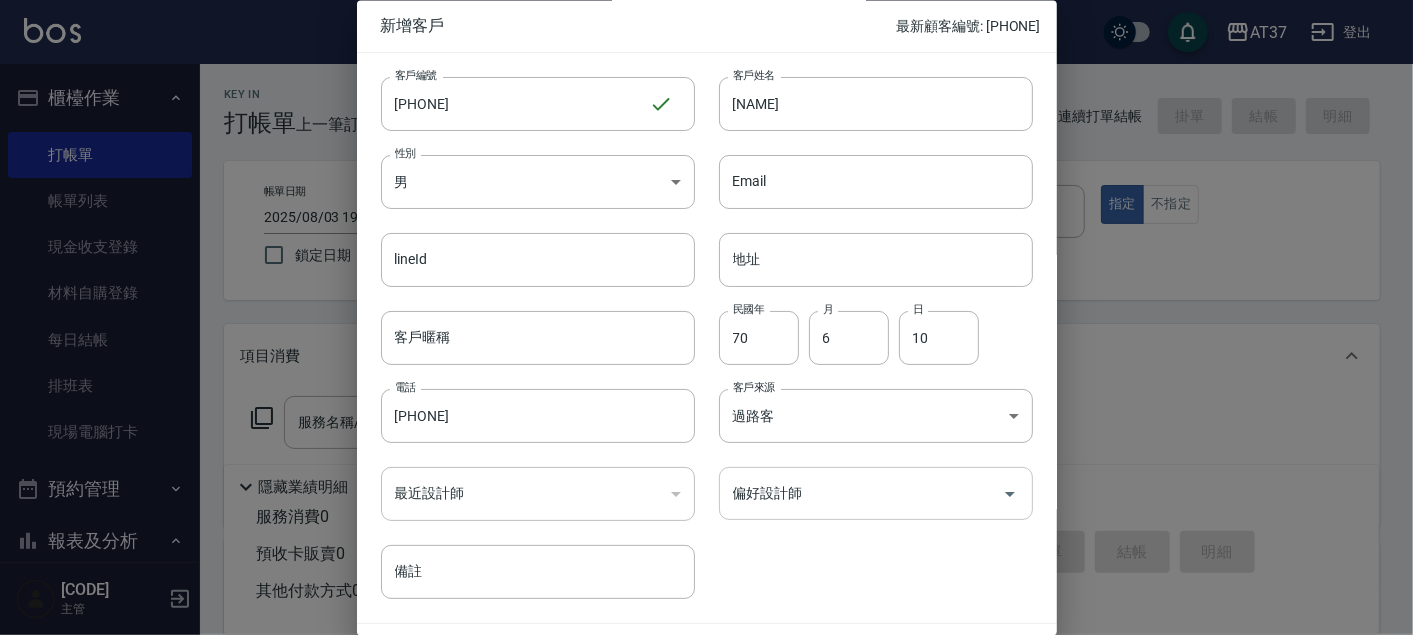 click on "偏好設計師" at bounding box center [861, 494] 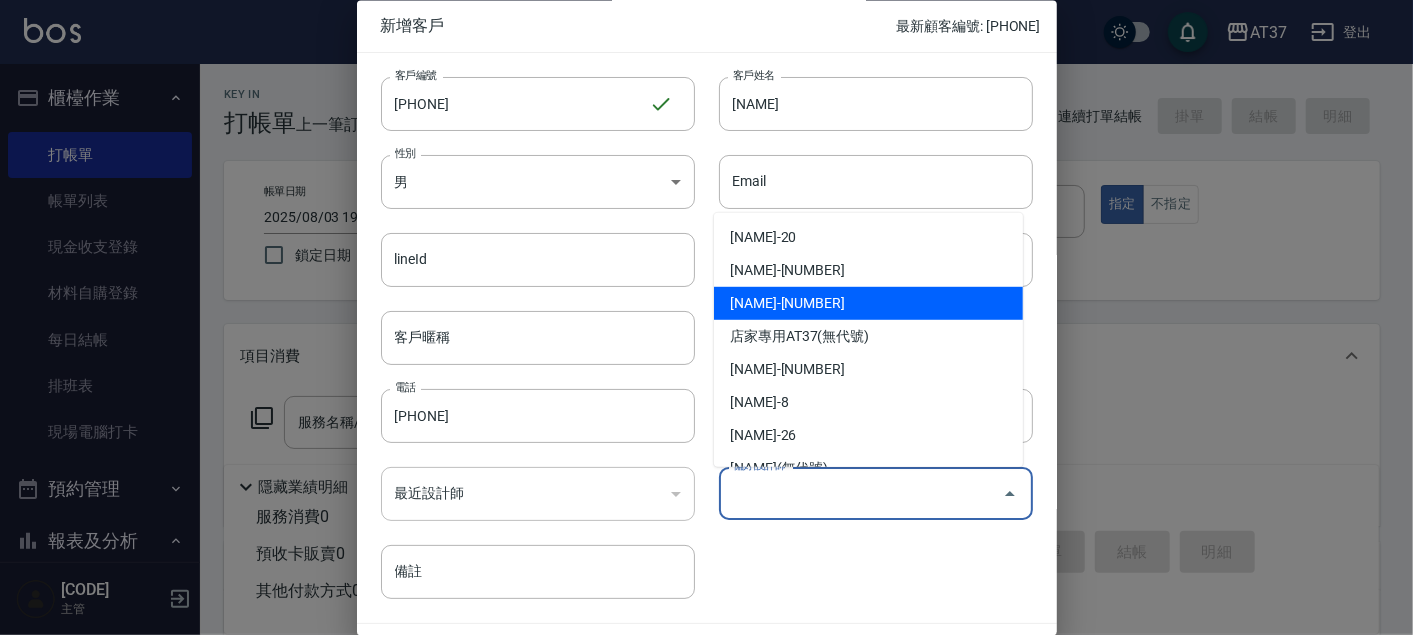 click on "[NAME]-[NUMBER]" at bounding box center (868, 303) 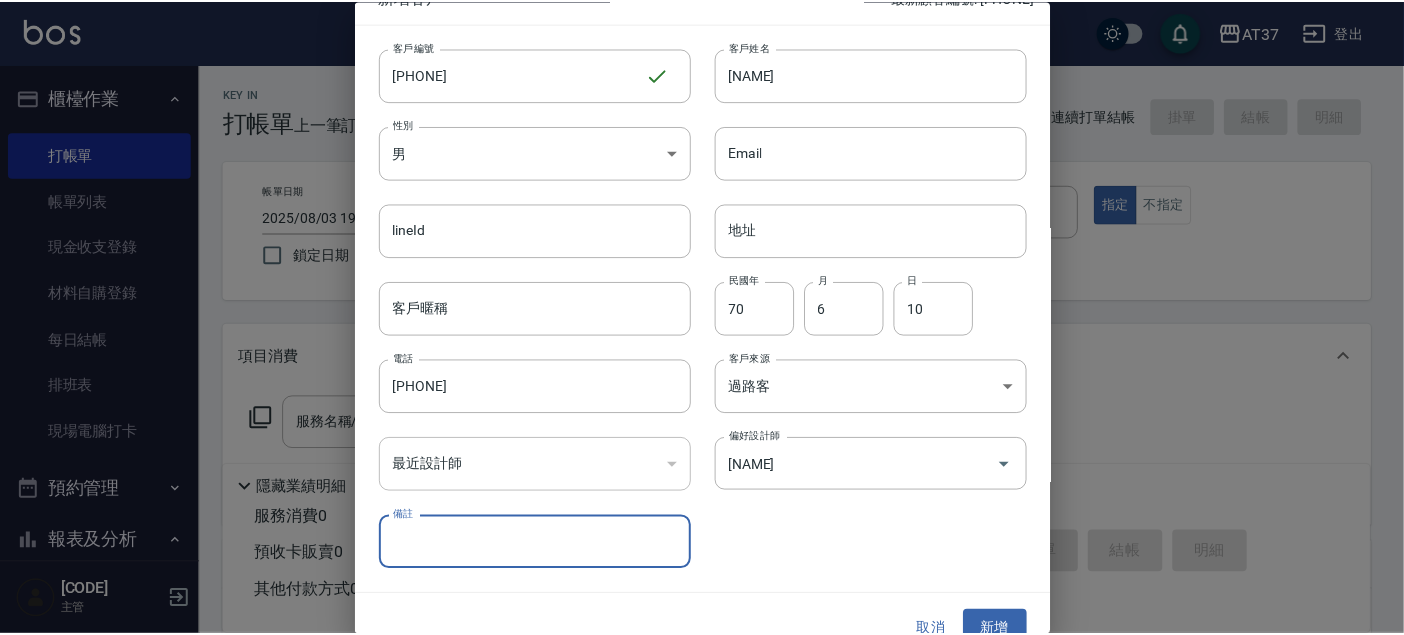 scroll, scrollTop: 57, scrollLeft: 0, axis: vertical 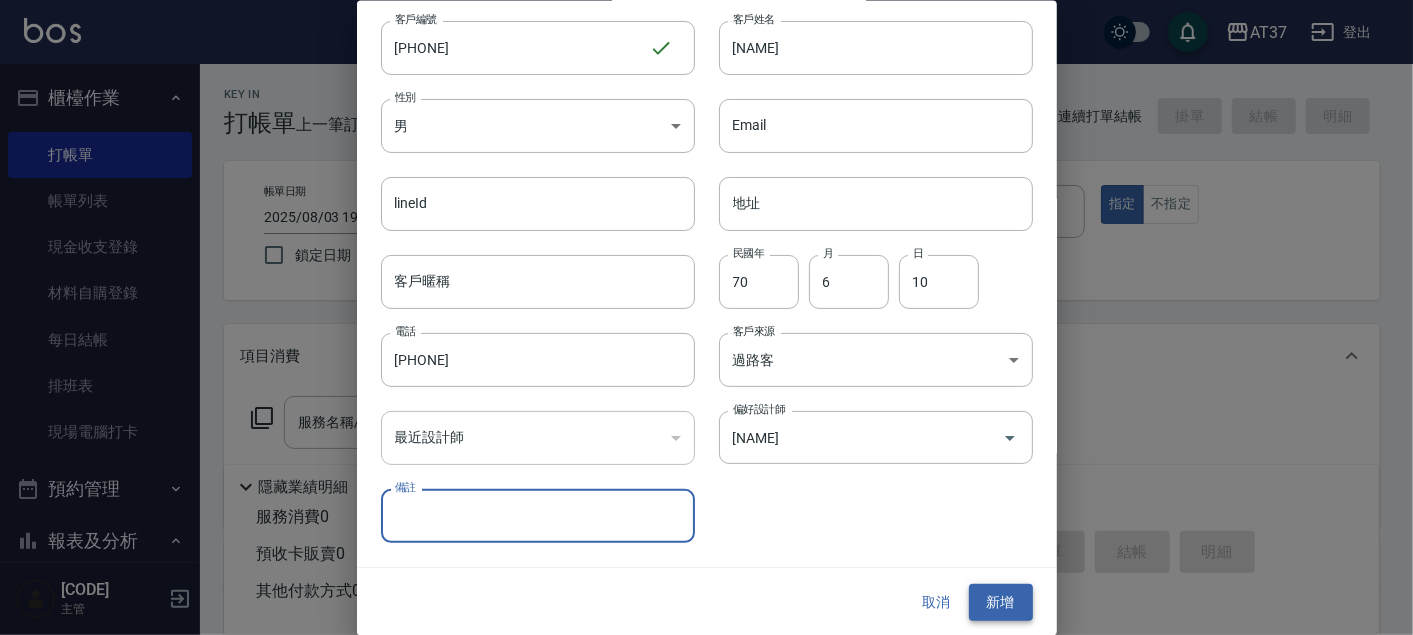click on "新增" at bounding box center [1001, 602] 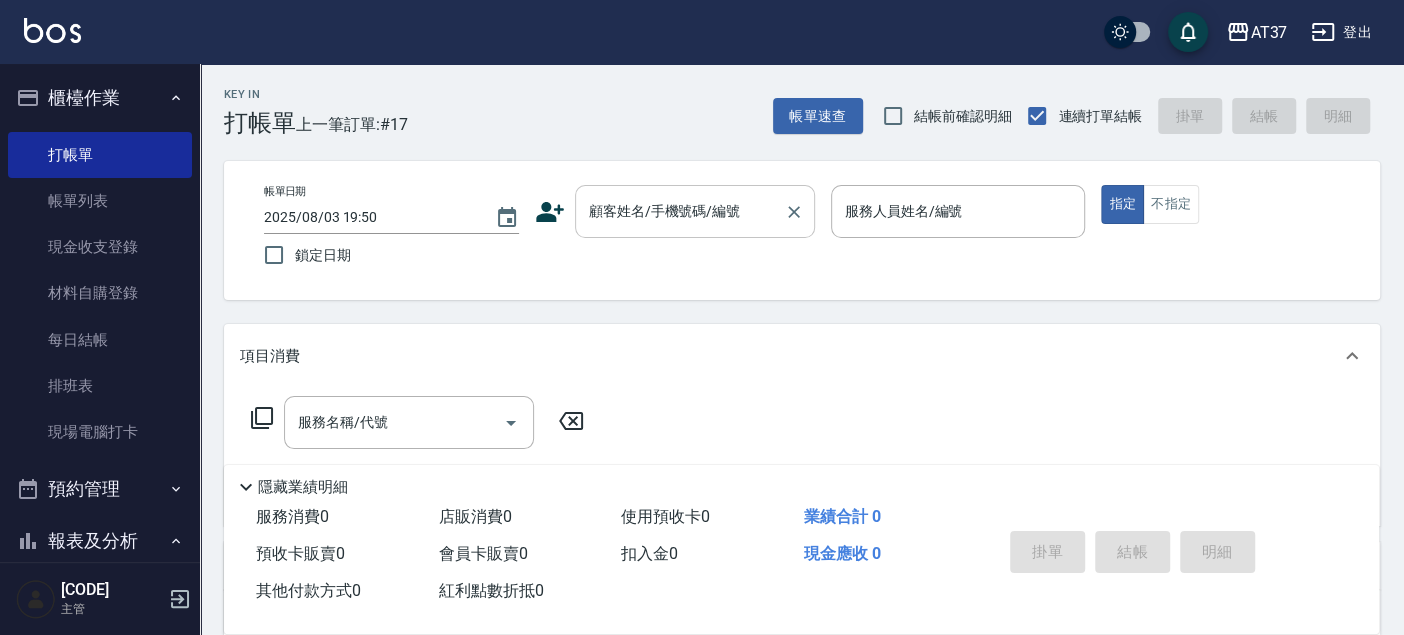 drag, startPoint x: 642, startPoint y: 188, endPoint x: 642, endPoint y: 200, distance: 12 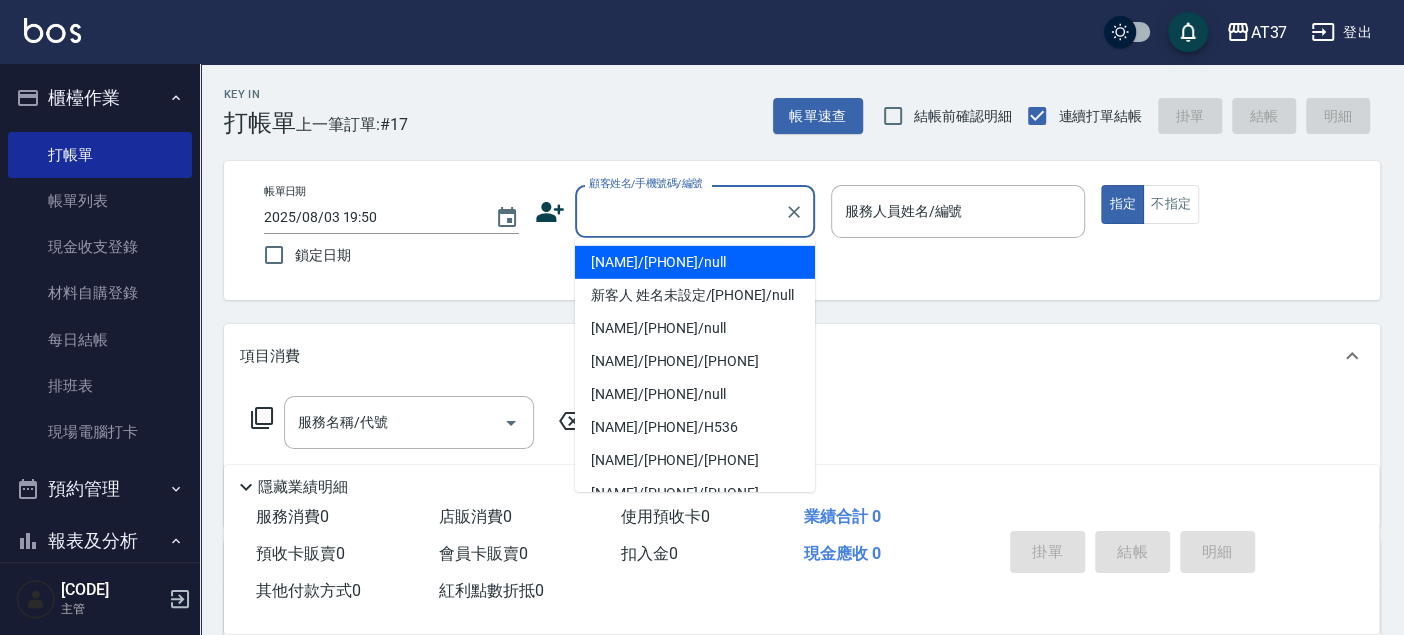 drag, startPoint x: 642, startPoint y: 200, endPoint x: 598, endPoint y: 208, distance: 44.72136 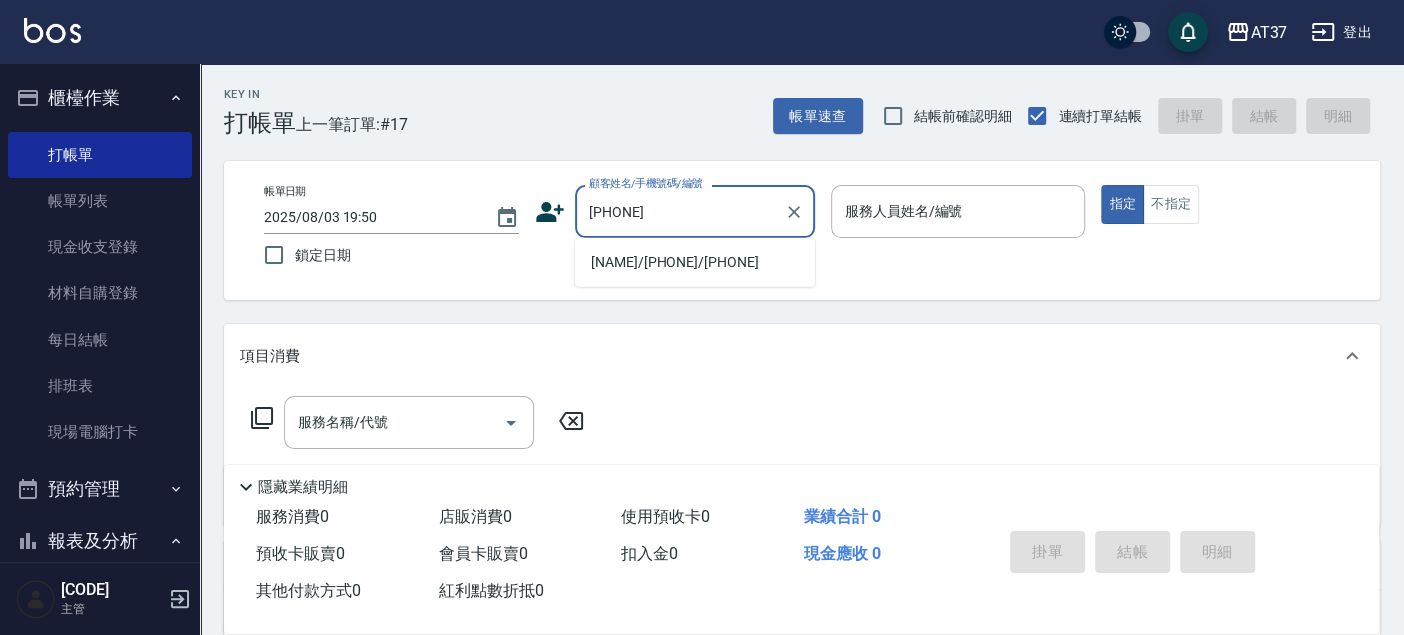 click on "[NAME]/[PHONE]/[PHONE]" at bounding box center [695, 262] 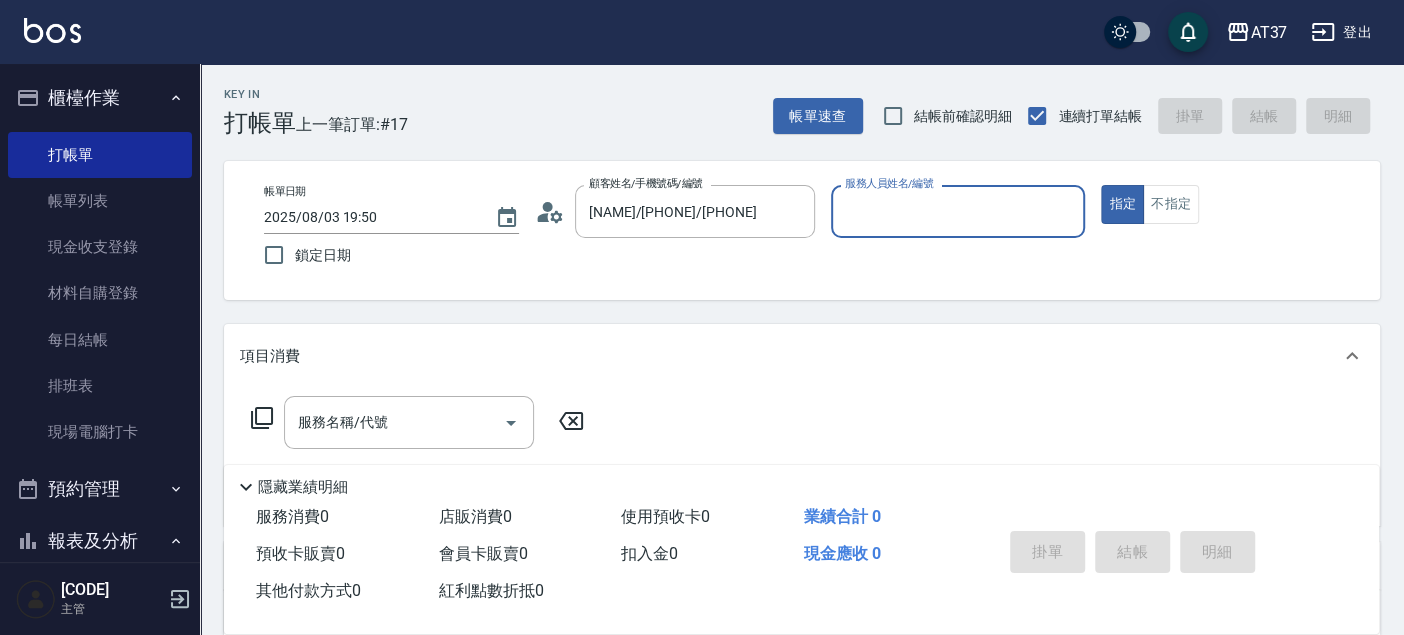type on "[NAME]-[NUMBER]" 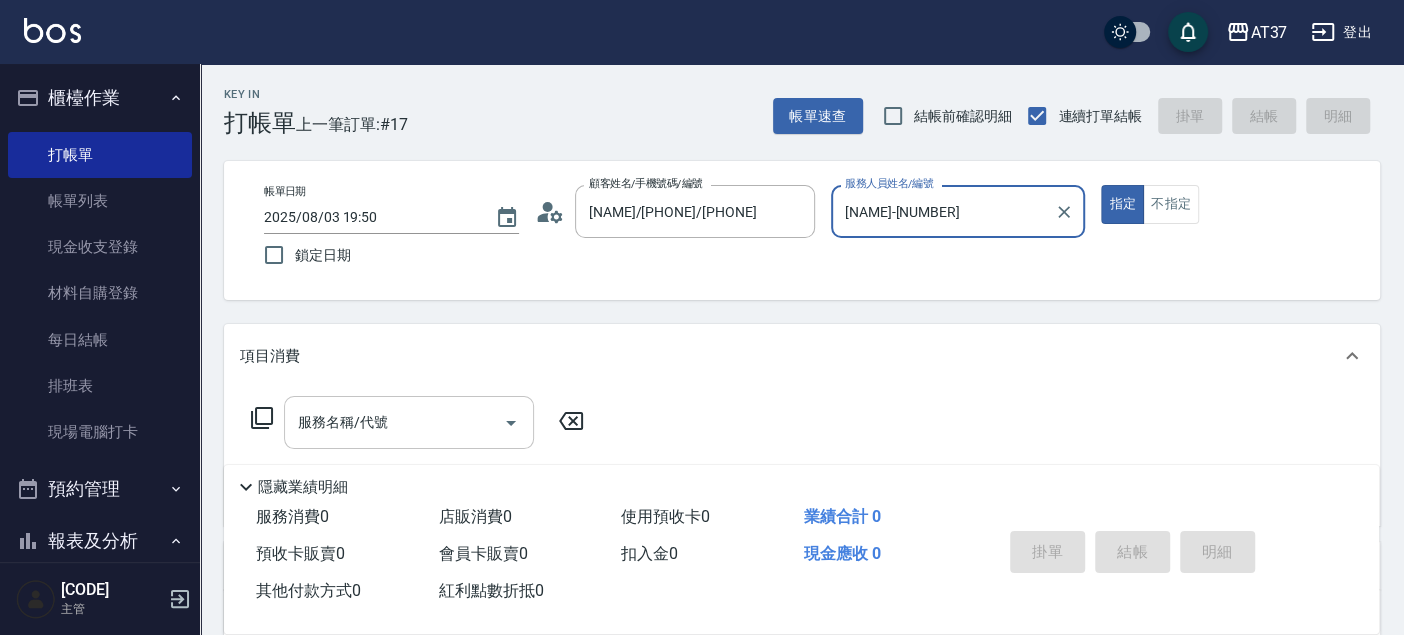 click on "服務名稱/代號" at bounding box center (394, 422) 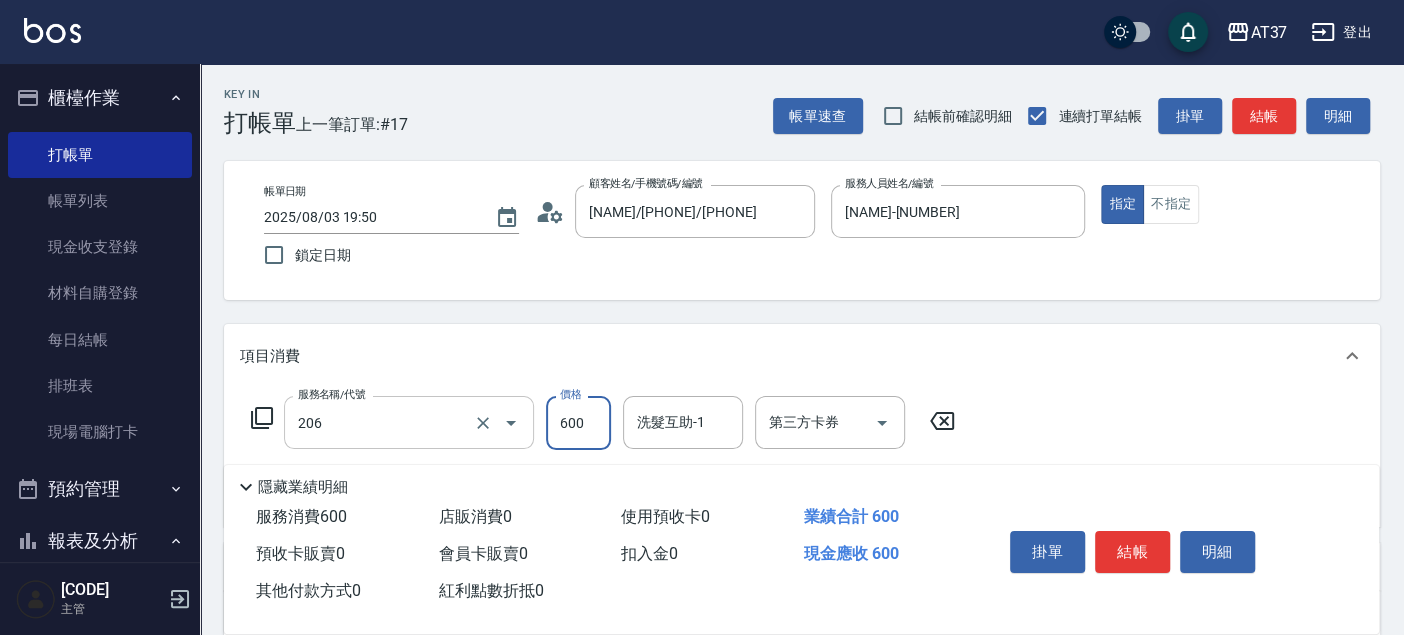 type on "A精油洗+剪(206)" 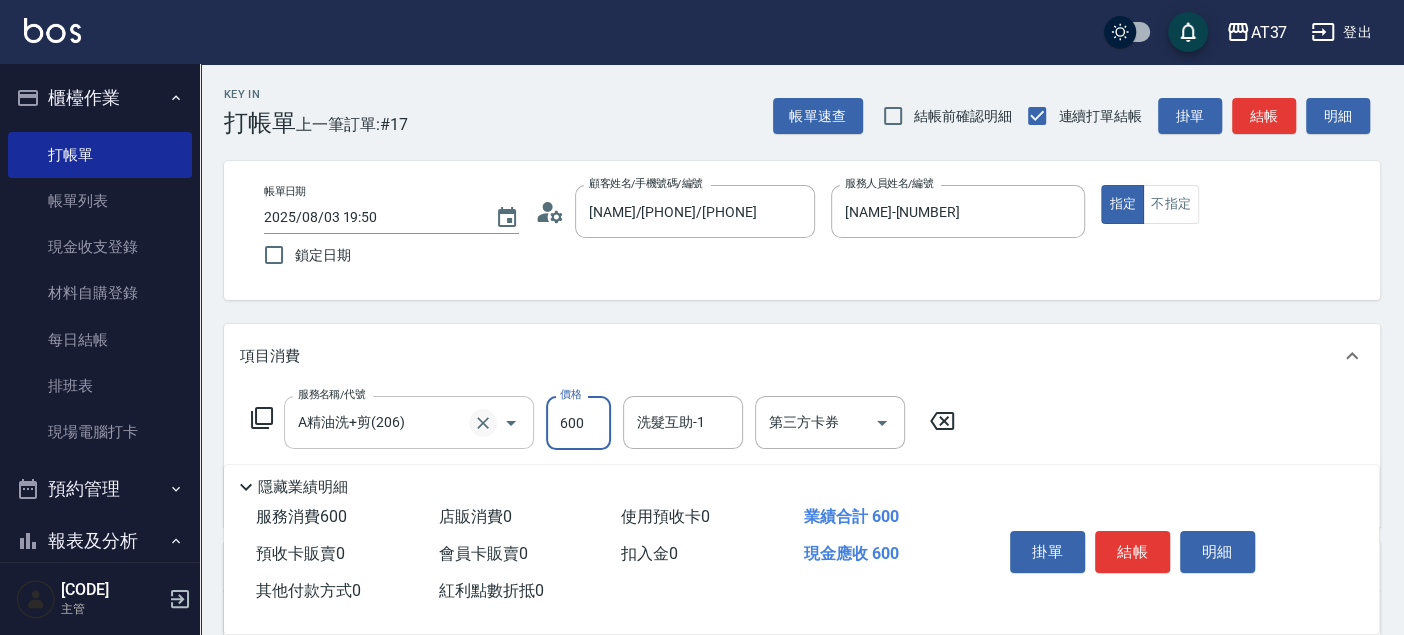 click 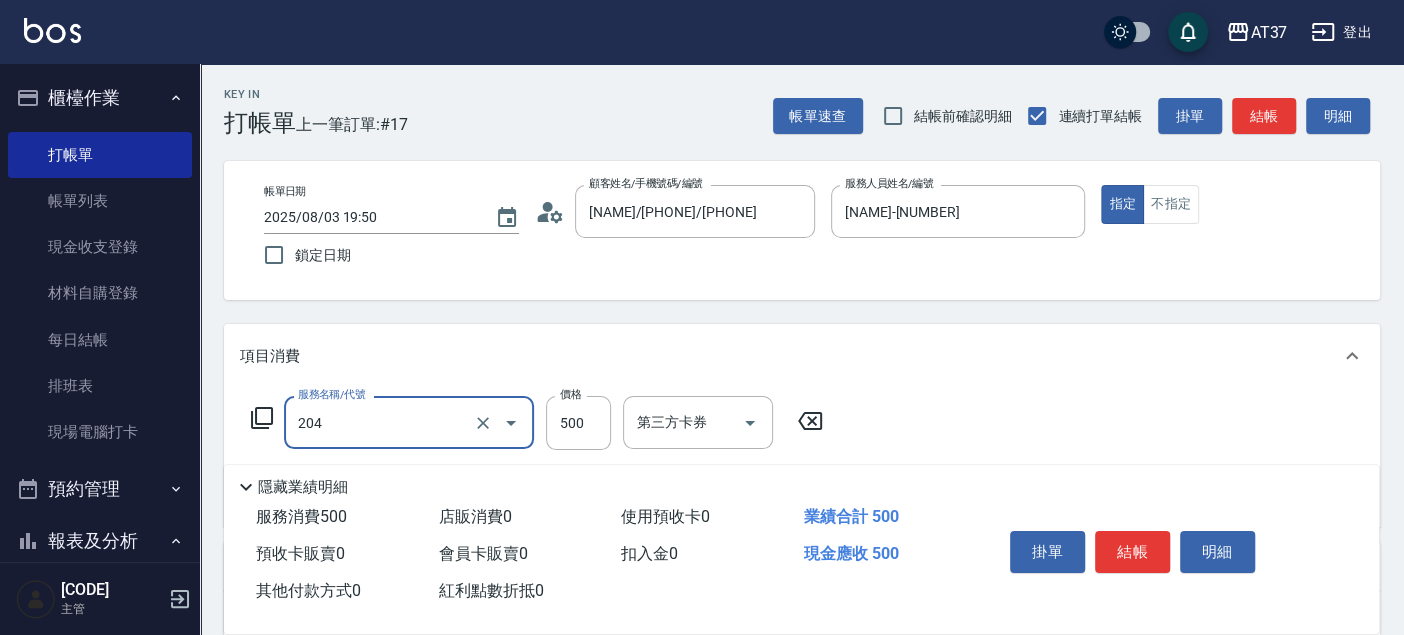type on "A級洗+剪(204)" 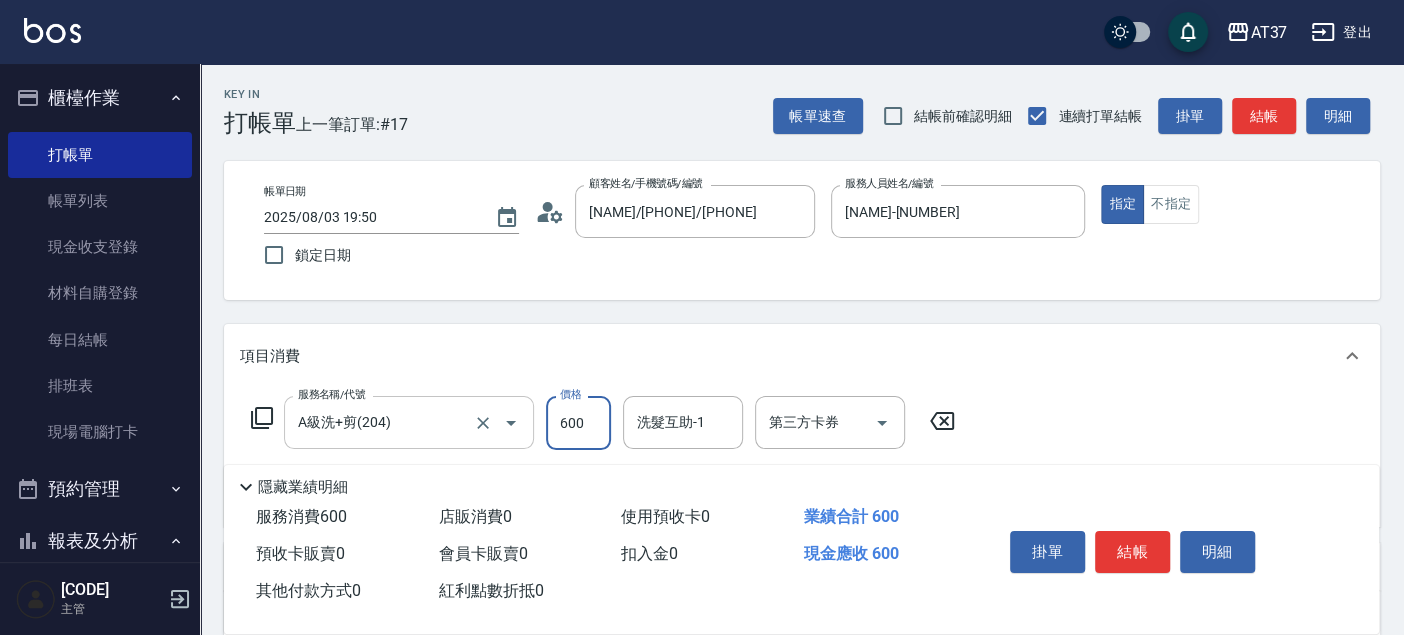 type on "600" 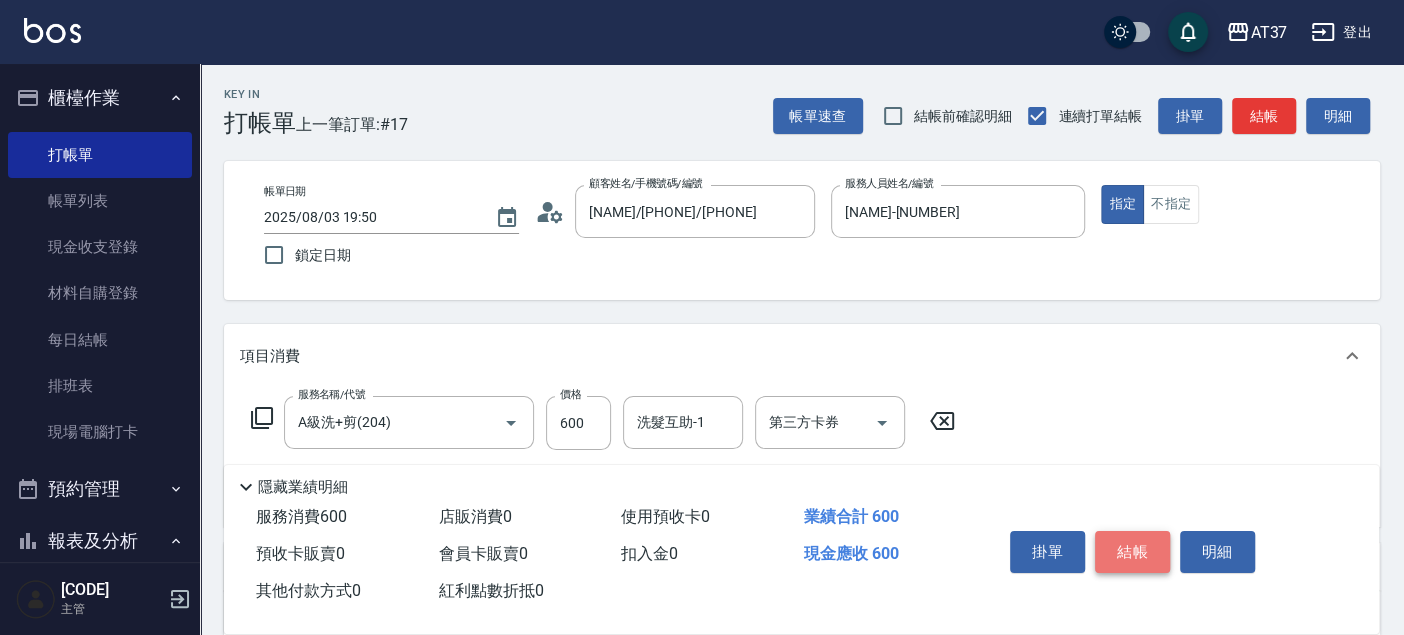 click on "結帳" at bounding box center [1132, 552] 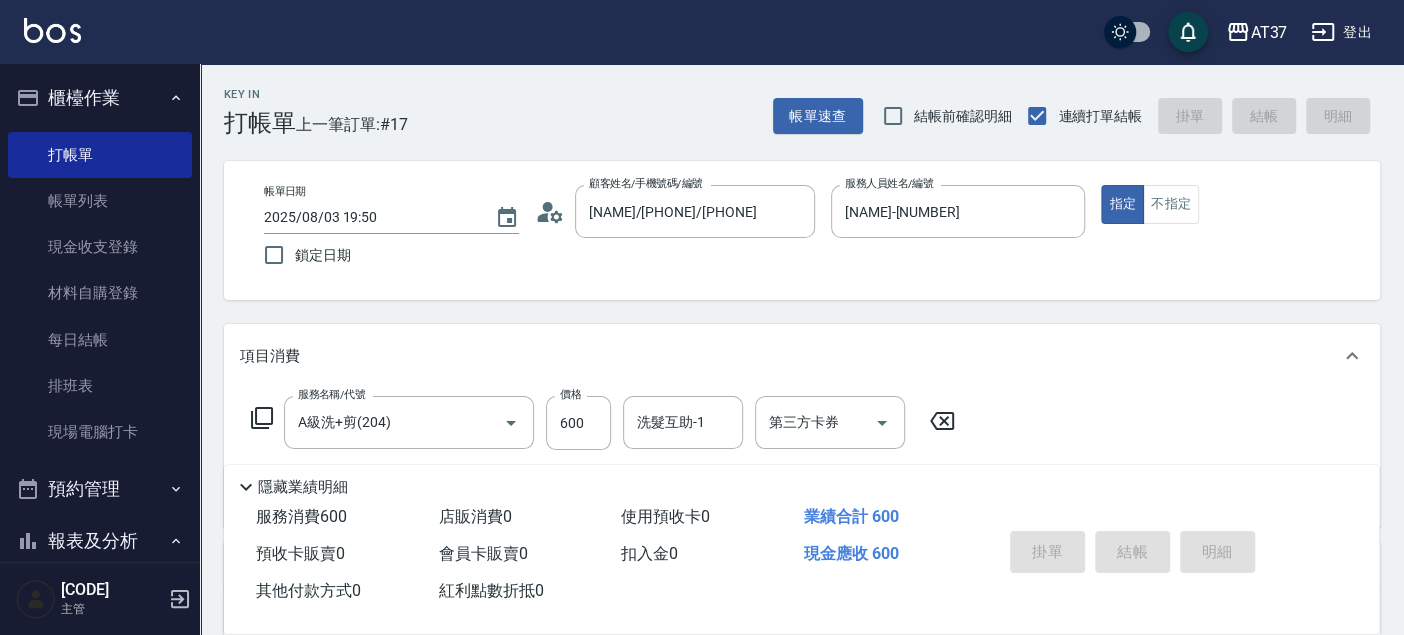 type on "2025/08/03 19:52" 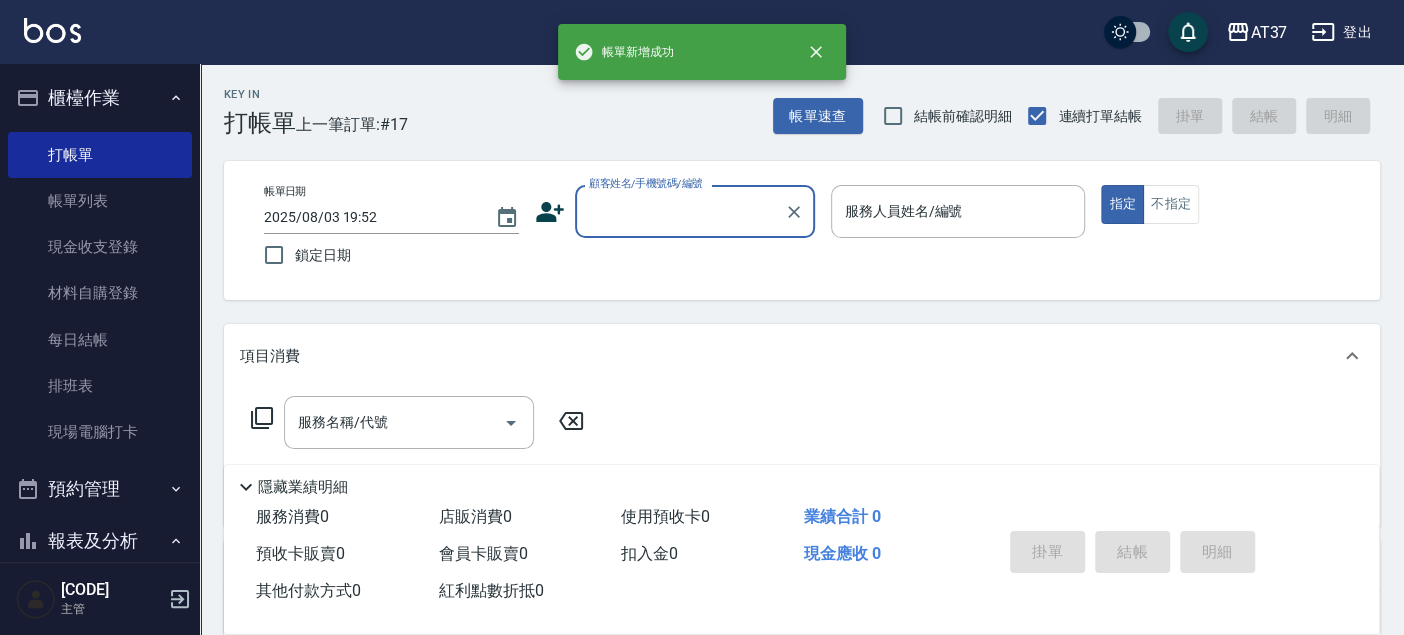 scroll, scrollTop: 0, scrollLeft: 0, axis: both 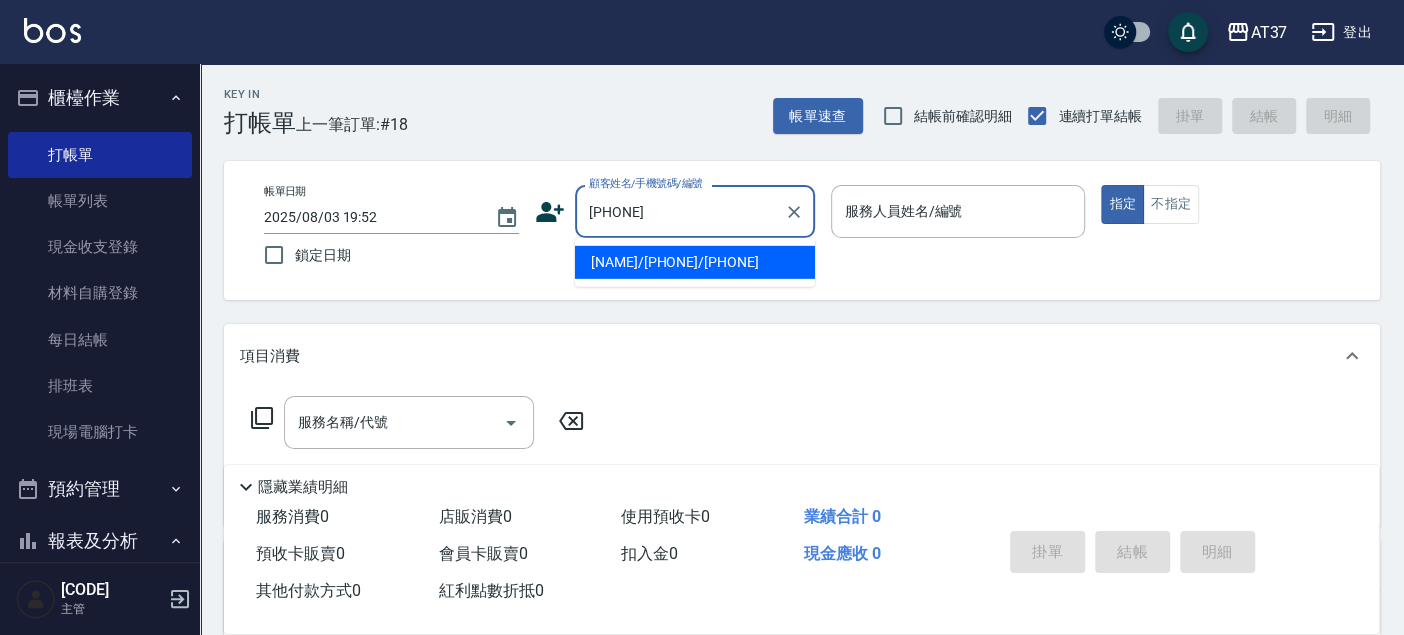 type on "[NAME]/[PHONE]/[PHONE]" 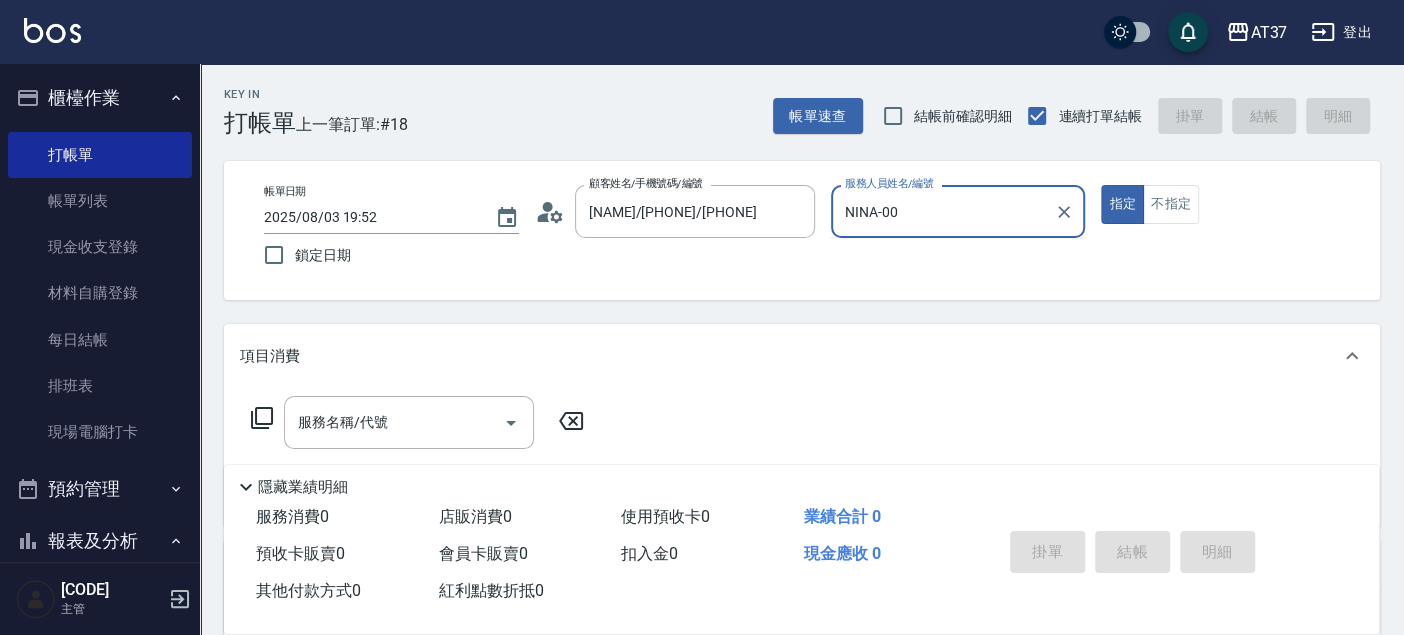 type on "[NAME]-[NUMBER]" 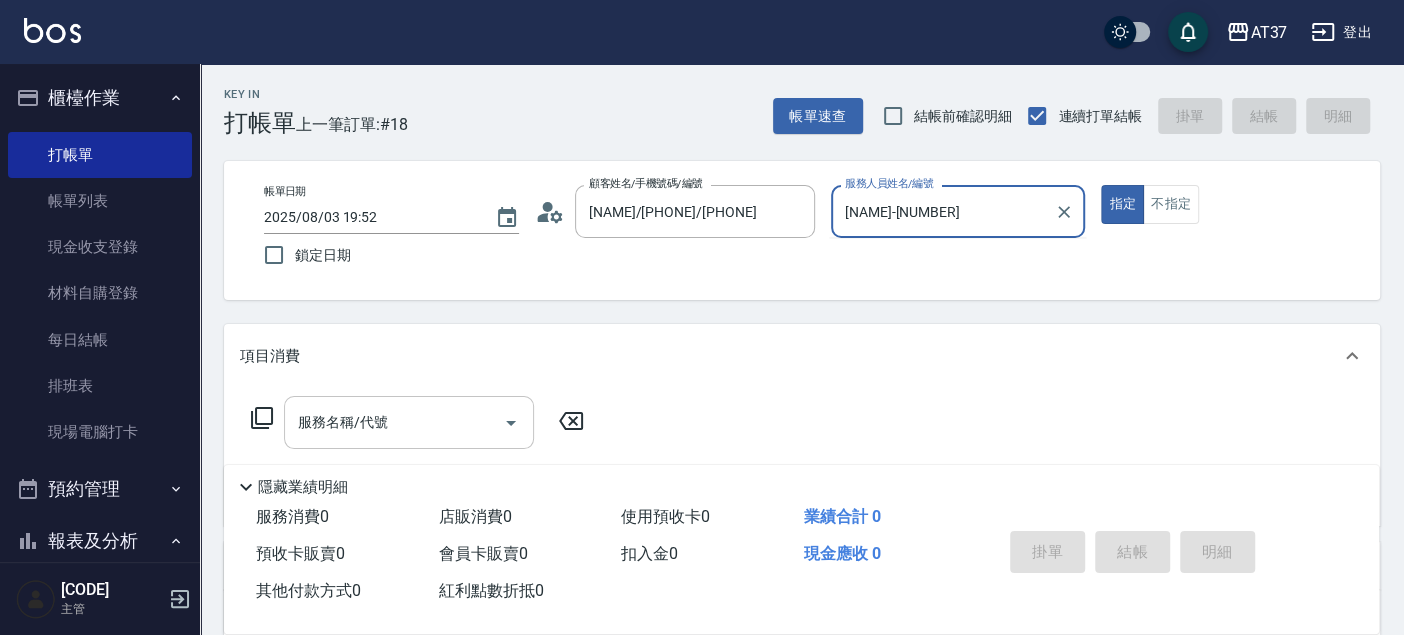 click on "服務名稱/代號" at bounding box center (394, 422) 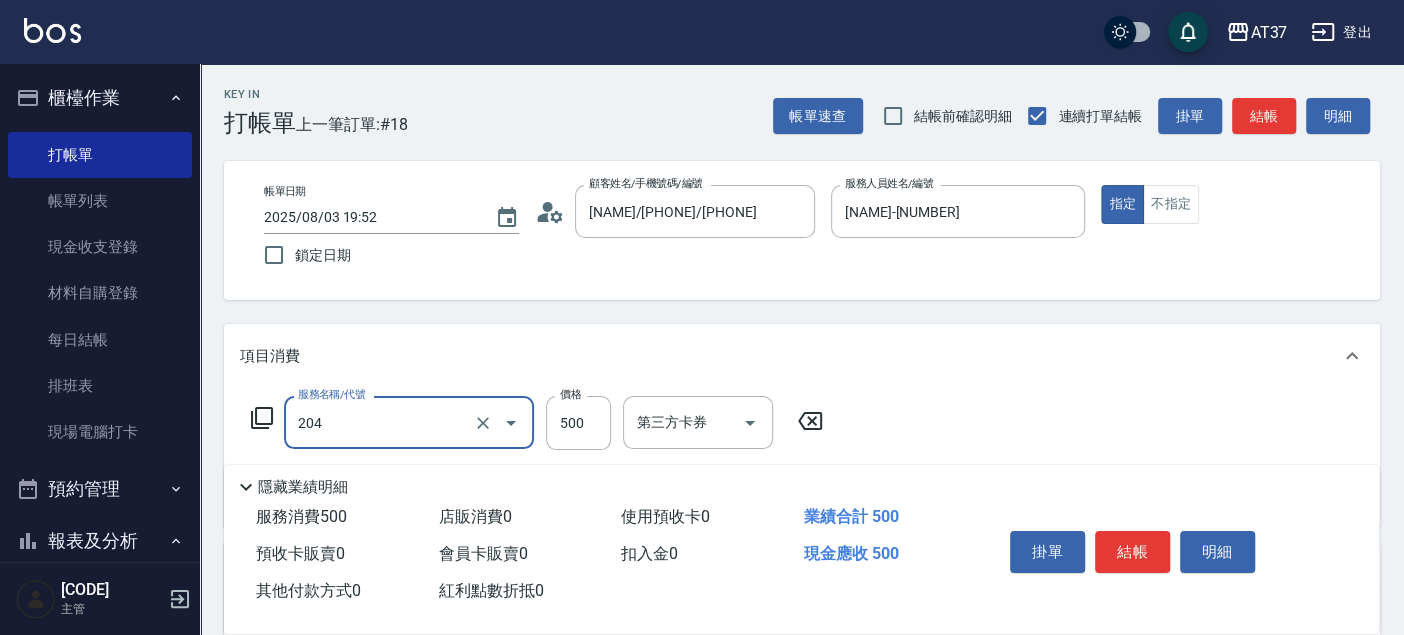 type on "A級洗+剪(204)" 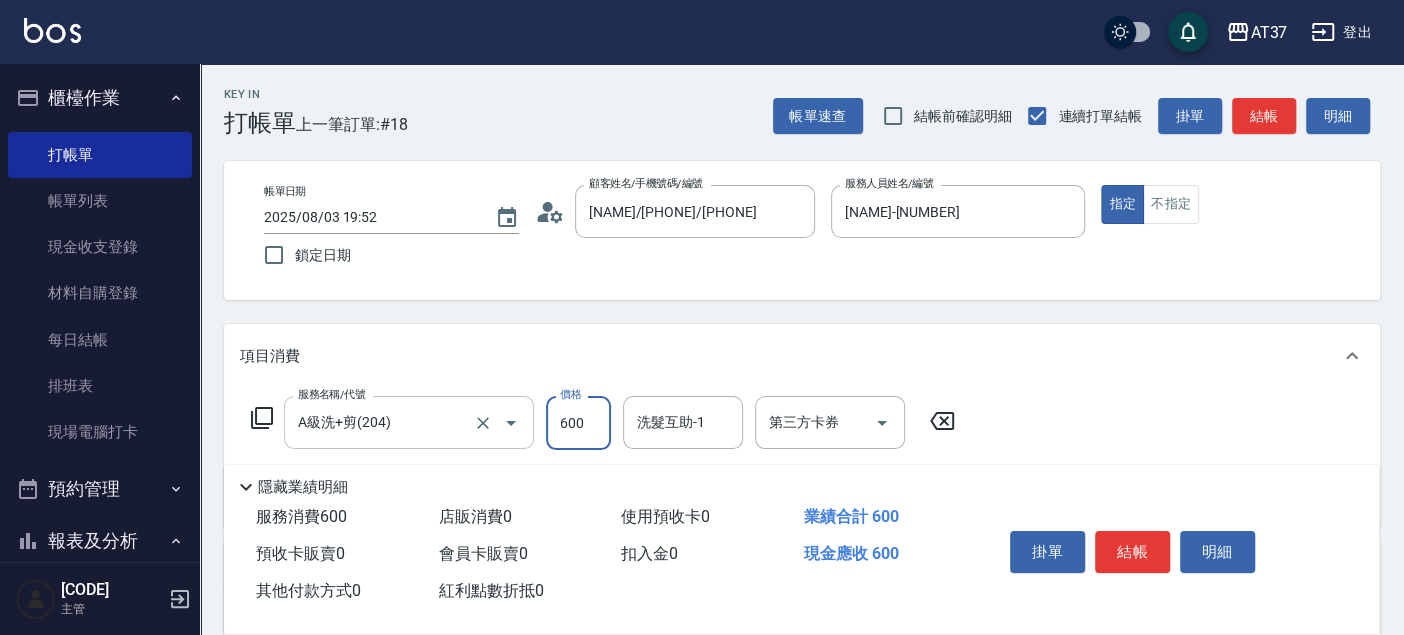 type on "600" 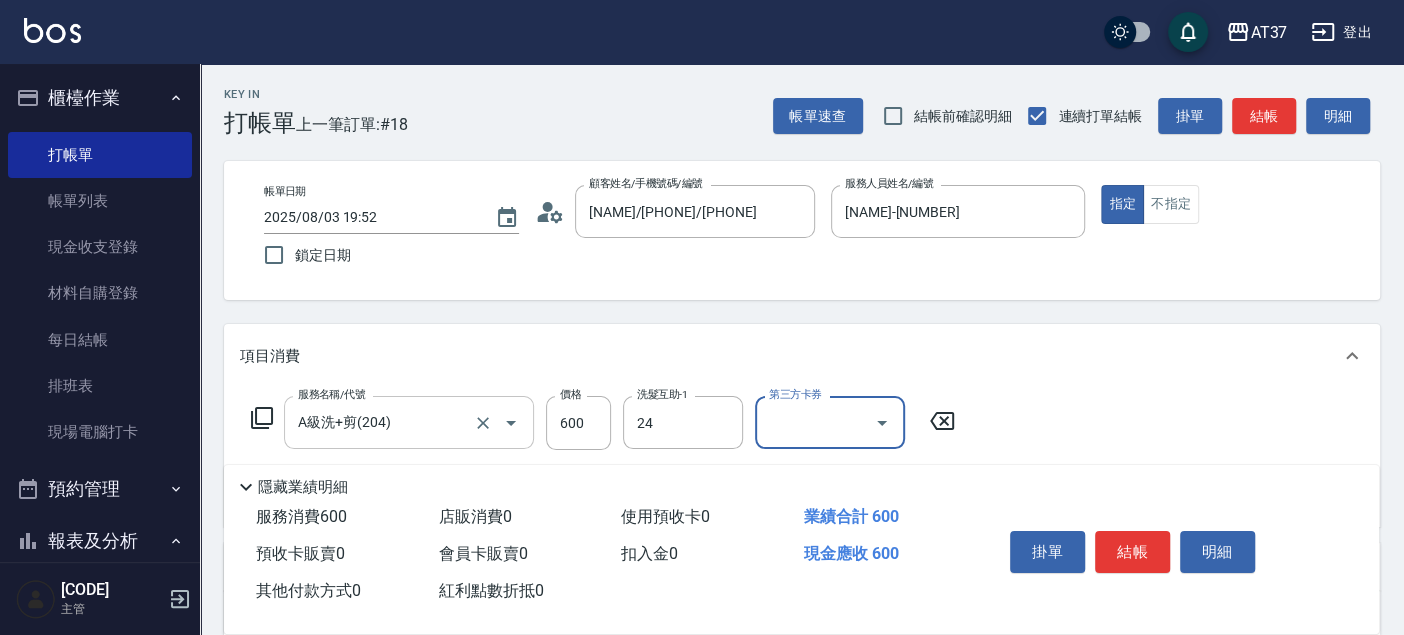 type on "小[NAME]-24" 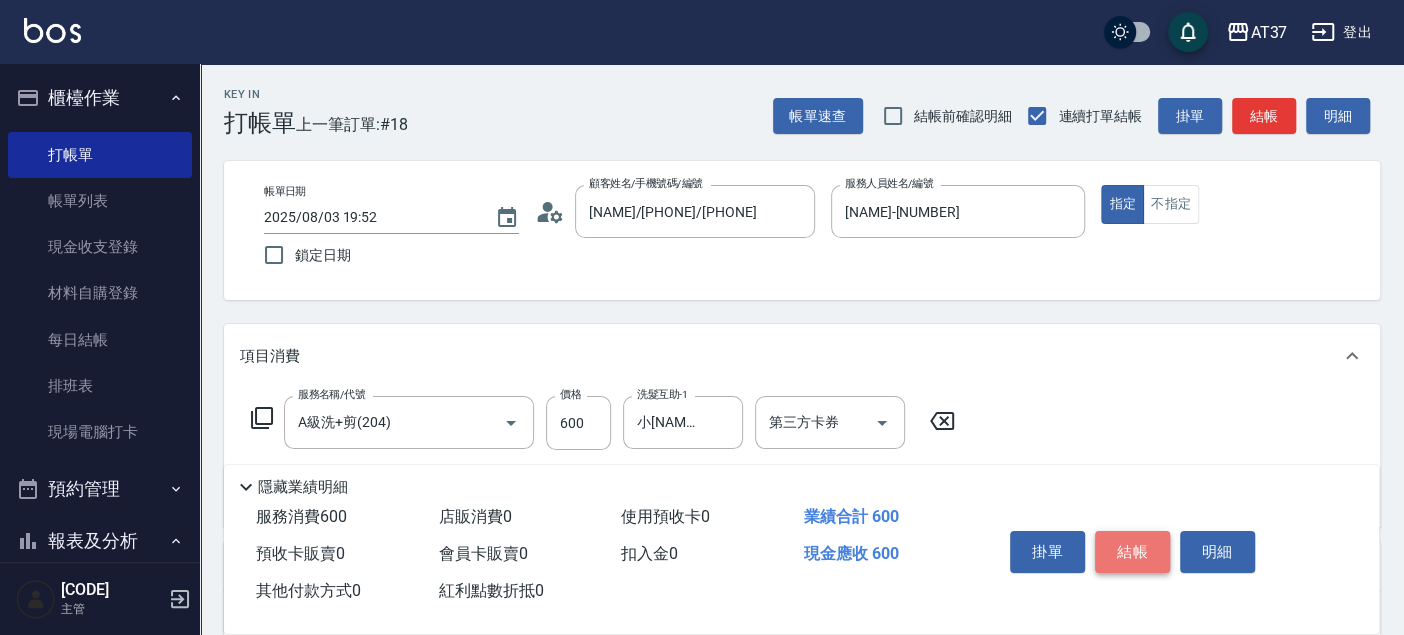click on "結帳" at bounding box center (1132, 552) 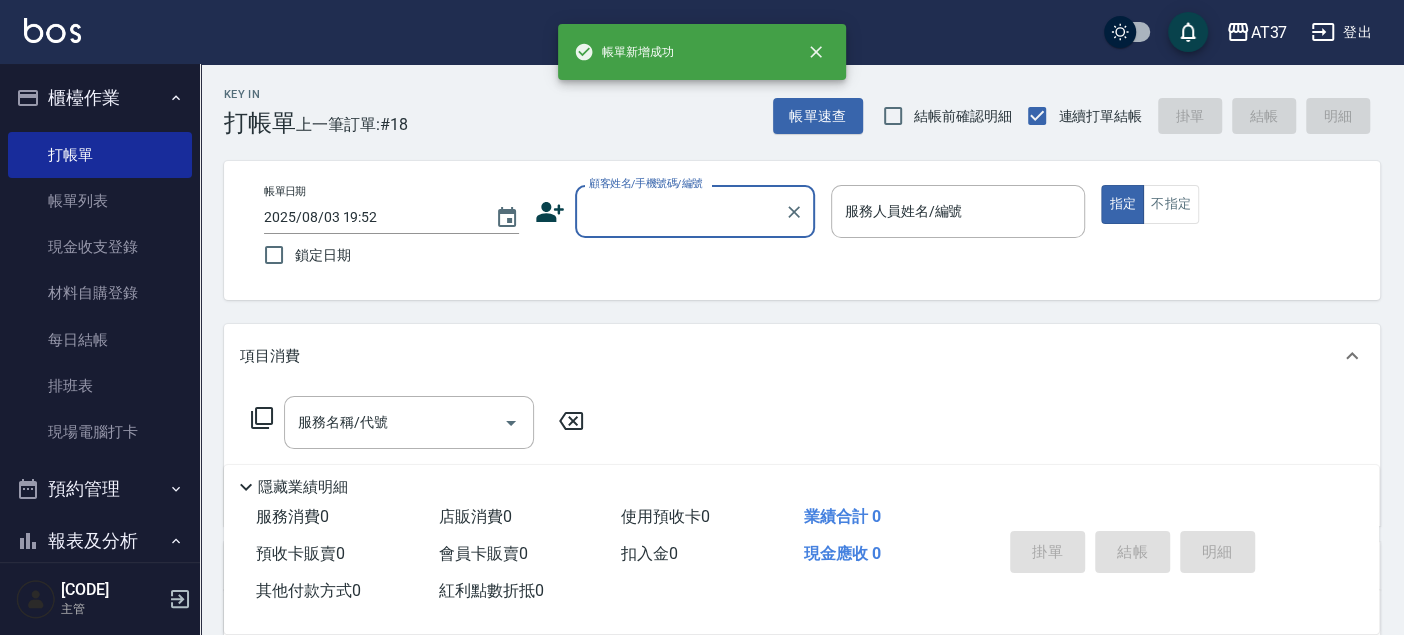 scroll, scrollTop: 0, scrollLeft: 0, axis: both 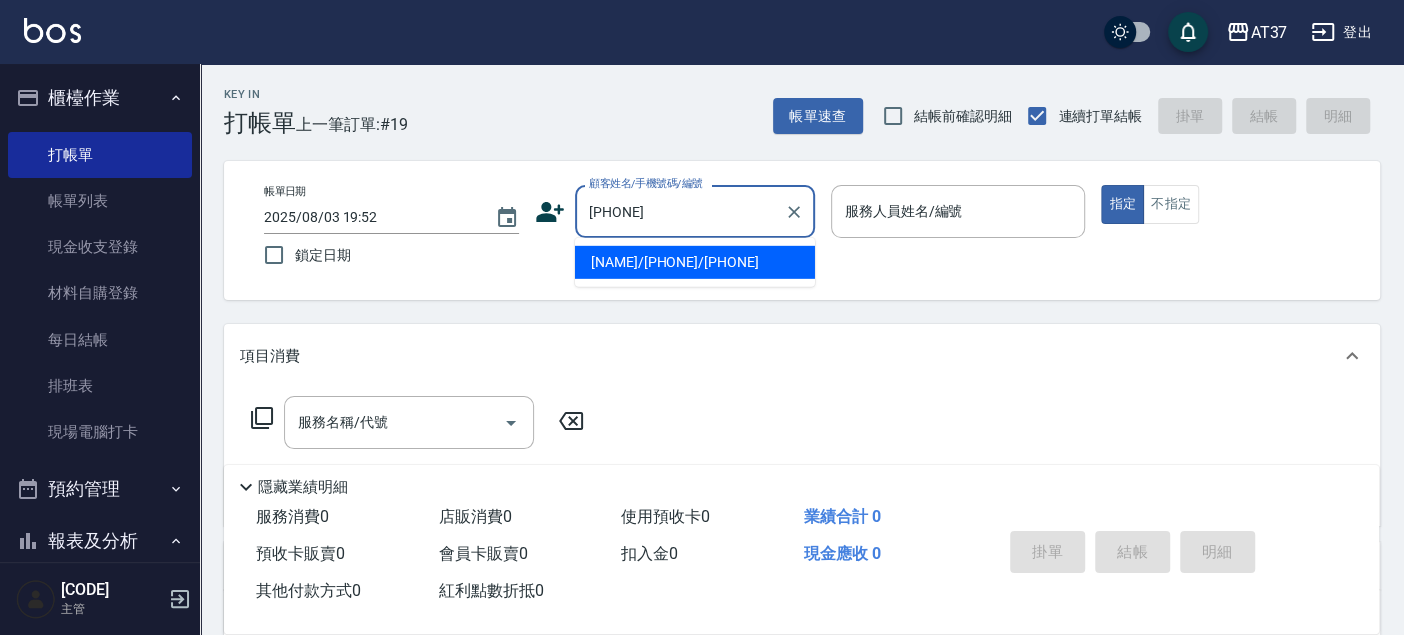 type on "[NAME]/[PHONE]/[PHONE]" 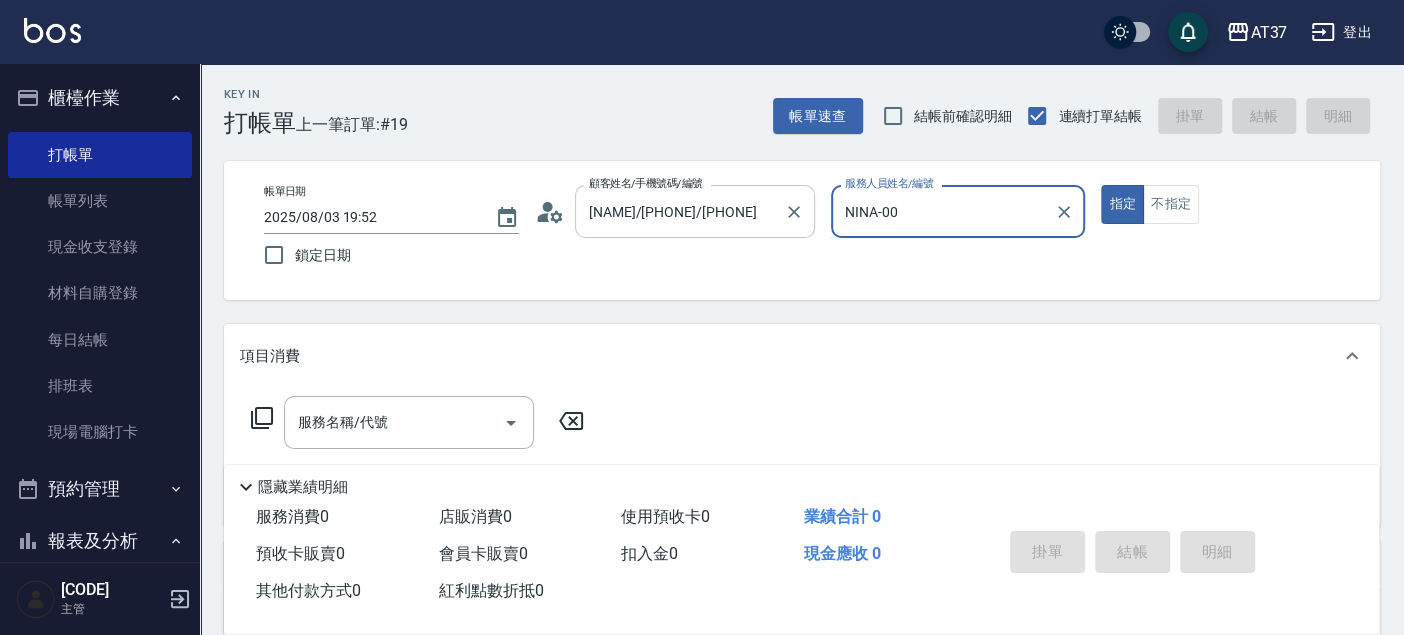type on "[NAME]-[NUMBER]" 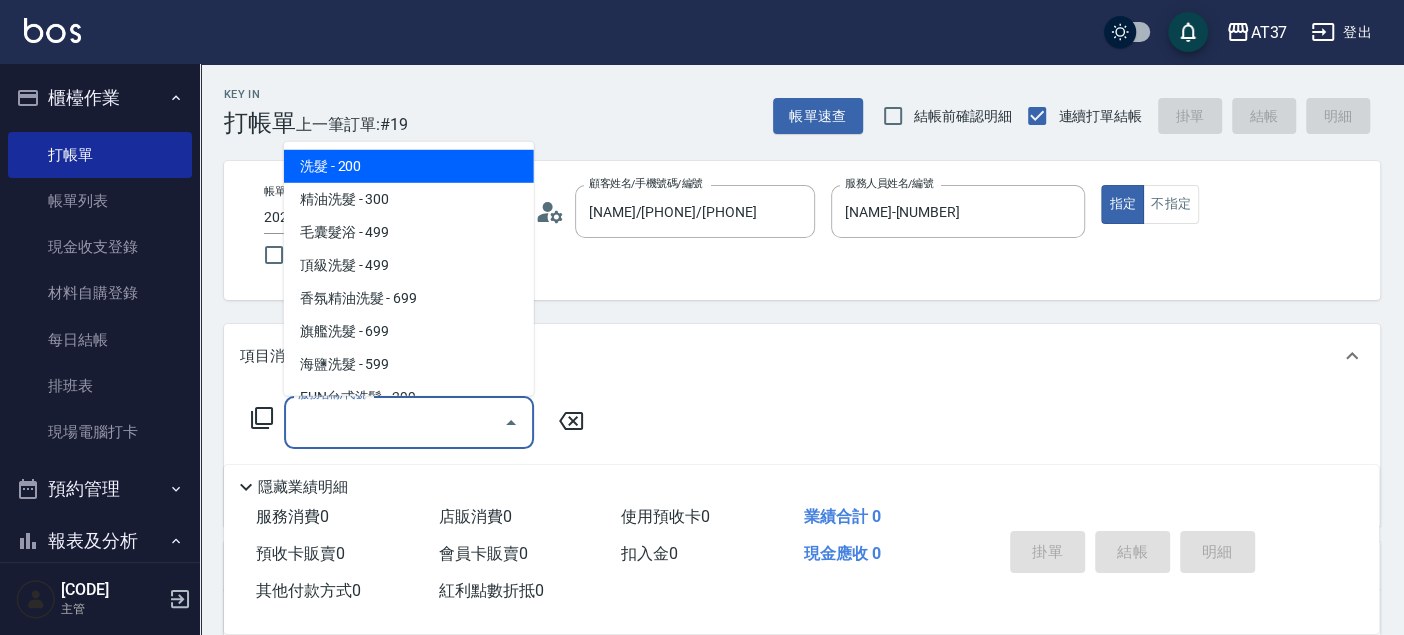 click on "服務名稱/代號 服務名稱/代號" at bounding box center [409, 422] 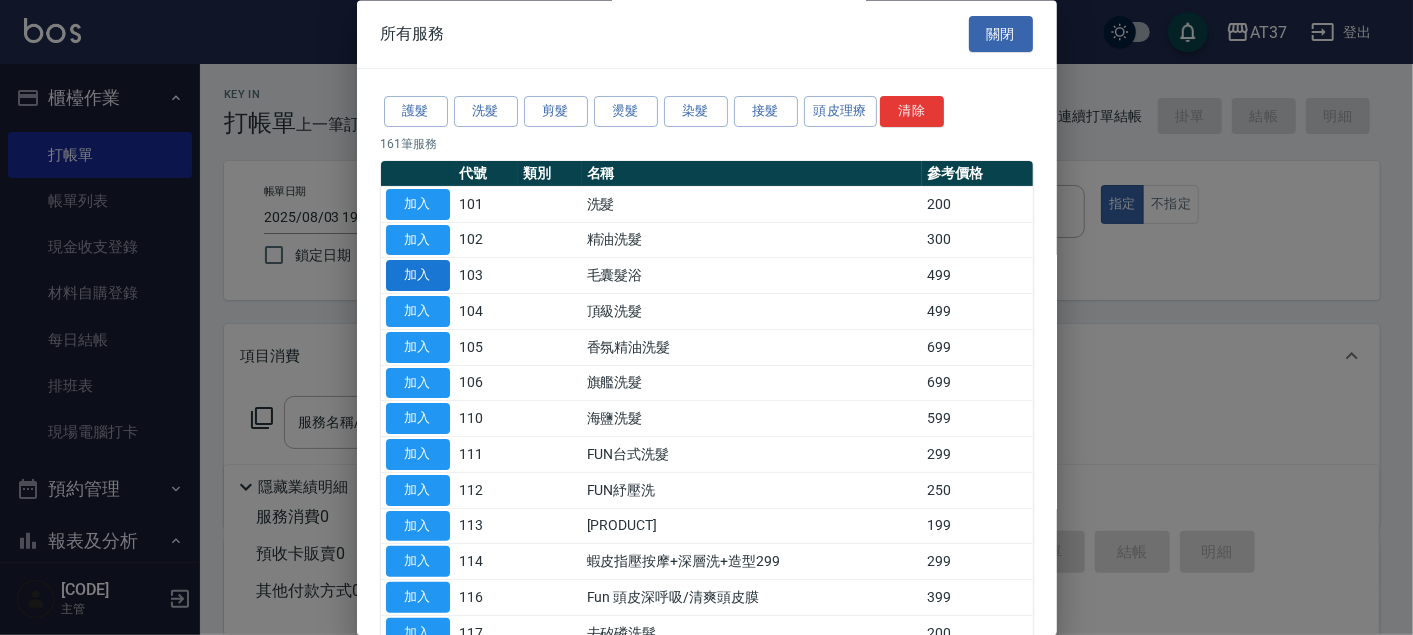 click on "加入" at bounding box center [418, 276] 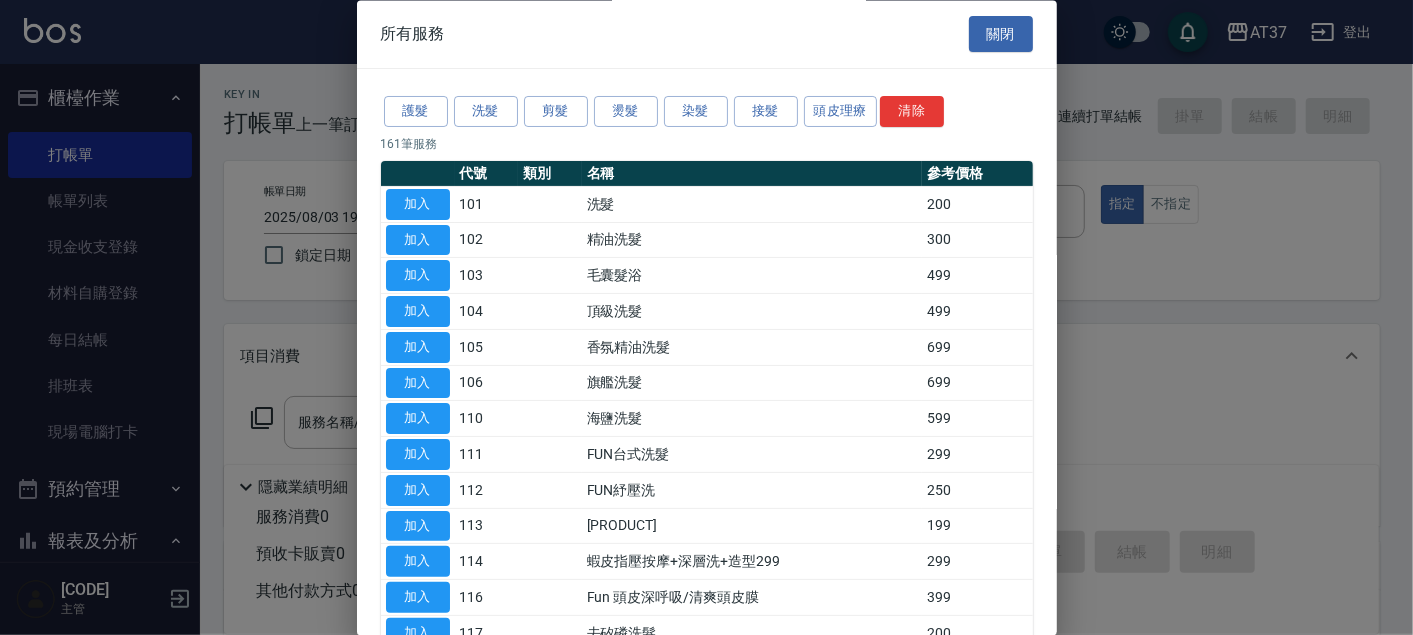 type on "毛囊髮浴(103)" 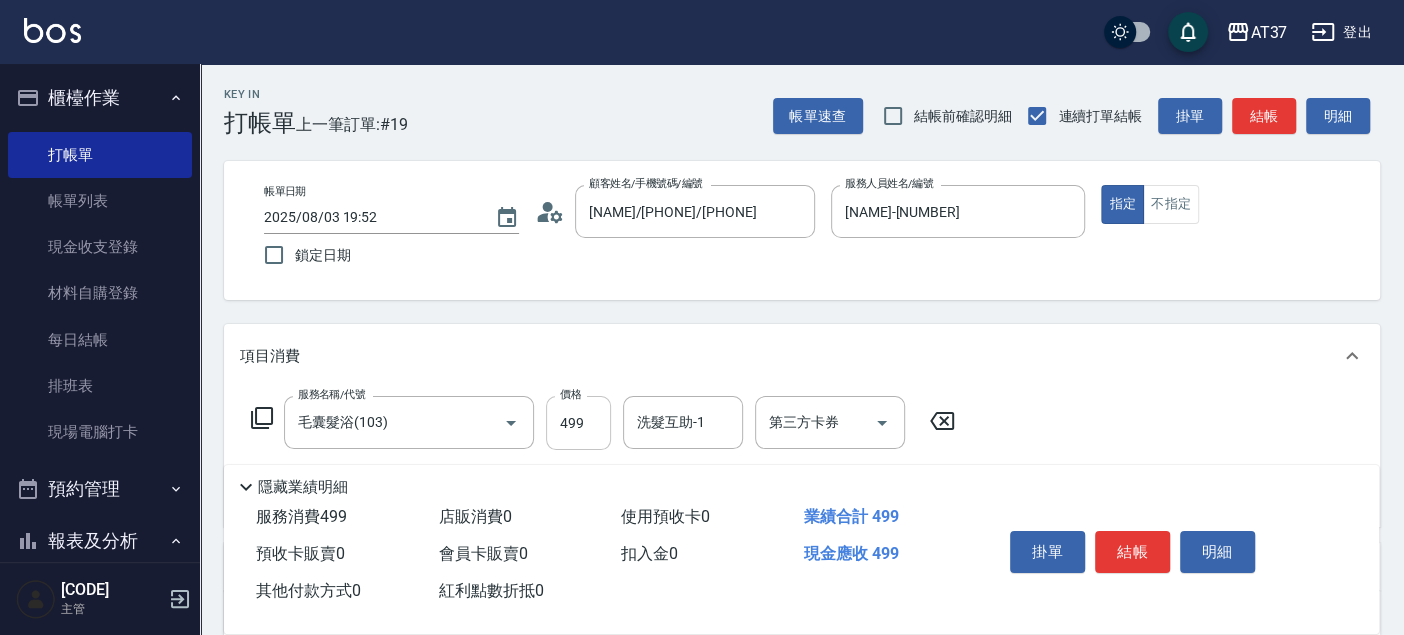 click on "499" at bounding box center [578, 423] 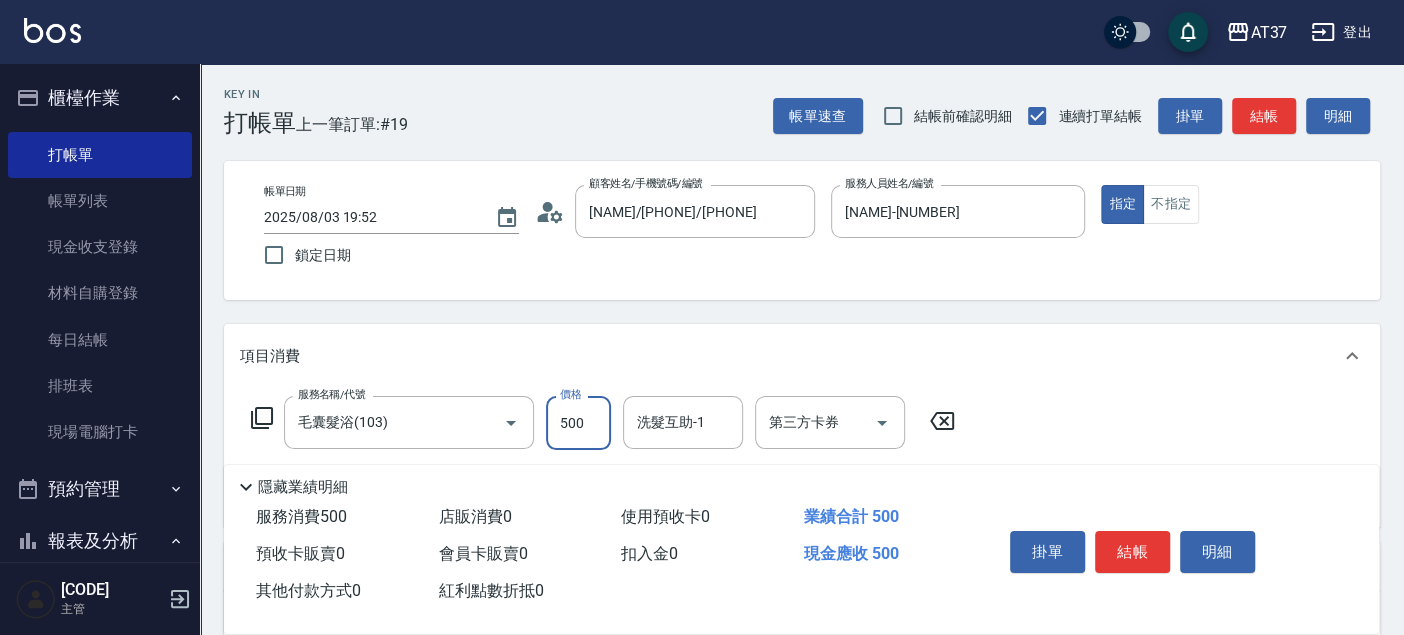 type on "500" 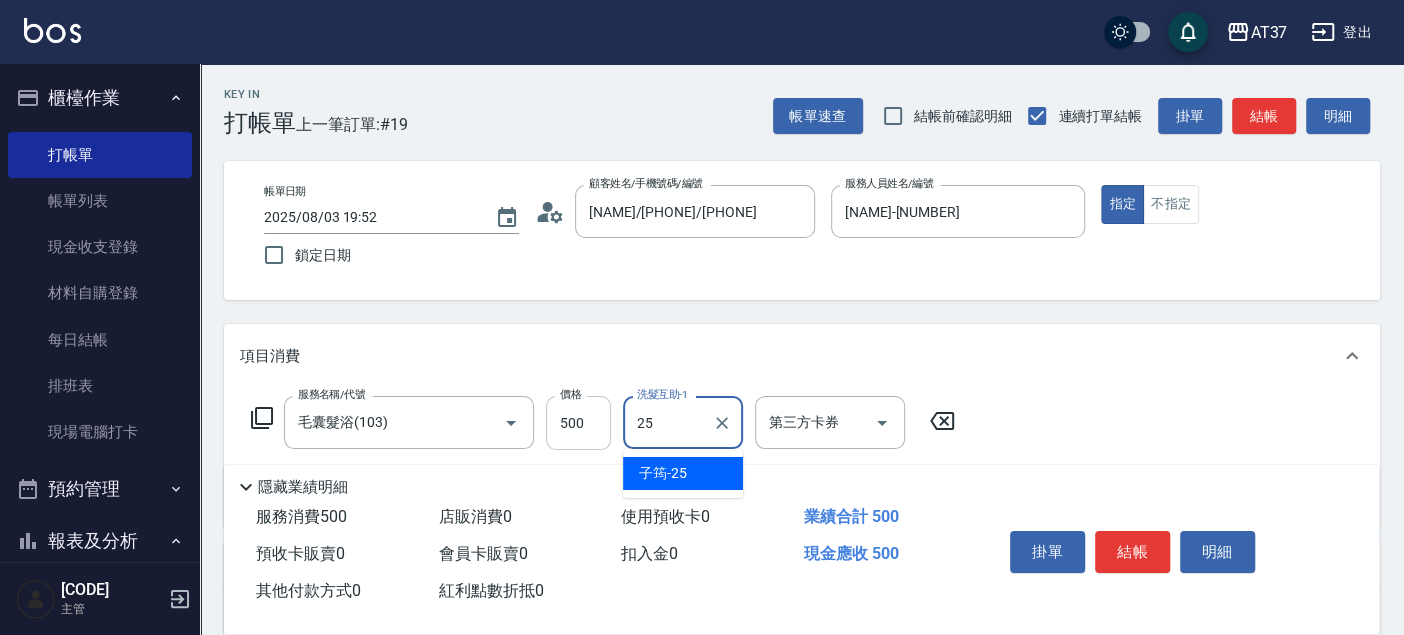 type on "[NAME]-[NUMBER]" 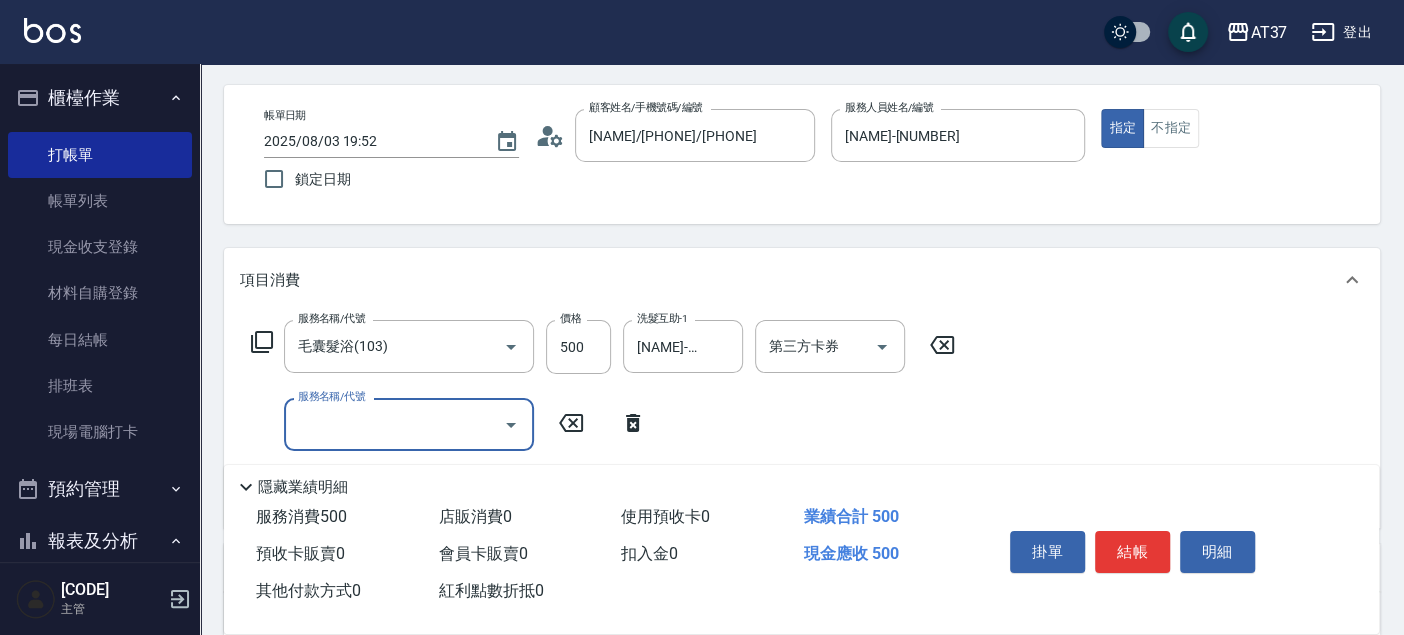 scroll, scrollTop: 111, scrollLeft: 0, axis: vertical 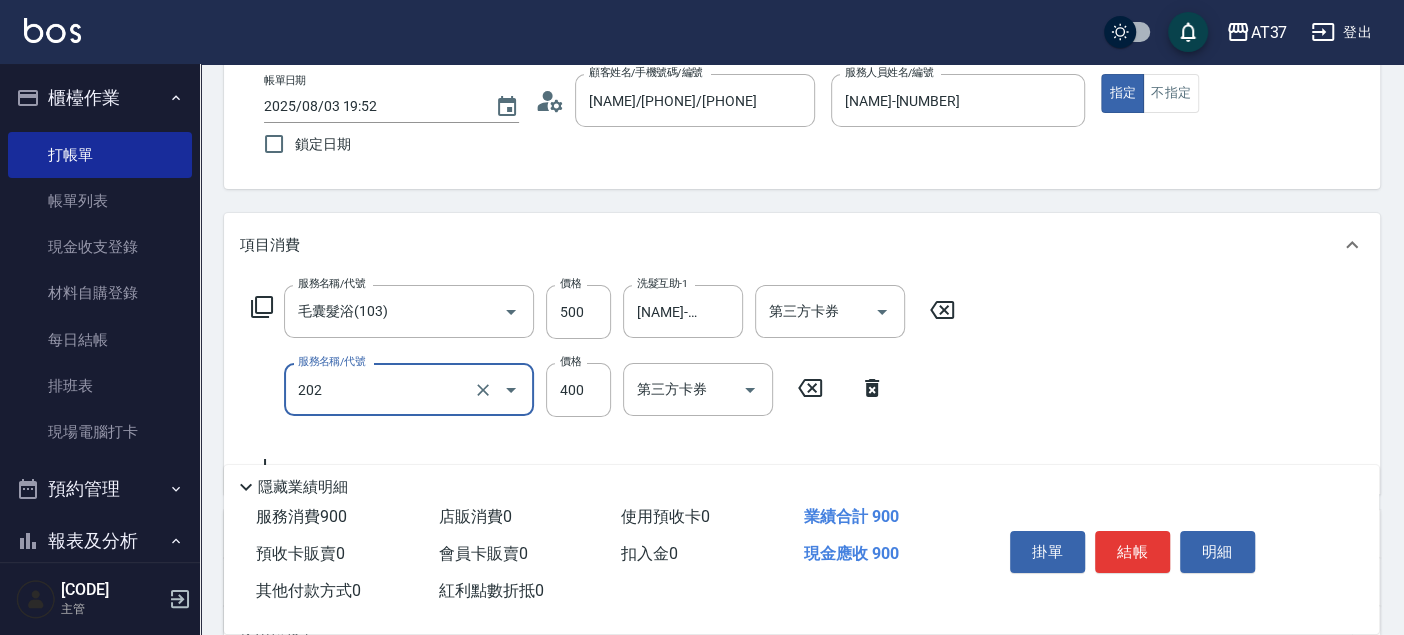 type on "A級單剪(202)" 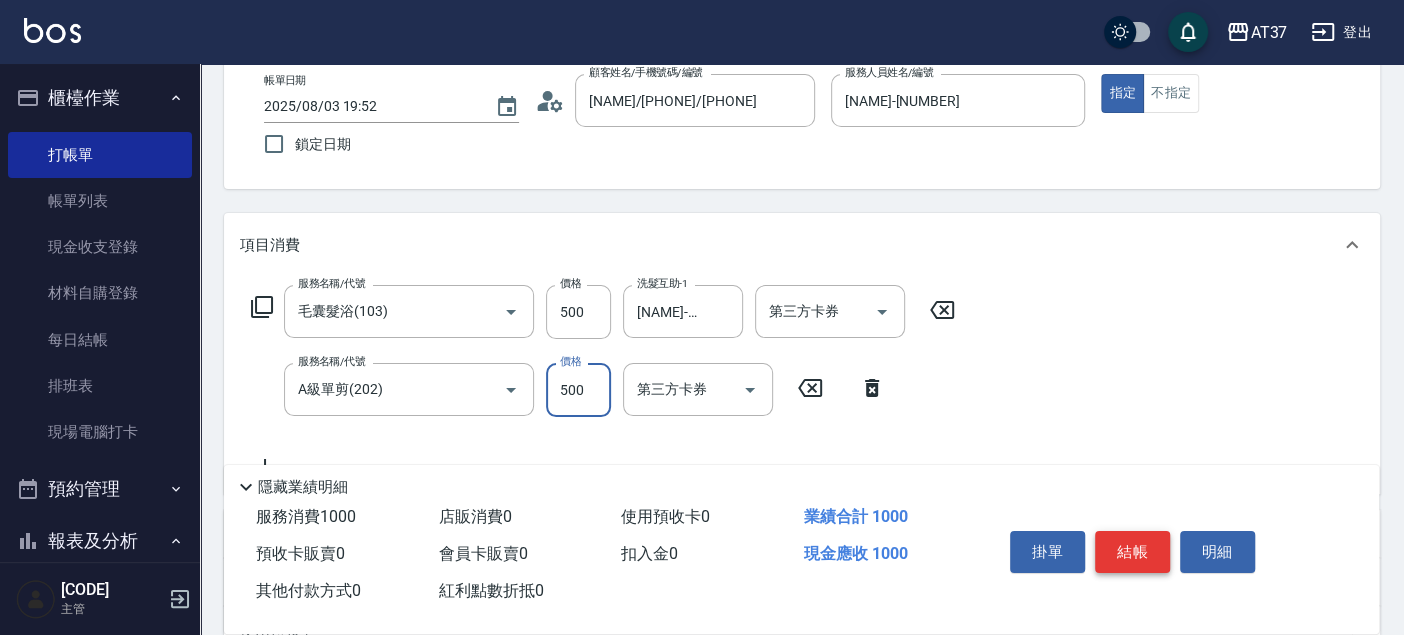 type on "500" 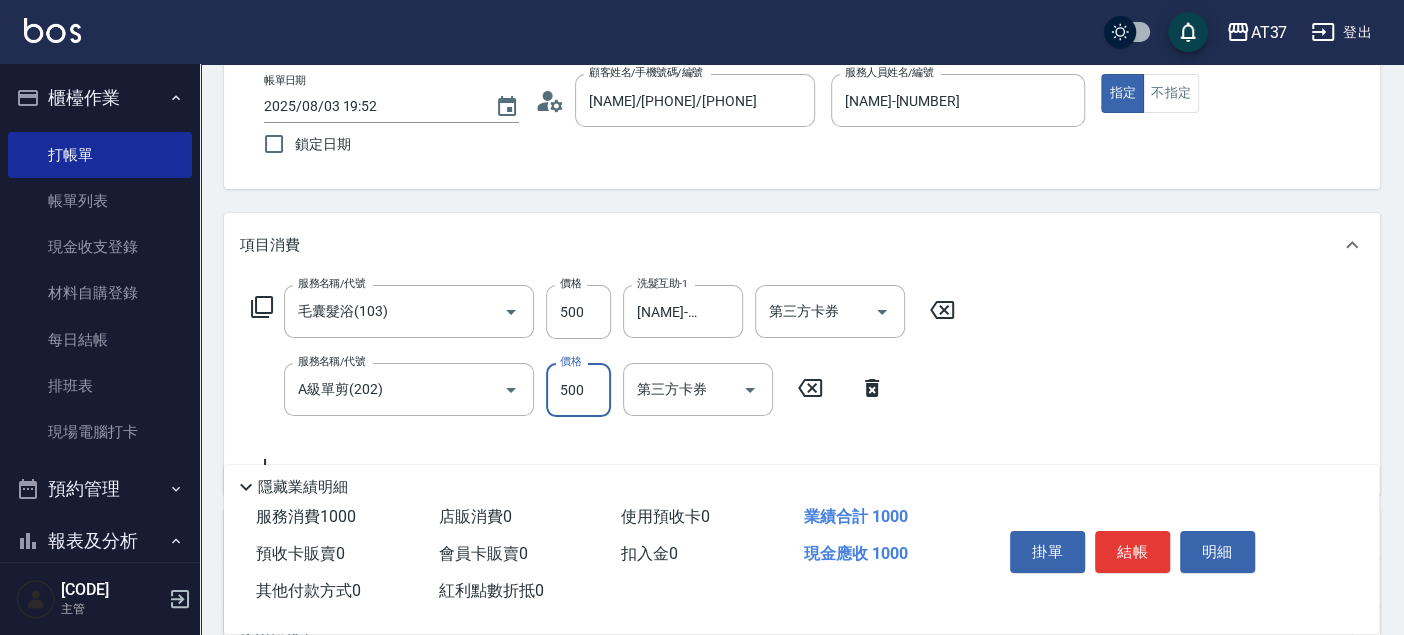 click on "結帳" at bounding box center [1132, 552] 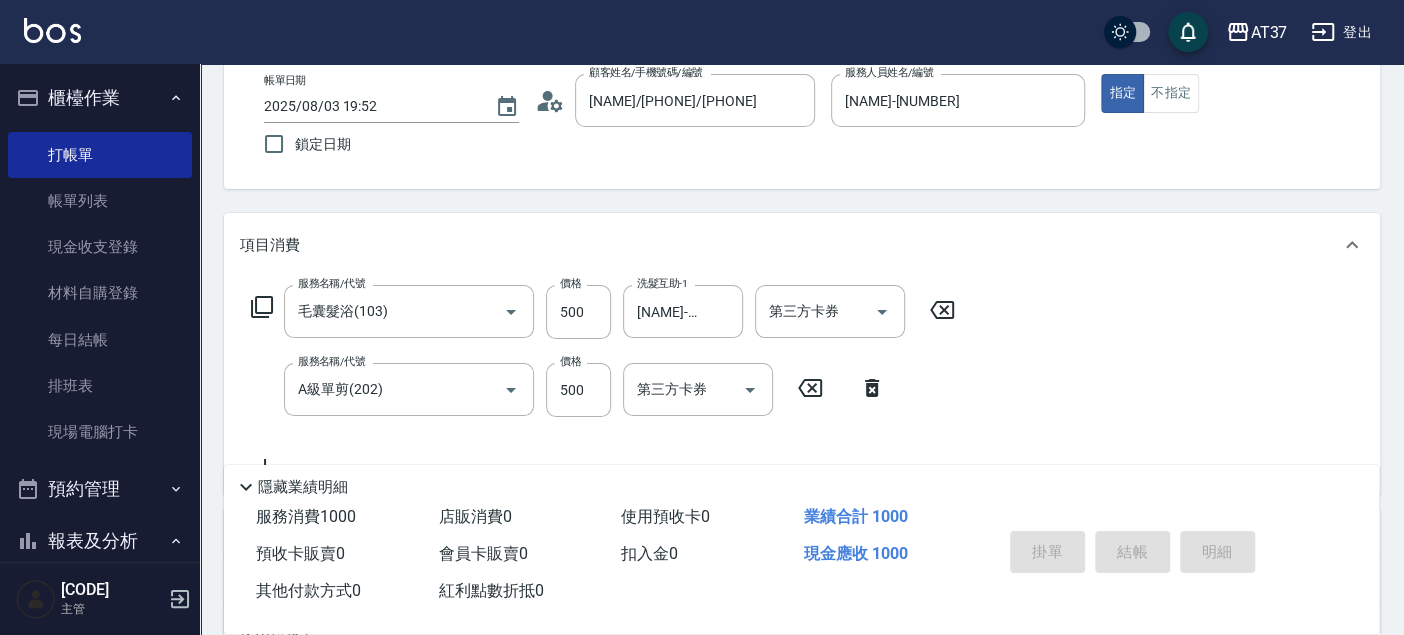 type on "2025/08/03 19:53" 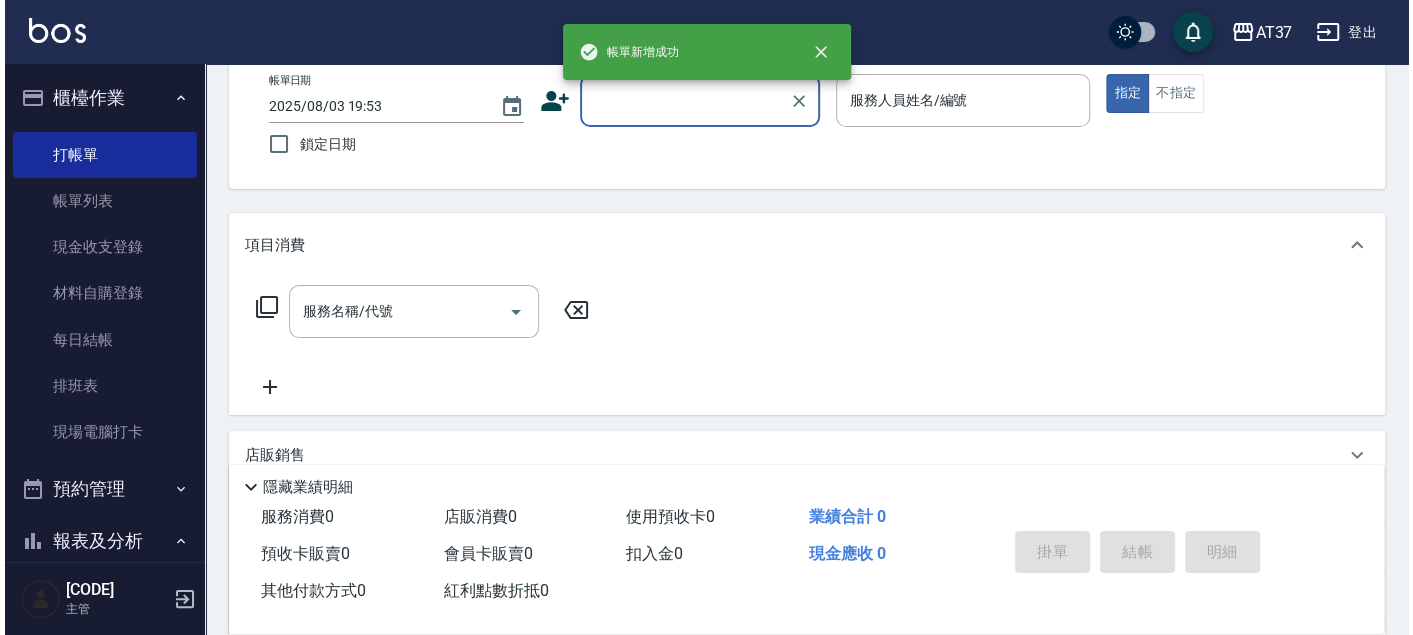 scroll, scrollTop: 0, scrollLeft: 0, axis: both 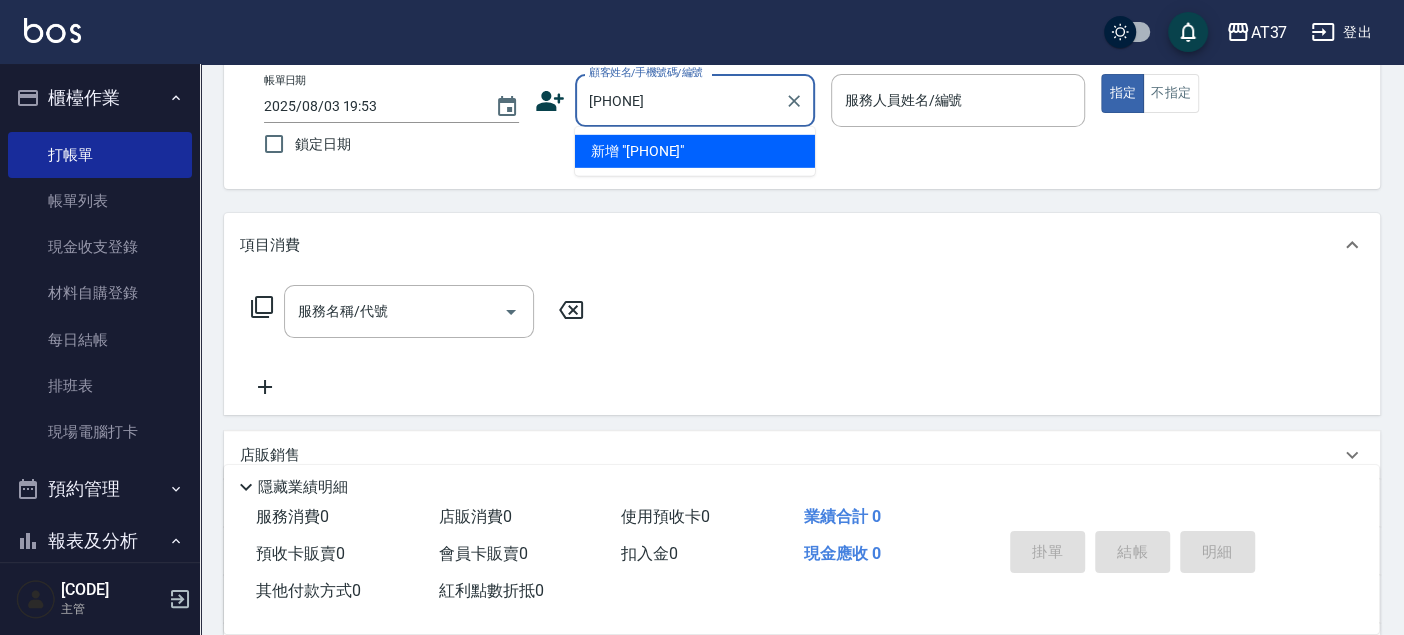 type on "[PHONE]" 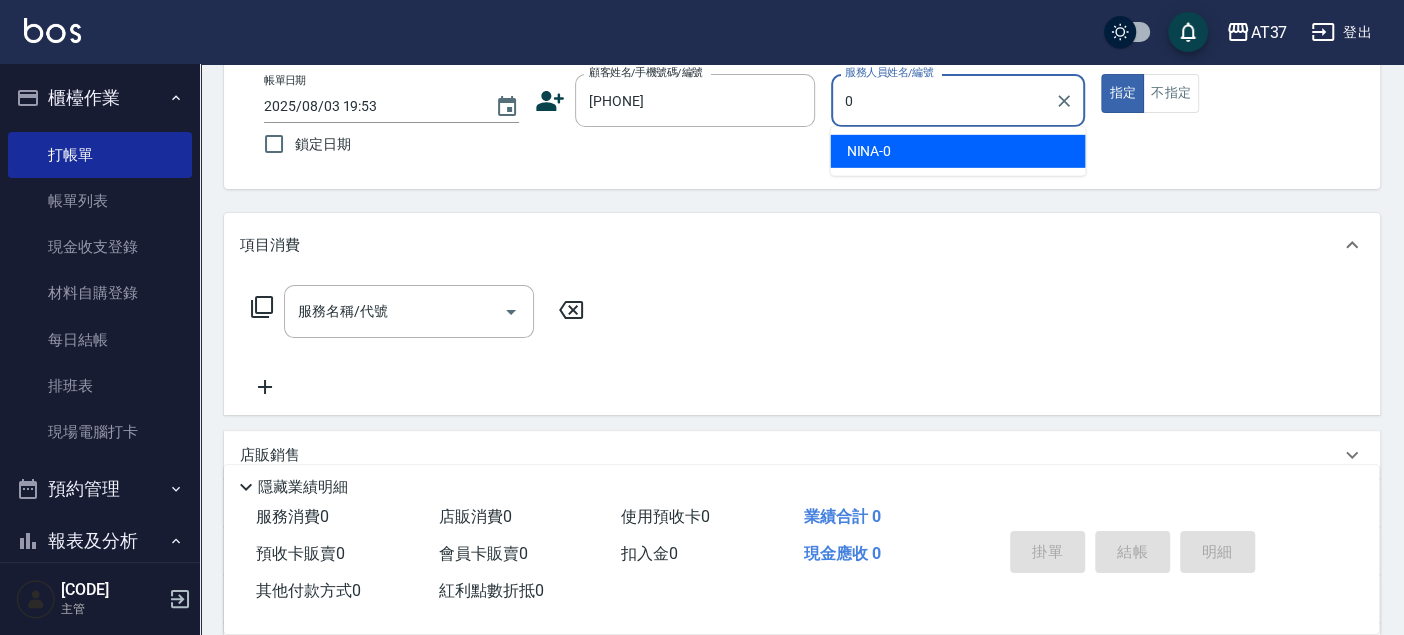 type on "[NAME]-[NUMBER]" 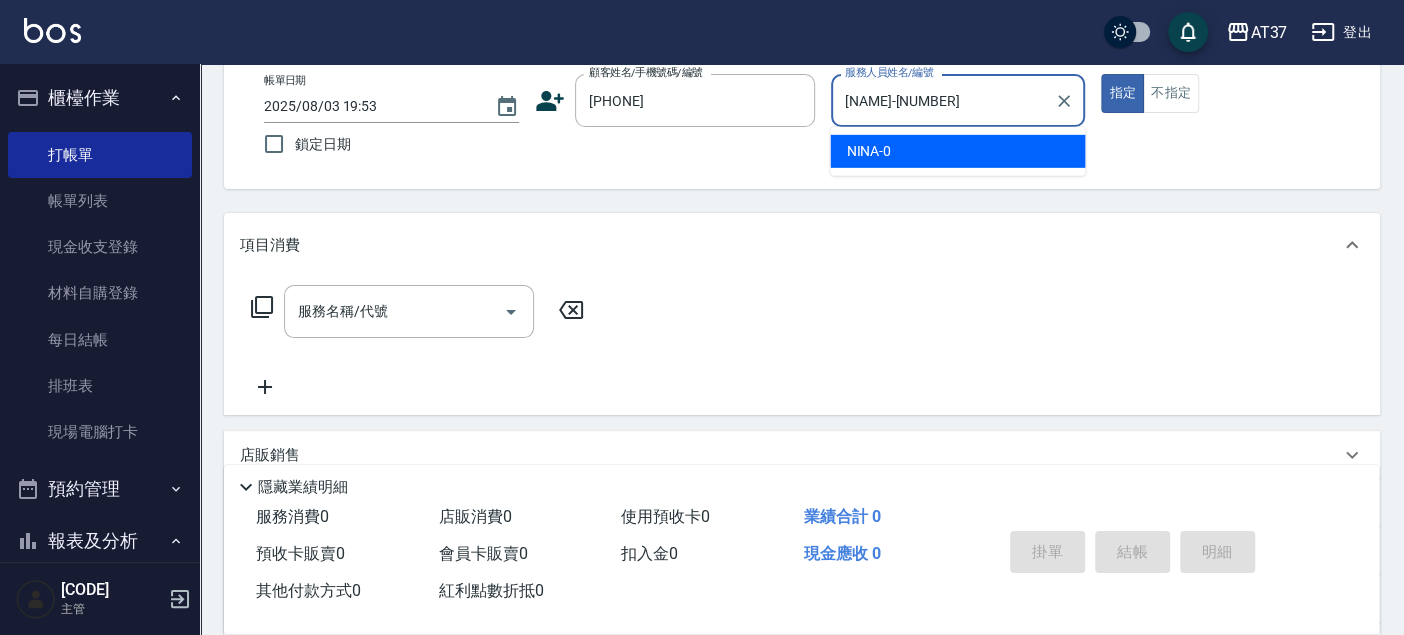 type on "true" 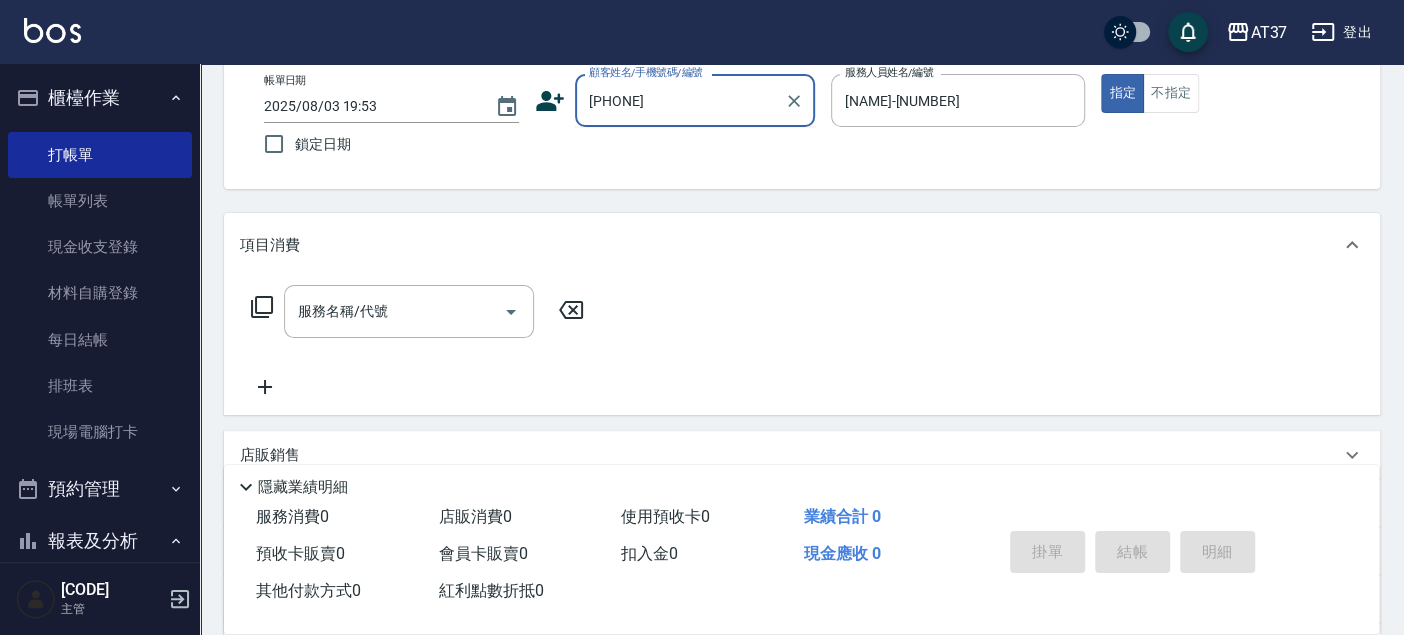 click on "[PHONE]" at bounding box center [680, 100] 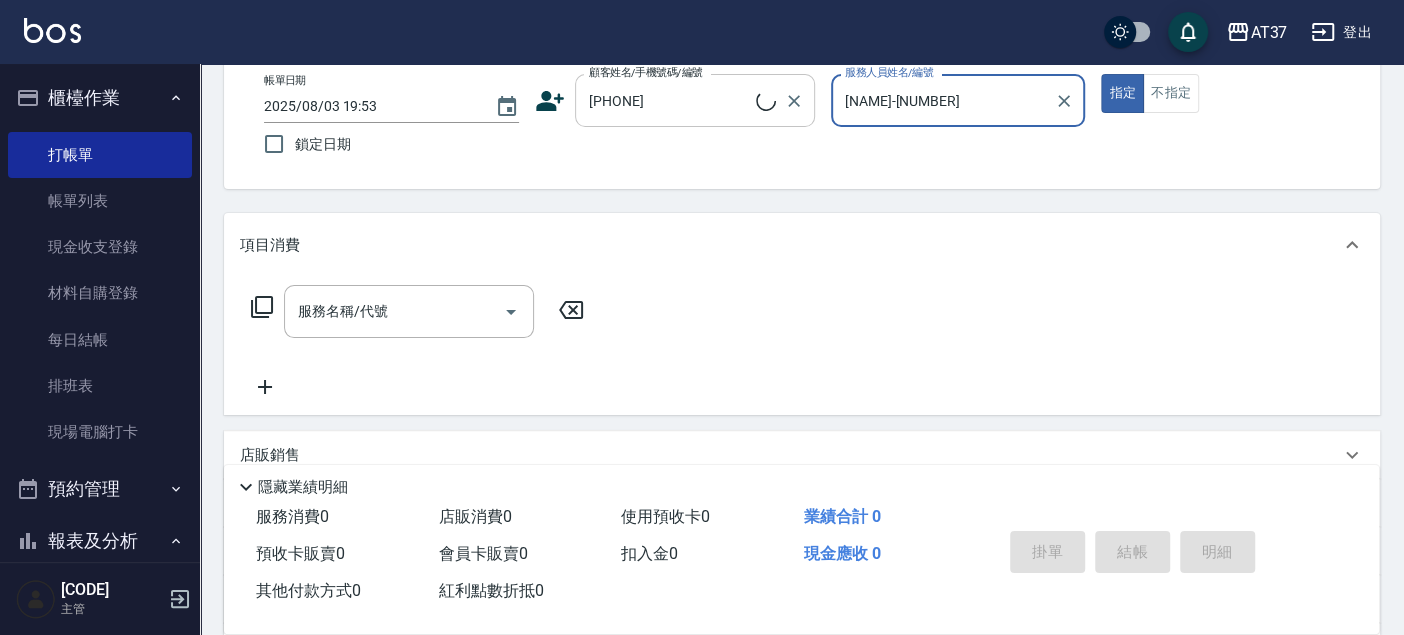 type on "[NAME]/[PHONE]/[PHONE]" 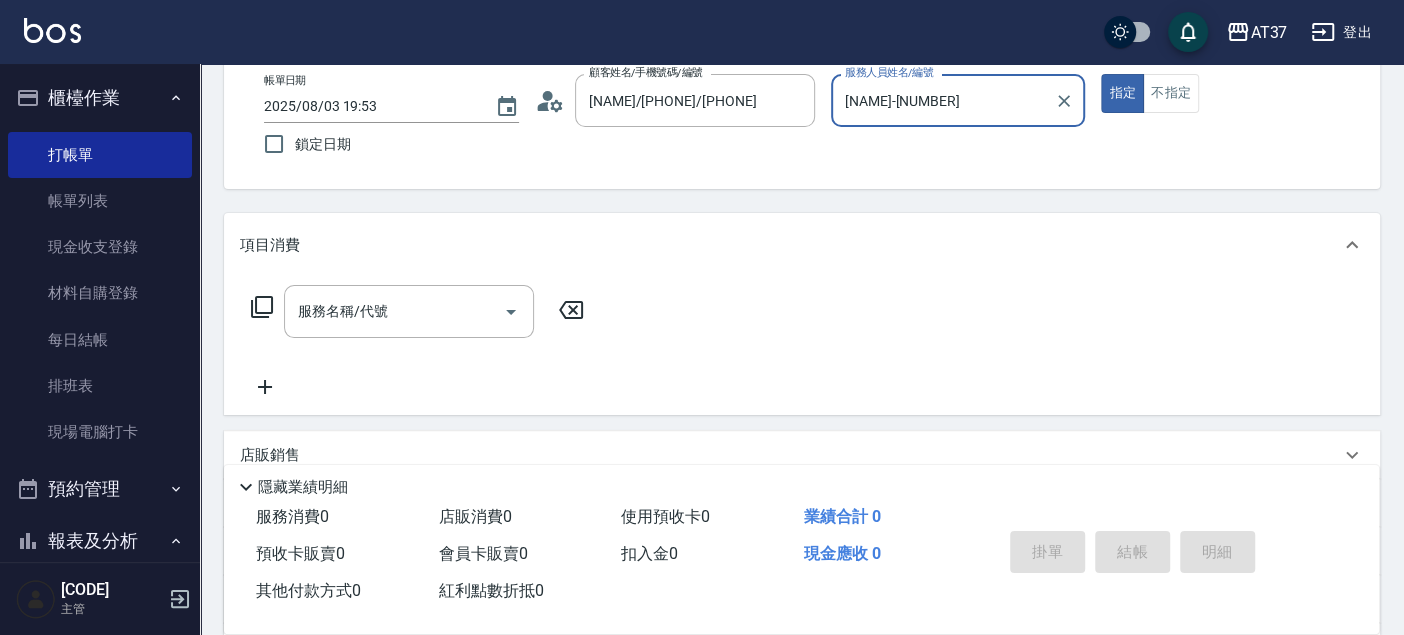 click on "服務名稱/代號 服務名稱/代號" at bounding box center [418, 311] 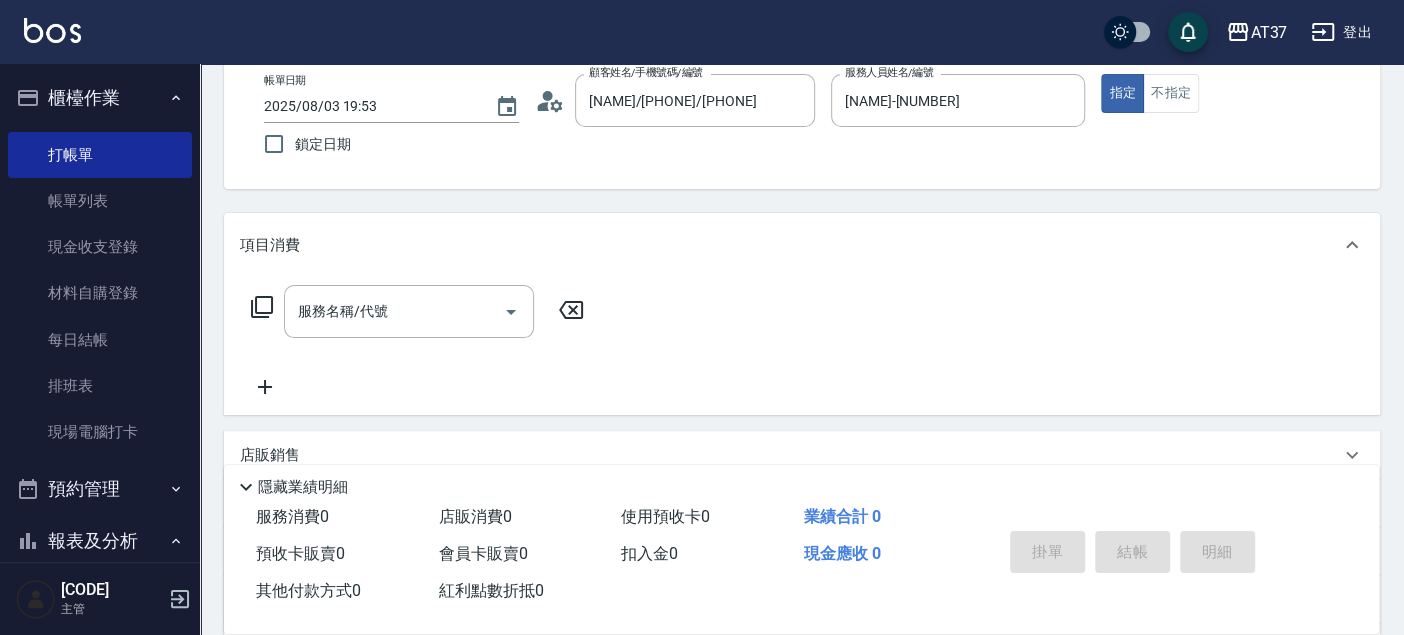 click 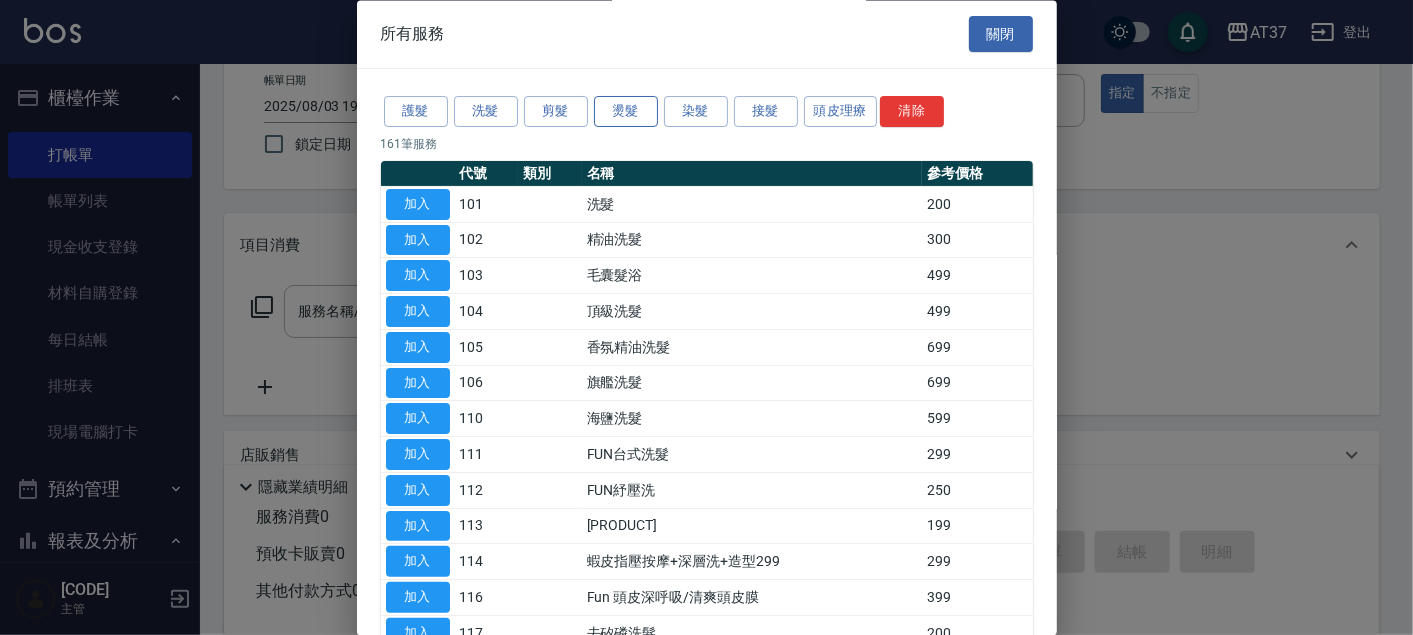 click on "燙髮" at bounding box center (626, 112) 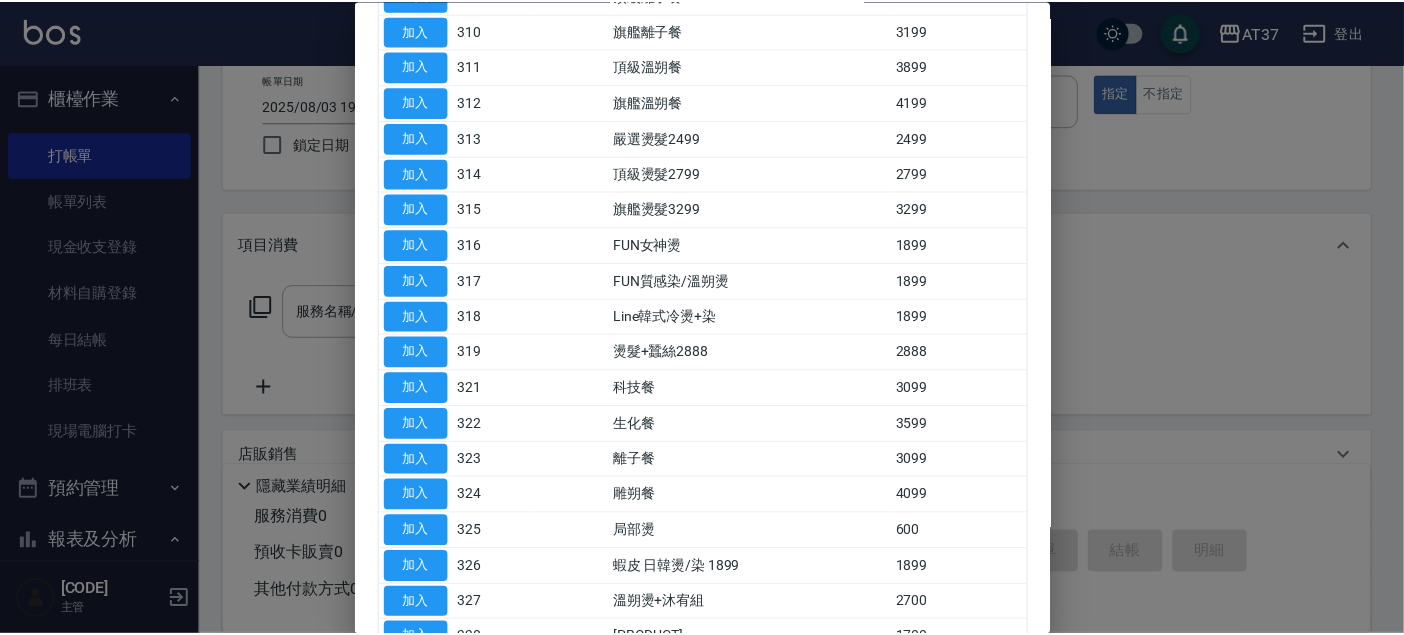 scroll, scrollTop: 555, scrollLeft: 0, axis: vertical 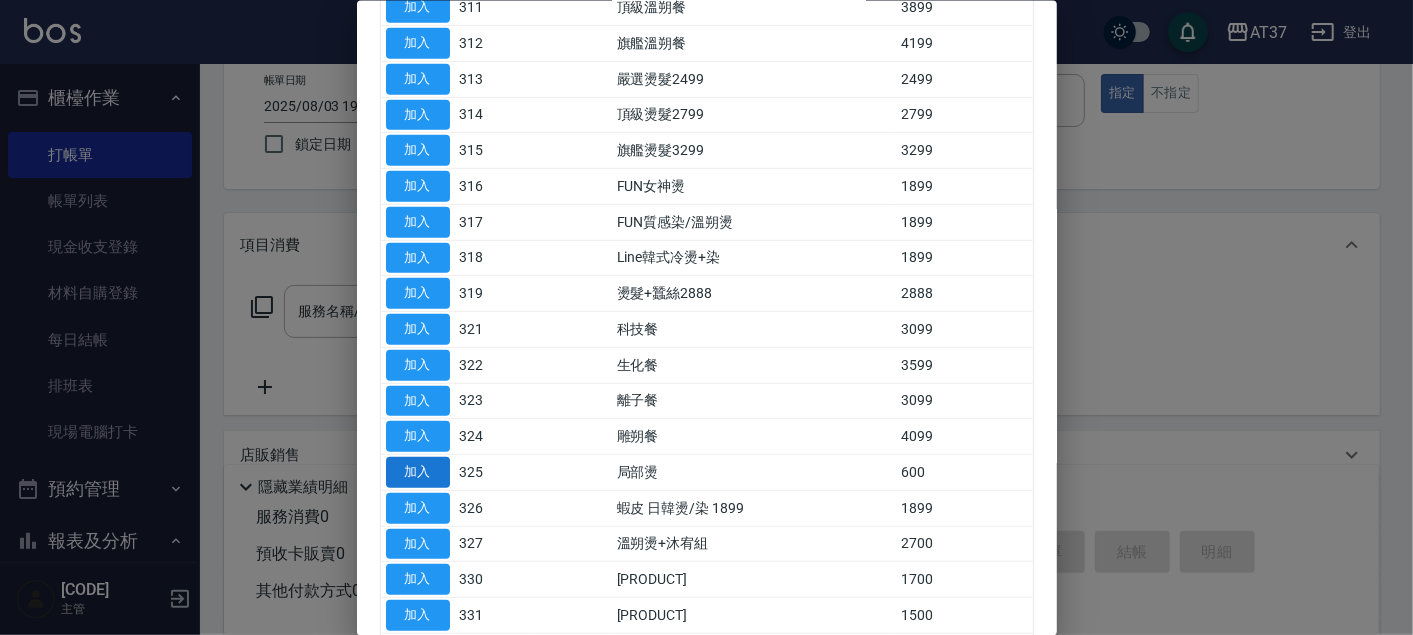 drag, startPoint x: 410, startPoint y: 463, endPoint x: 422, endPoint y: 465, distance: 12.165525 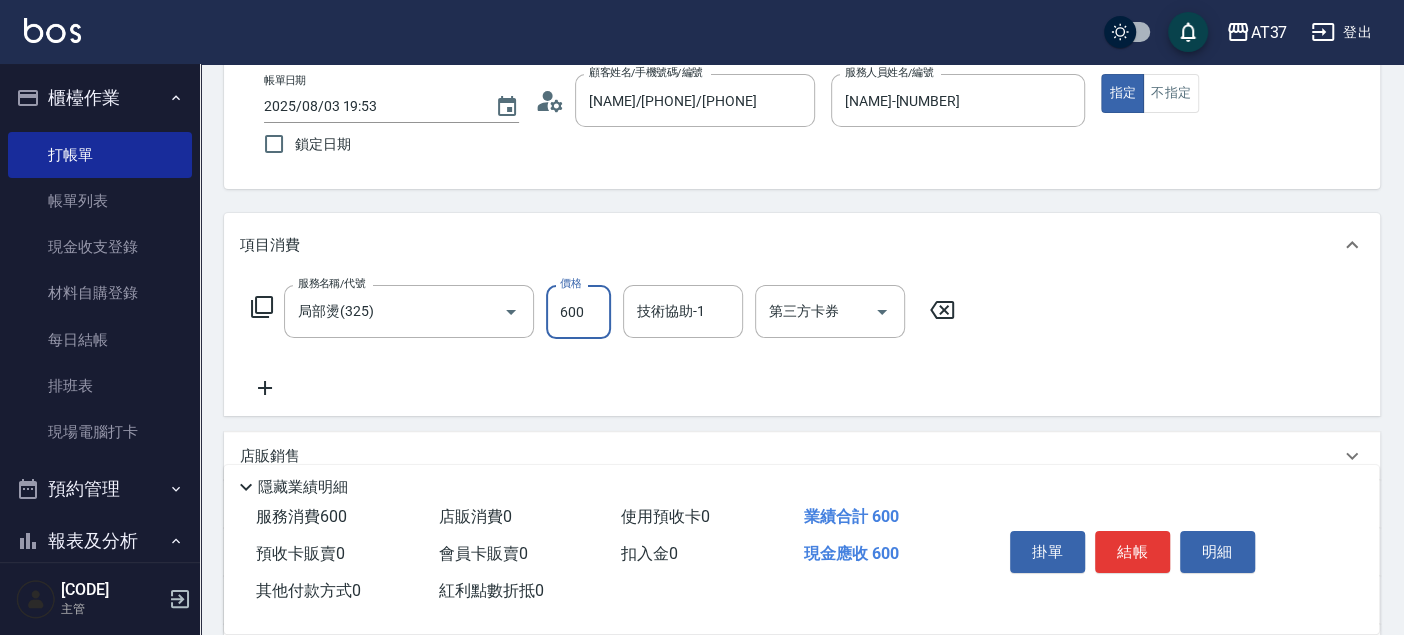 click on "600" at bounding box center (578, 312) 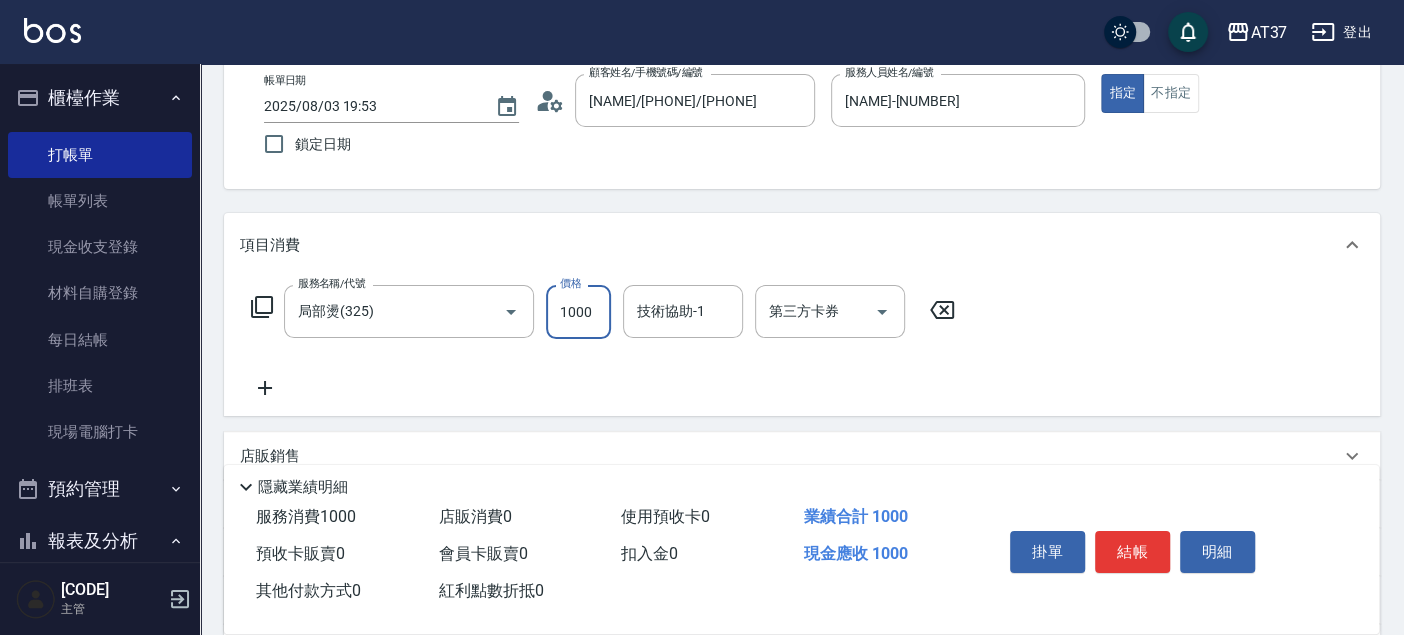 type on "1000" 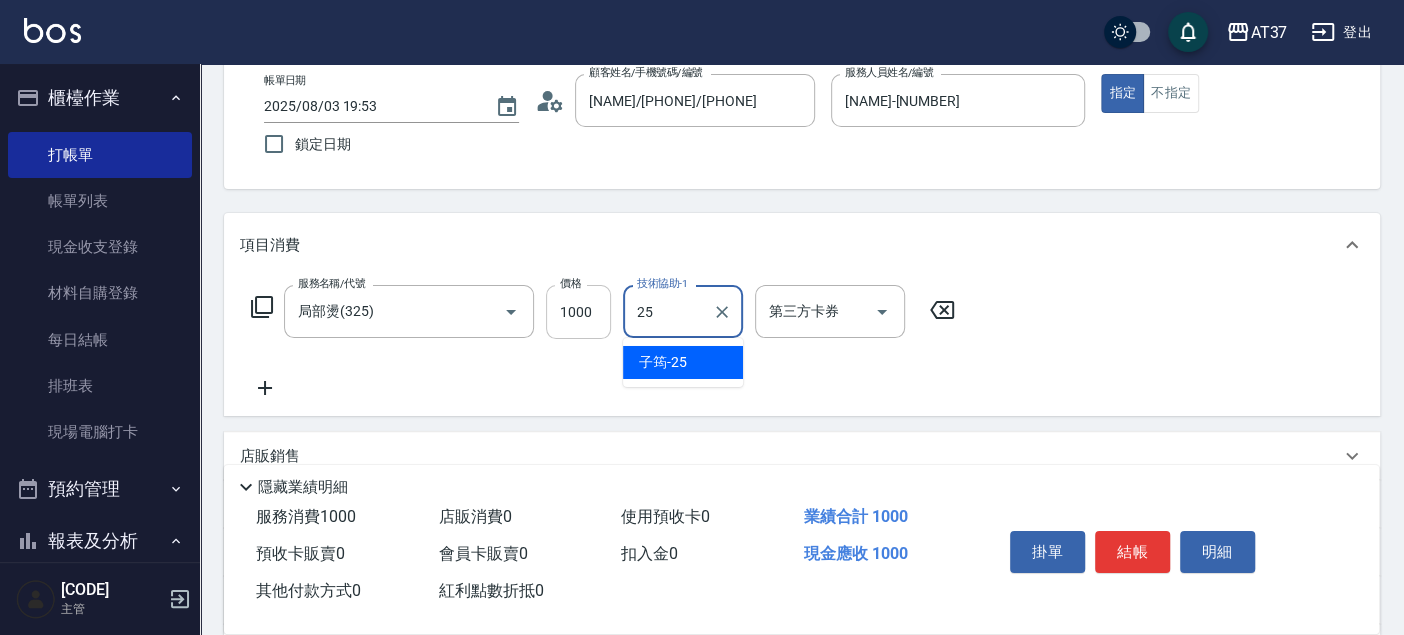 type on "[NAME]-[NUMBER]" 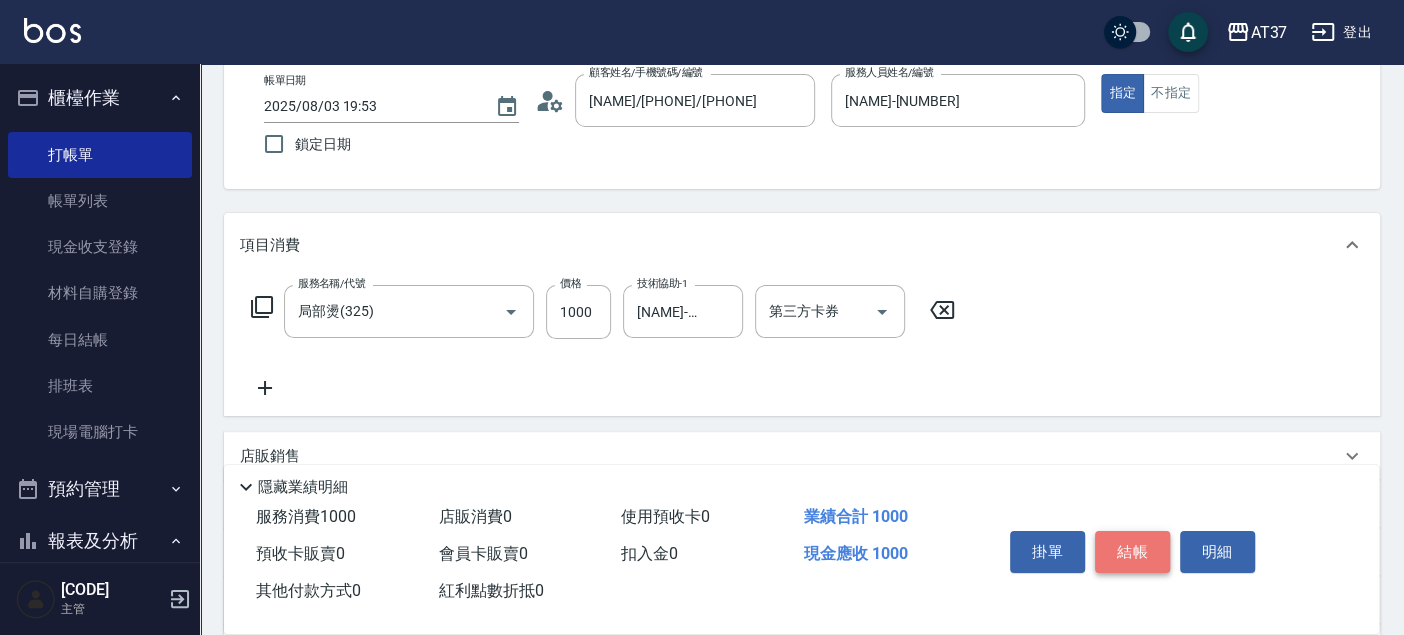 click on "結帳" at bounding box center (1132, 552) 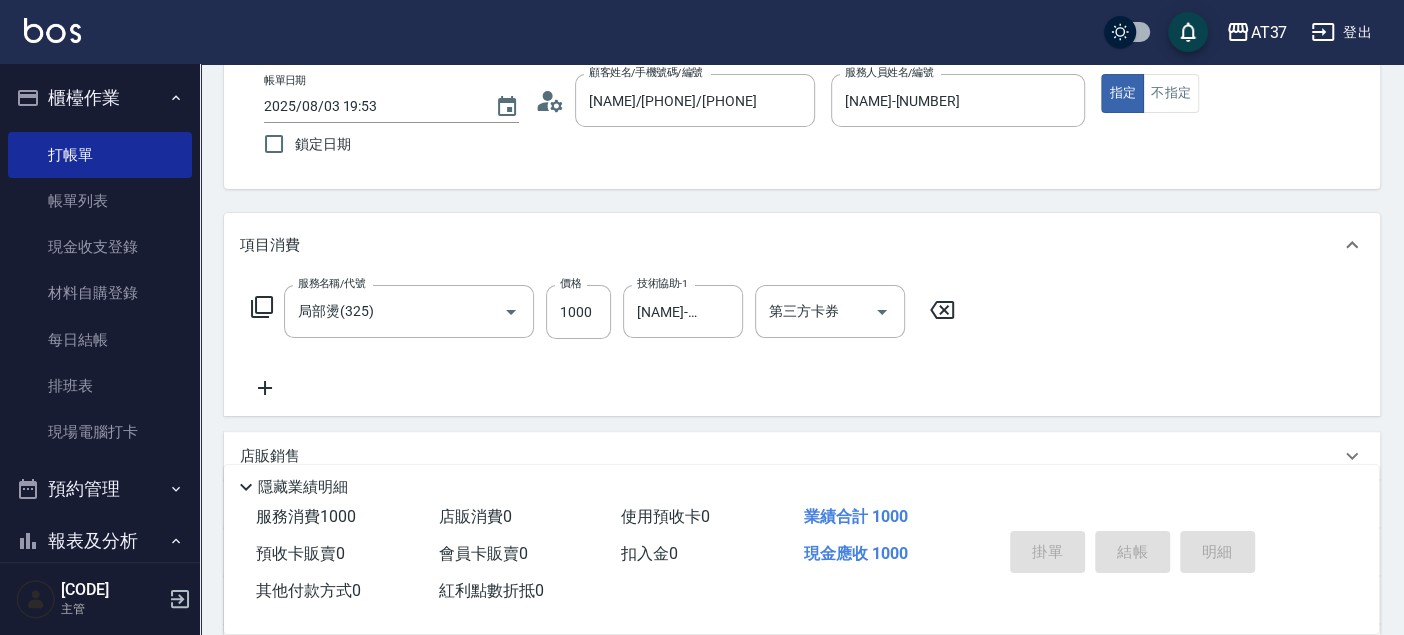 type 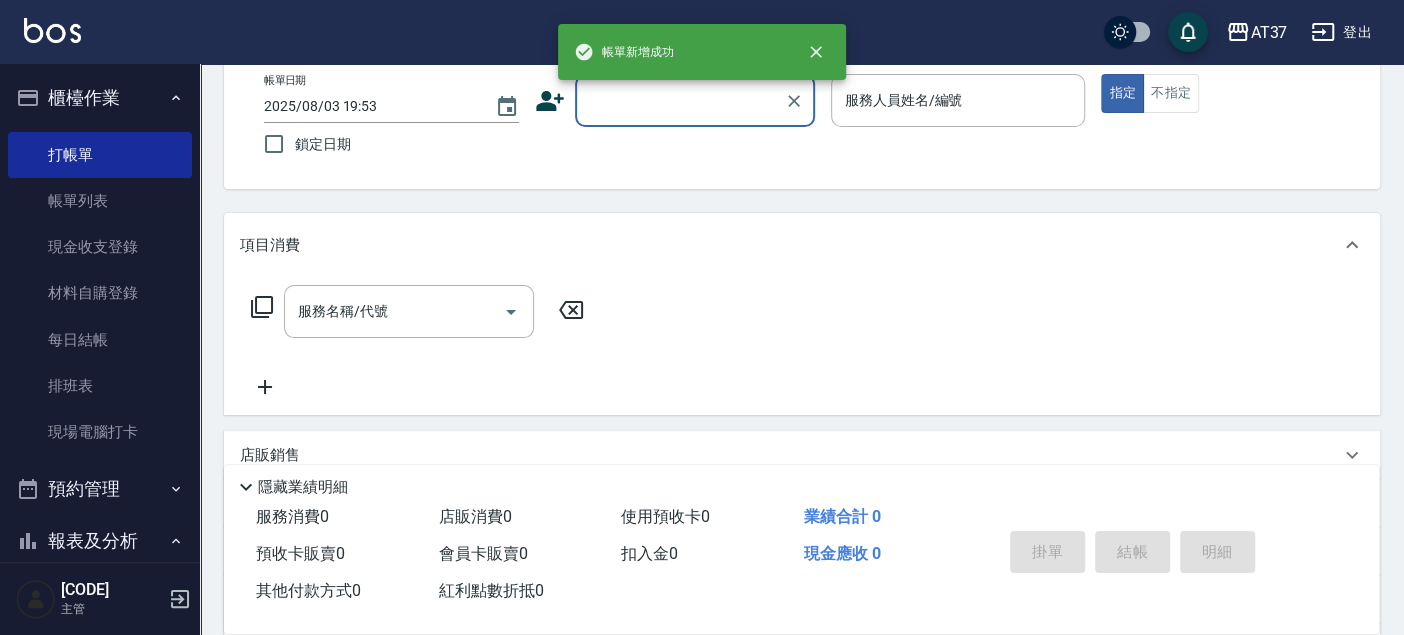 scroll, scrollTop: 0, scrollLeft: 0, axis: both 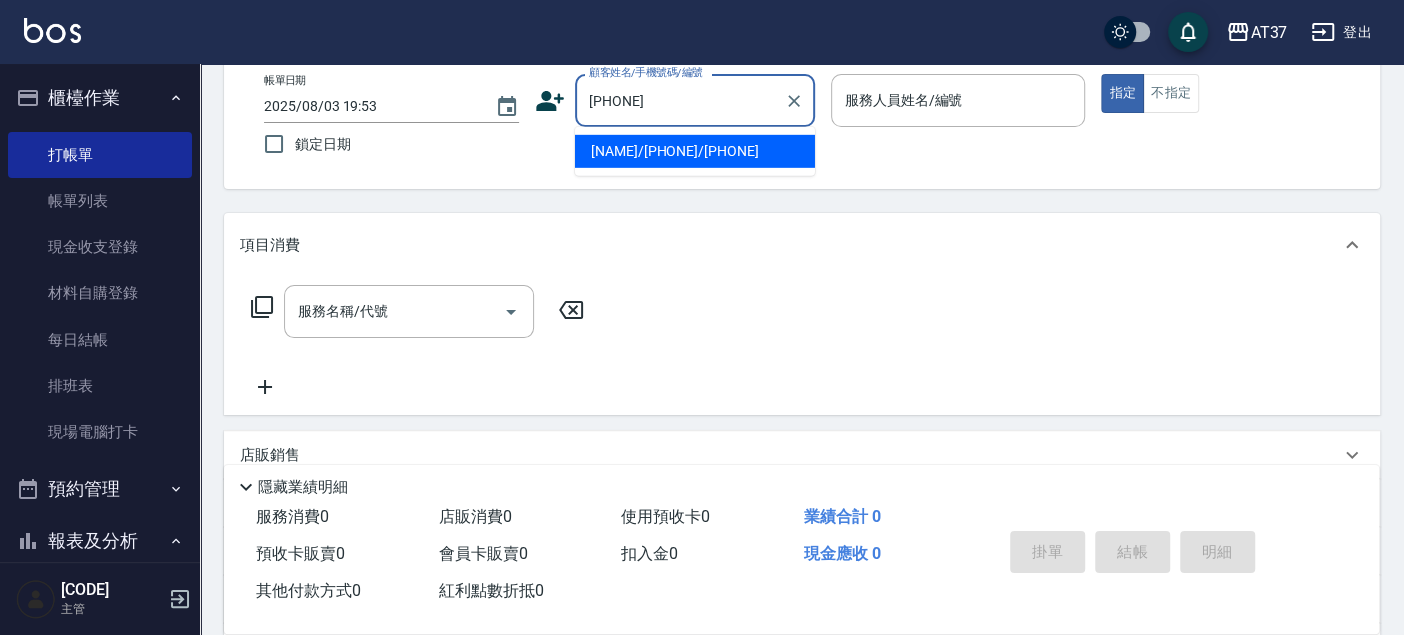 type on "[NAME]/[PHONE]/[PHONE]" 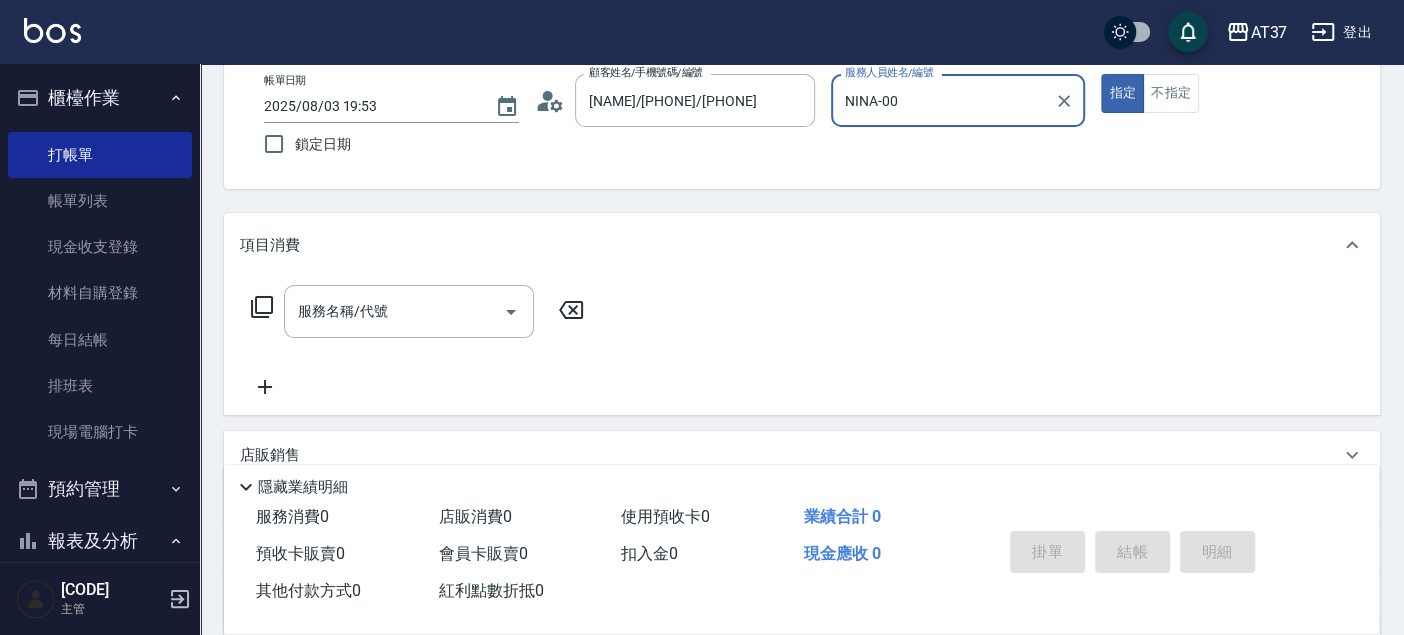 type on "[NAME]-[NUMBER]" 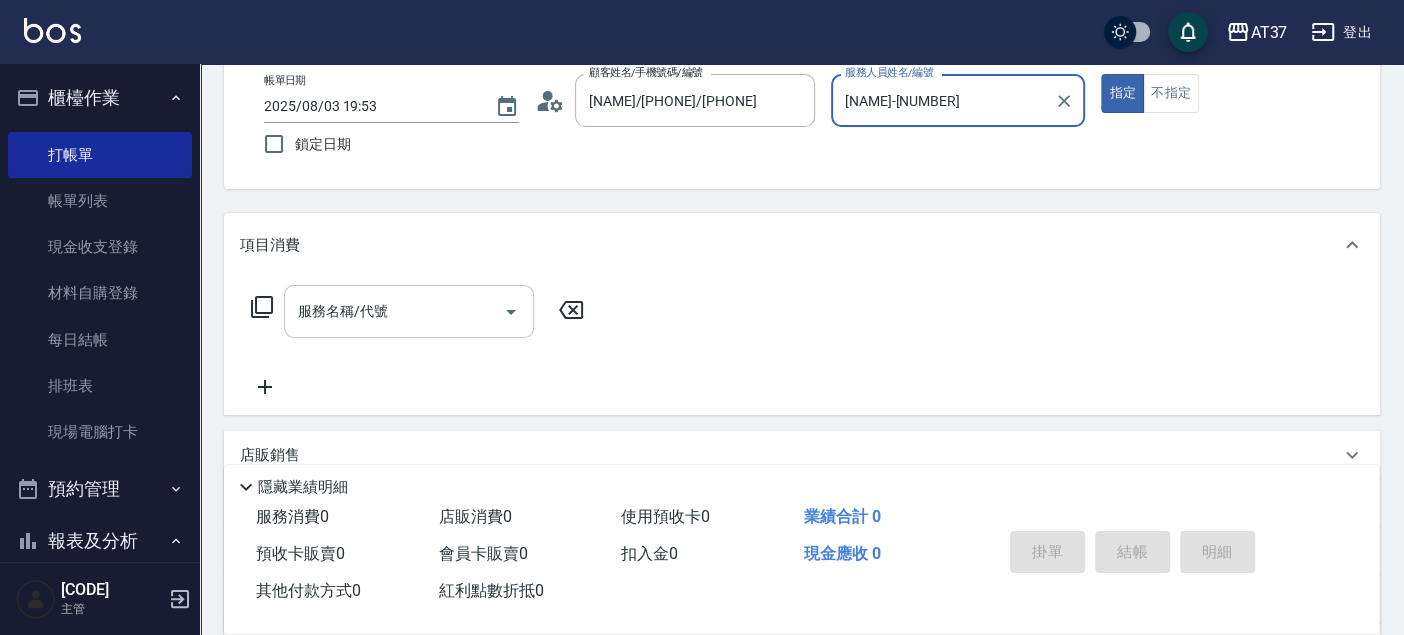 click on "服務名稱/代號" at bounding box center [394, 311] 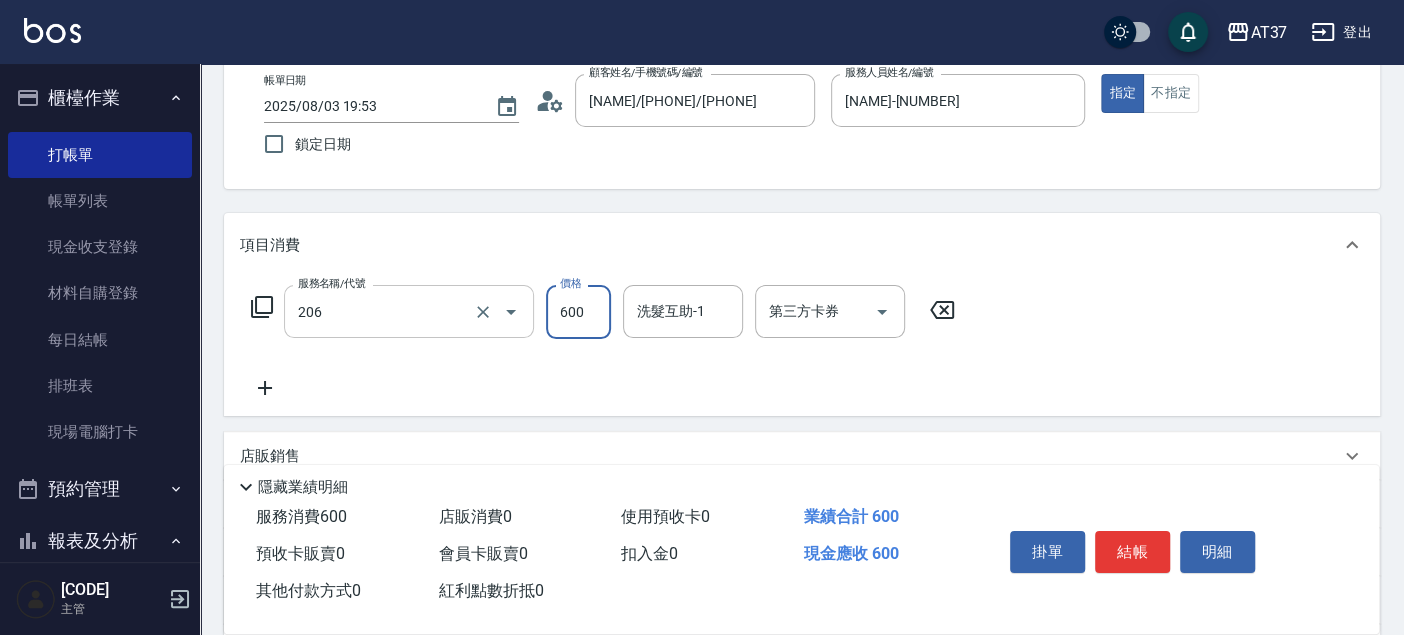 type on "A精油洗+剪(206)" 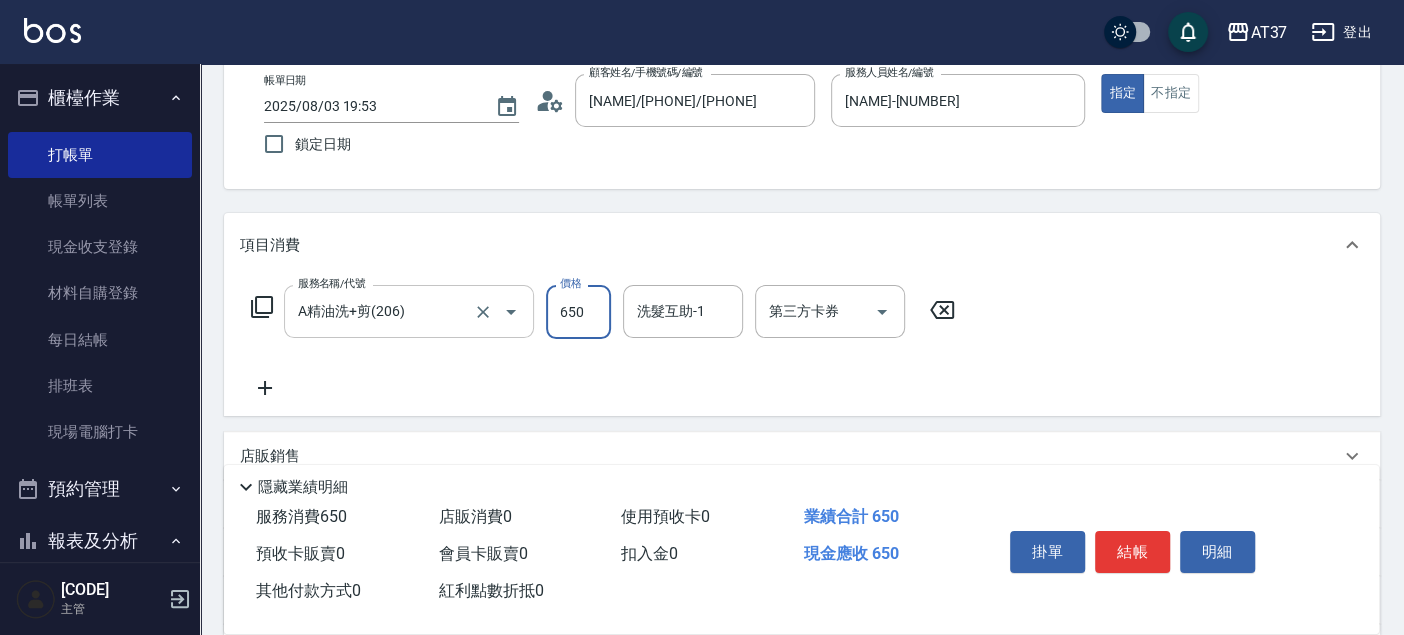 type on "650" 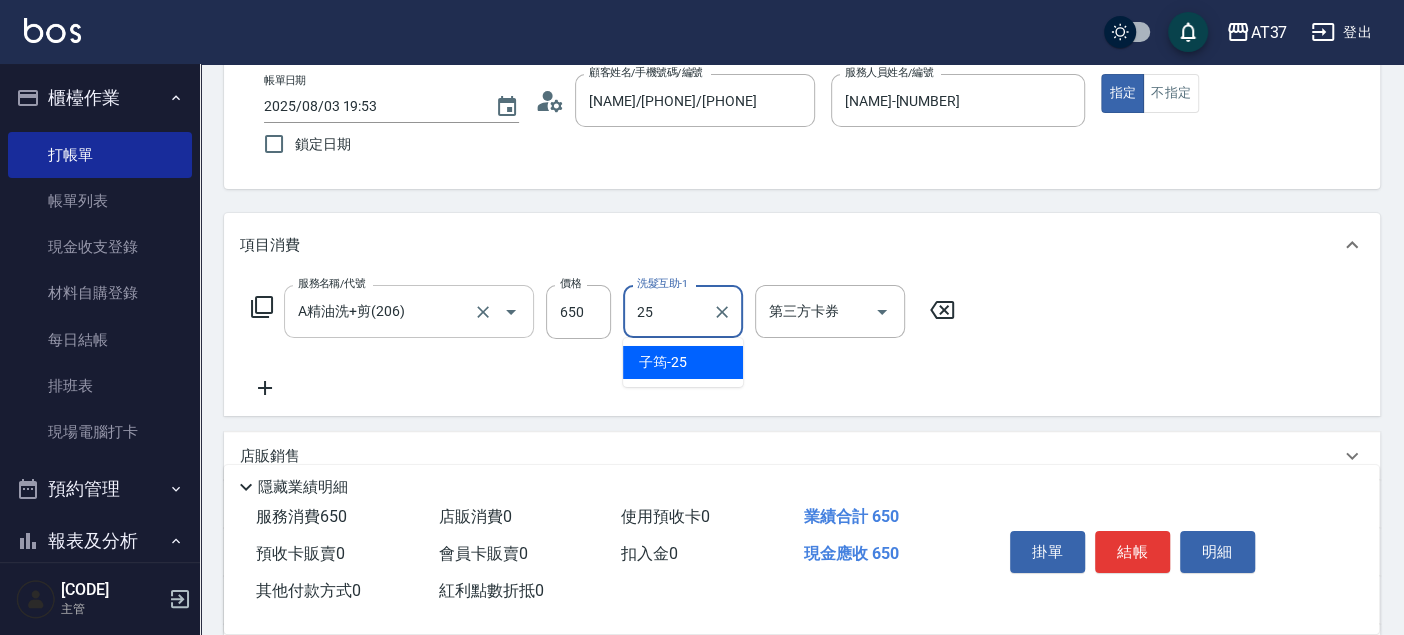 type on "[NAME]-[NUMBER]" 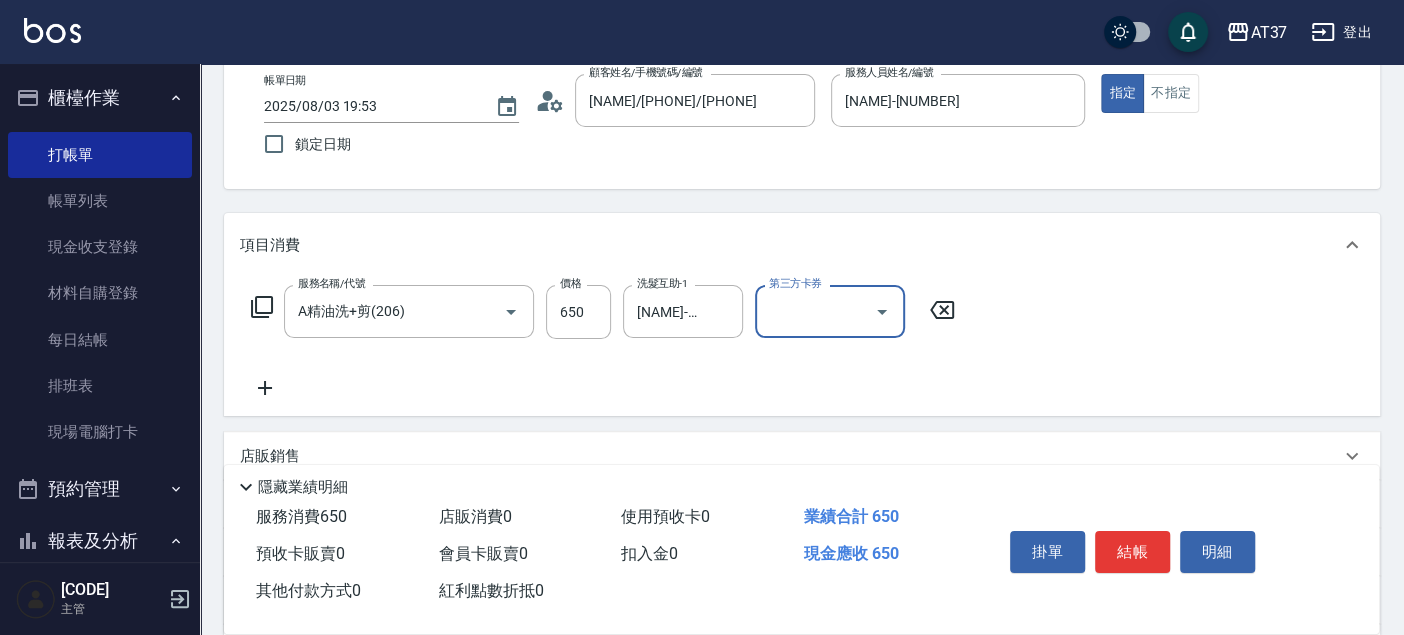 click on "結帳" at bounding box center (1132, 552) 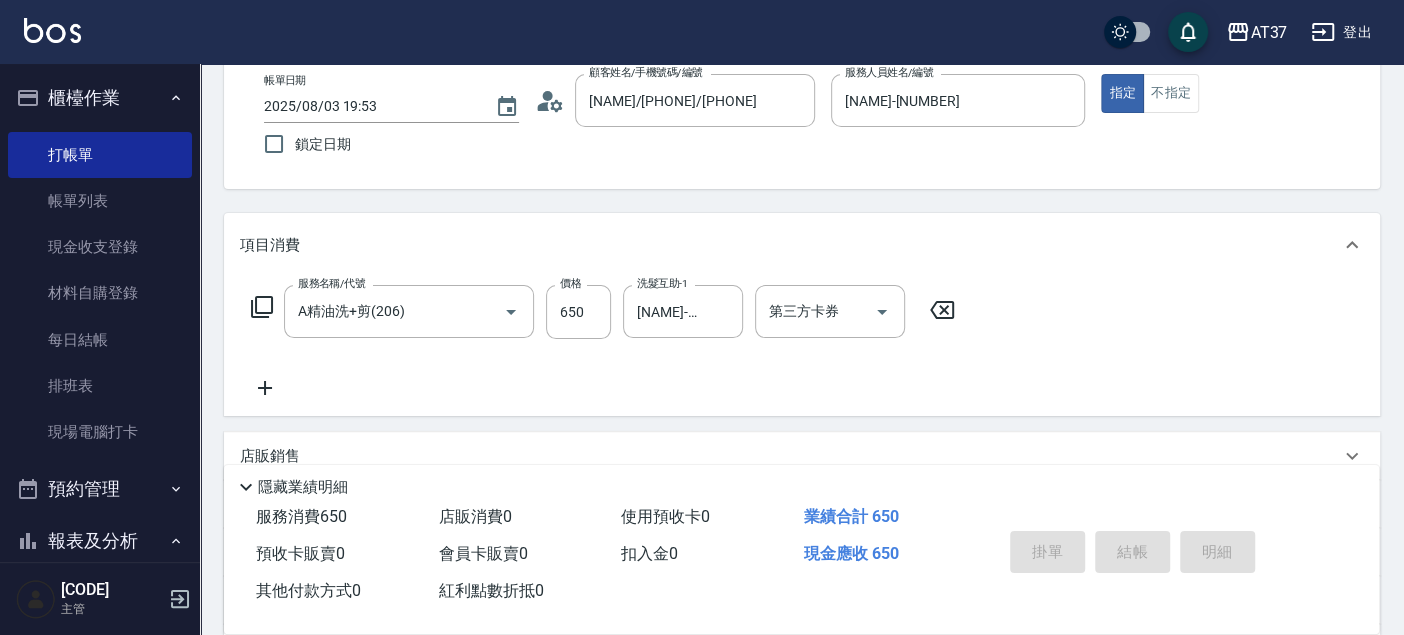 type on "2025/08/03 19:54" 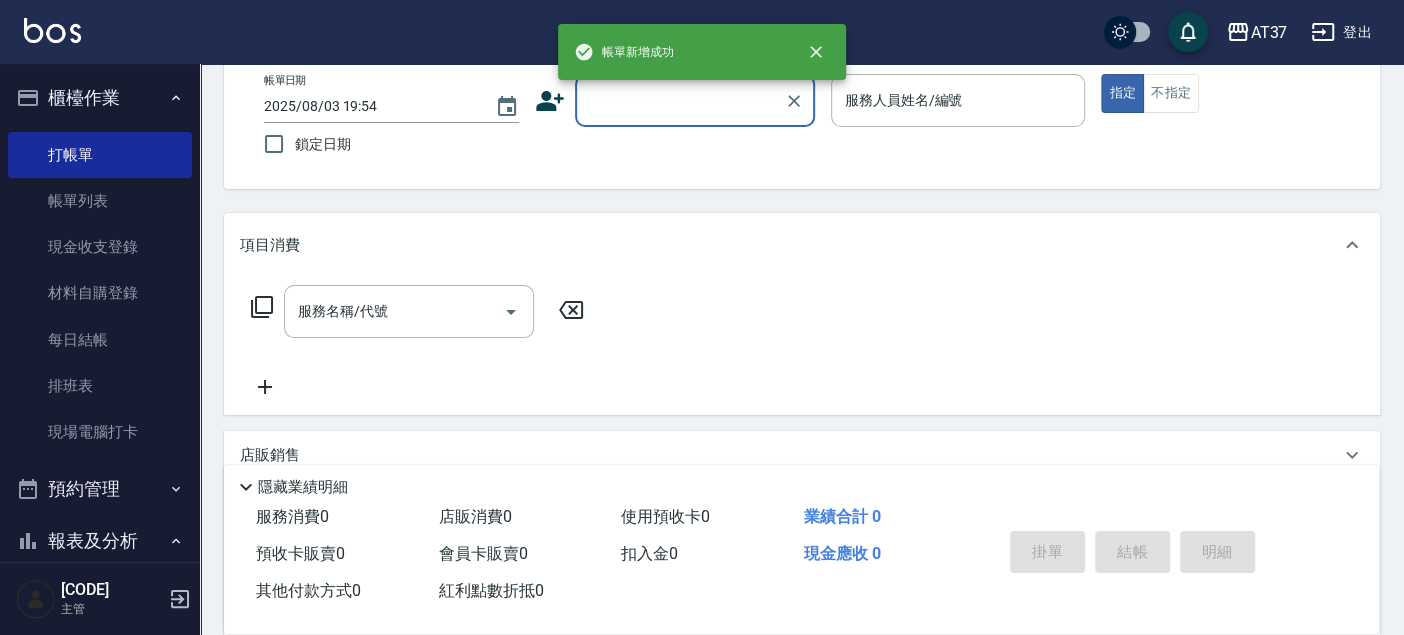 scroll, scrollTop: 0, scrollLeft: 0, axis: both 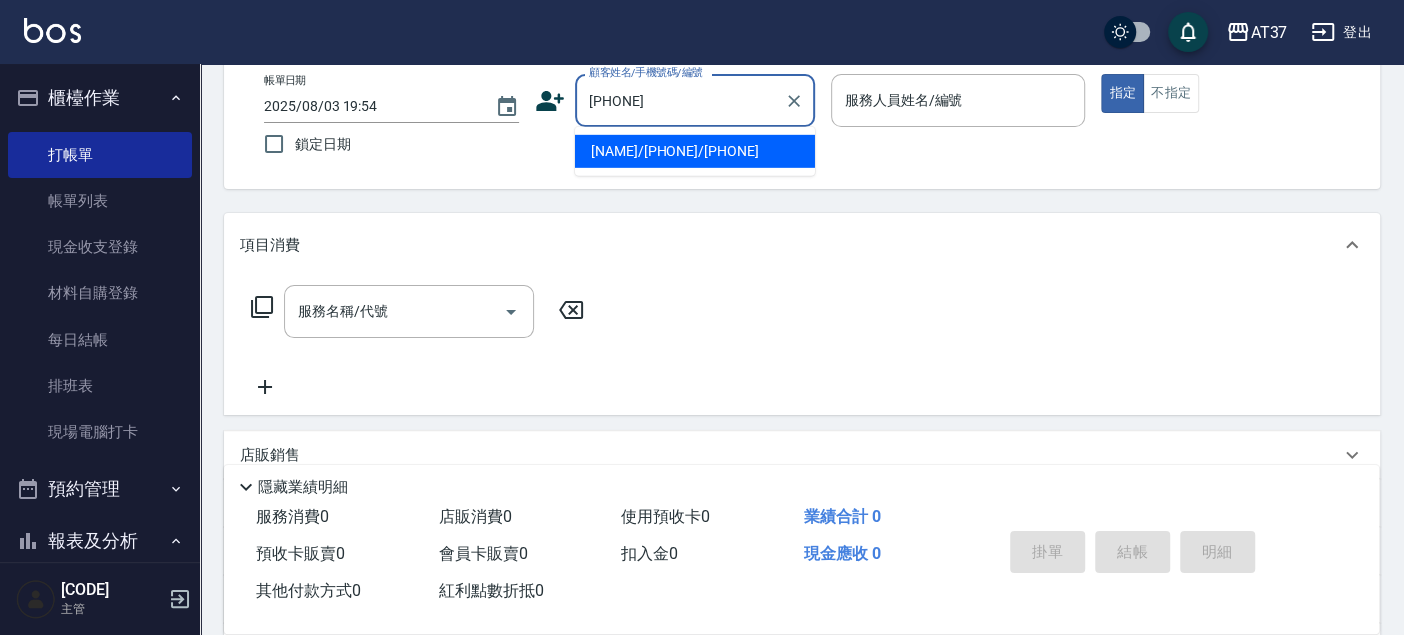 type on "[NAME]/[PHONE]/[PHONE]" 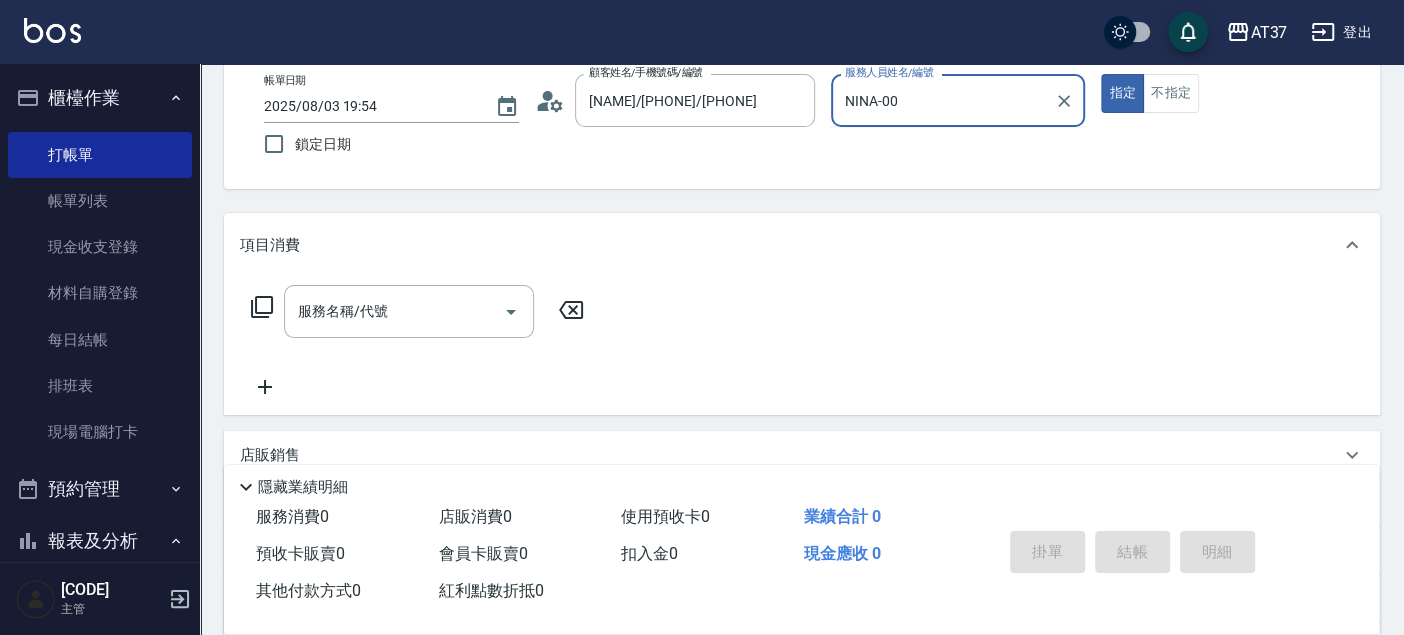 type on "[NAME]-[NUMBER]" 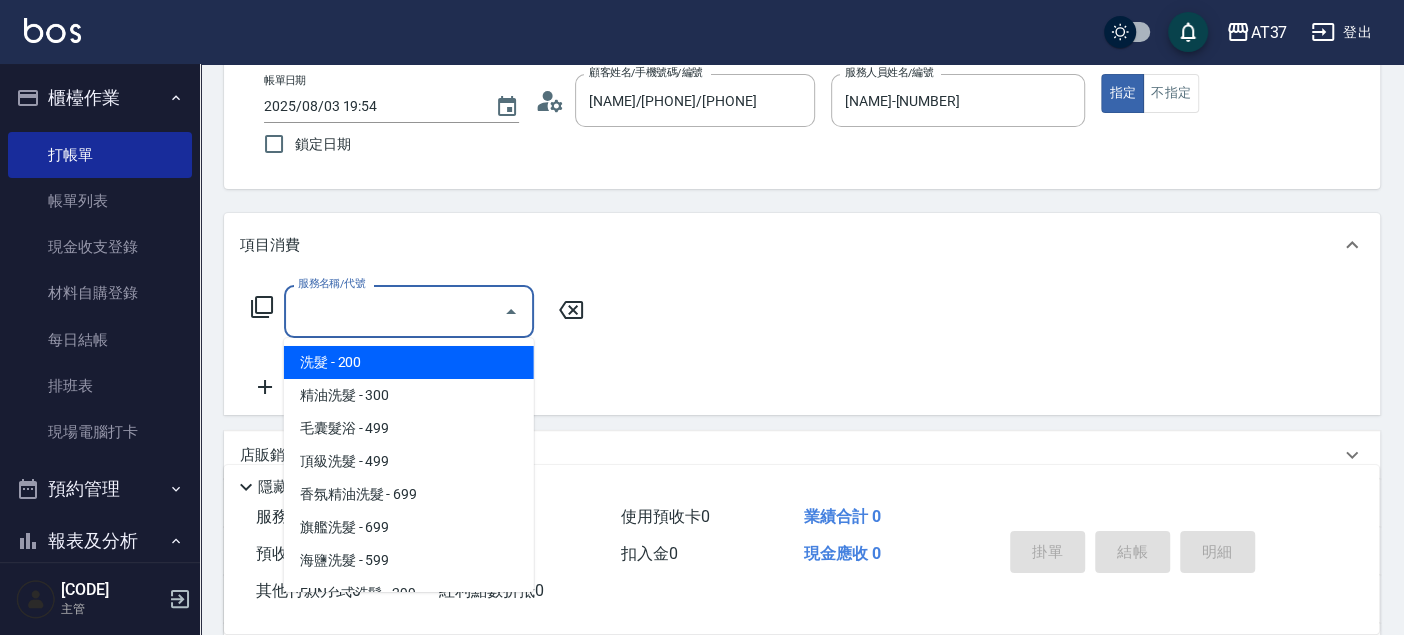 click on "服務名稱/代號 服務名稱/代號" at bounding box center [409, 311] 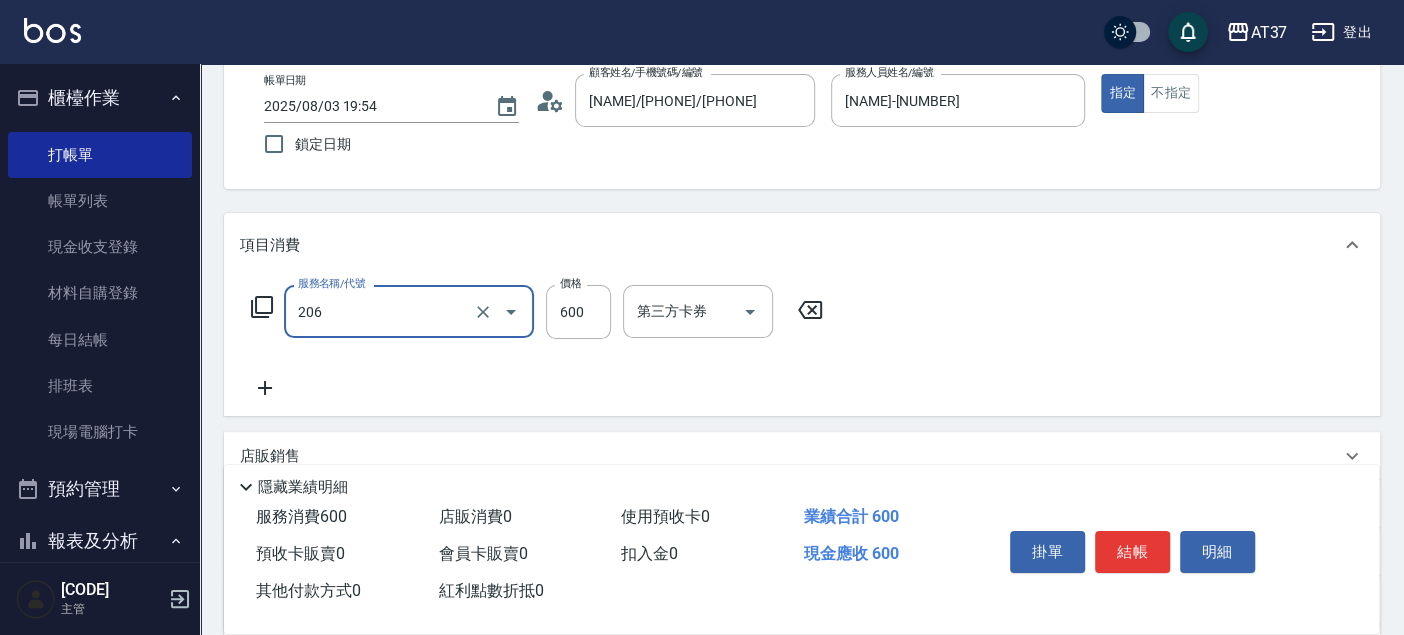 type on "A精油洗+剪(206)" 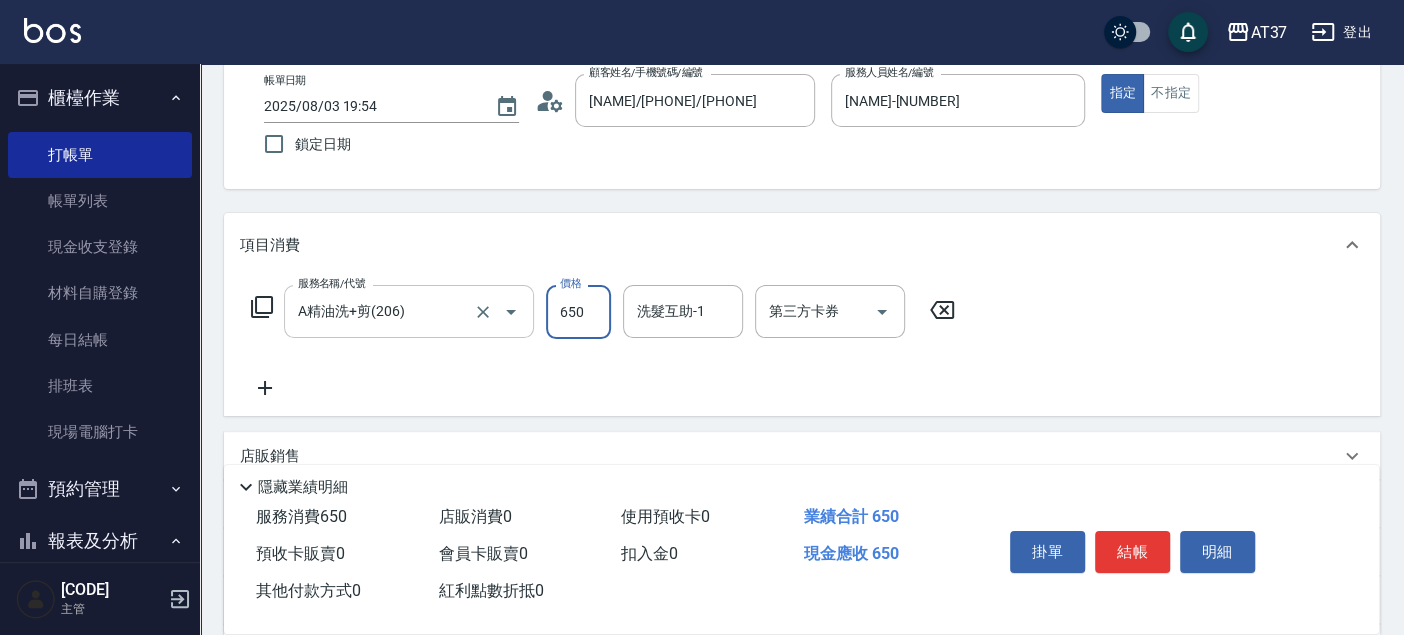 type on "650" 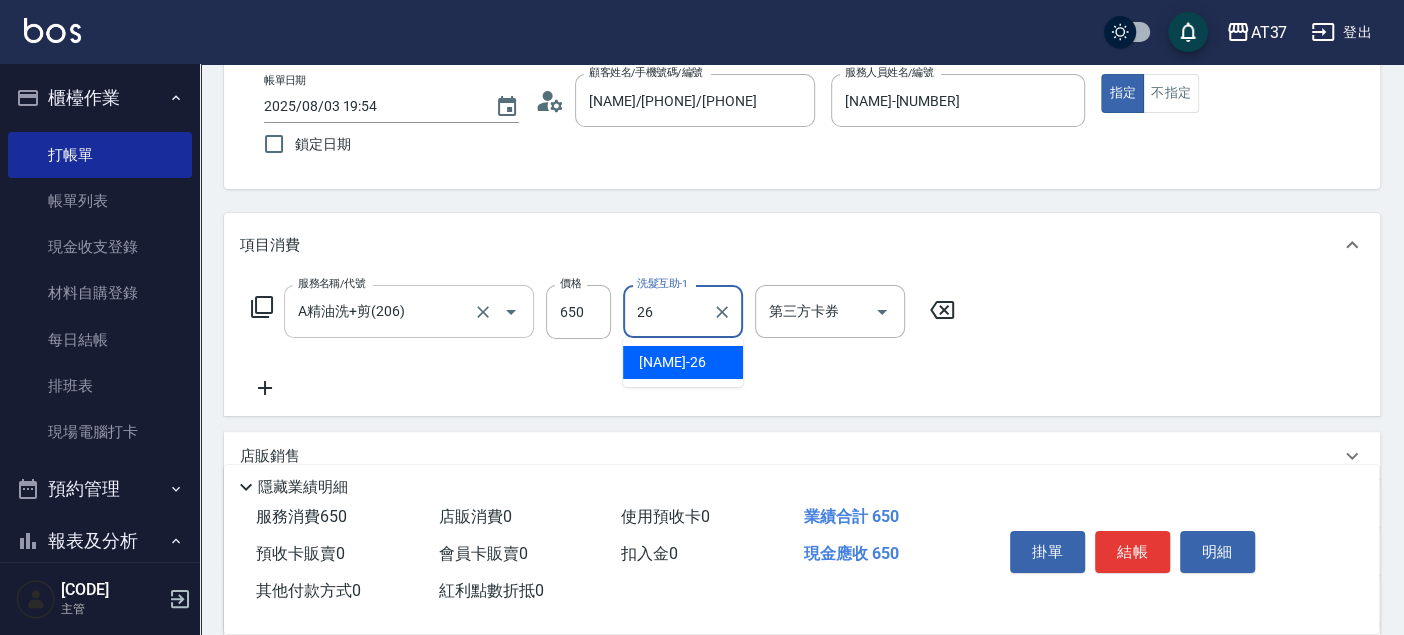 type on "[NAME]-26" 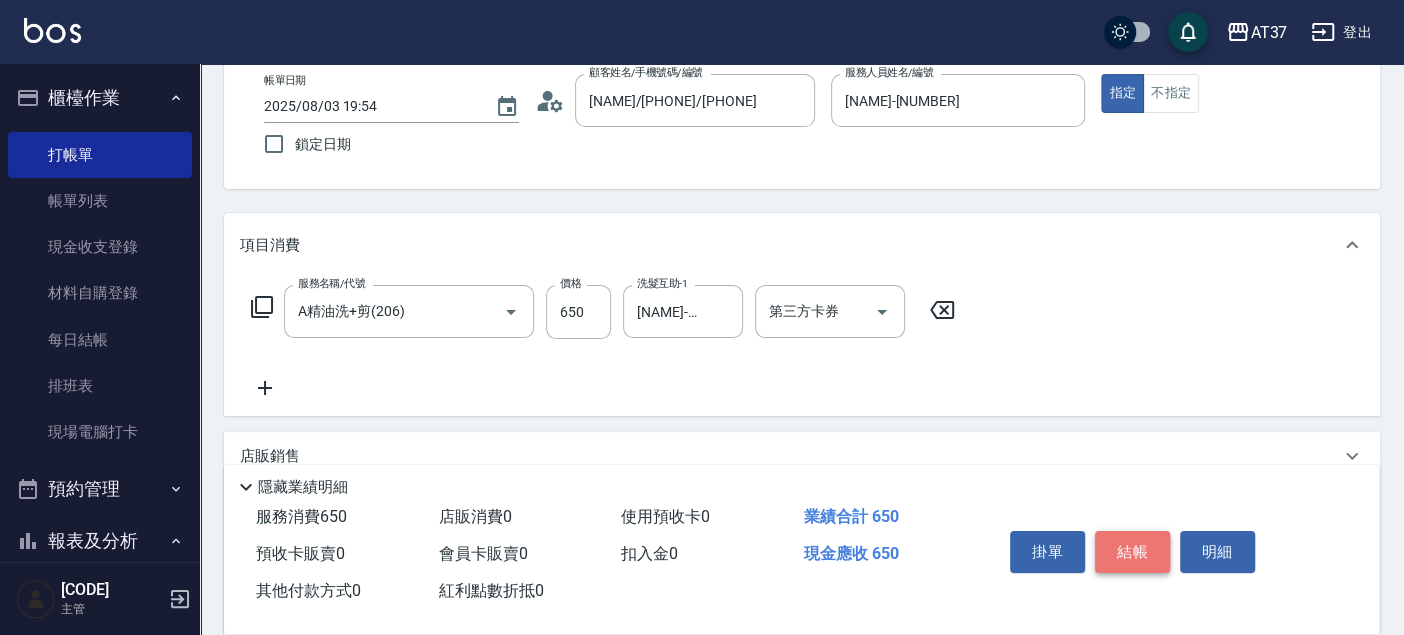 click on "結帳" at bounding box center [1132, 552] 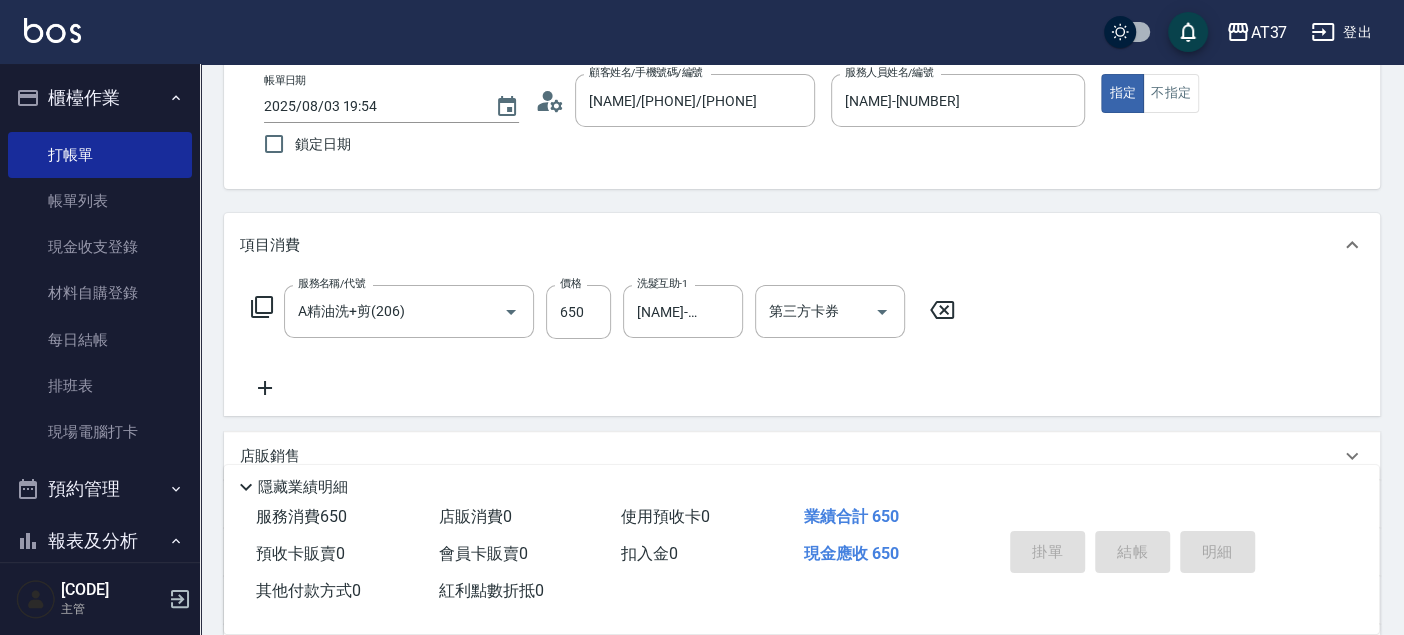 type 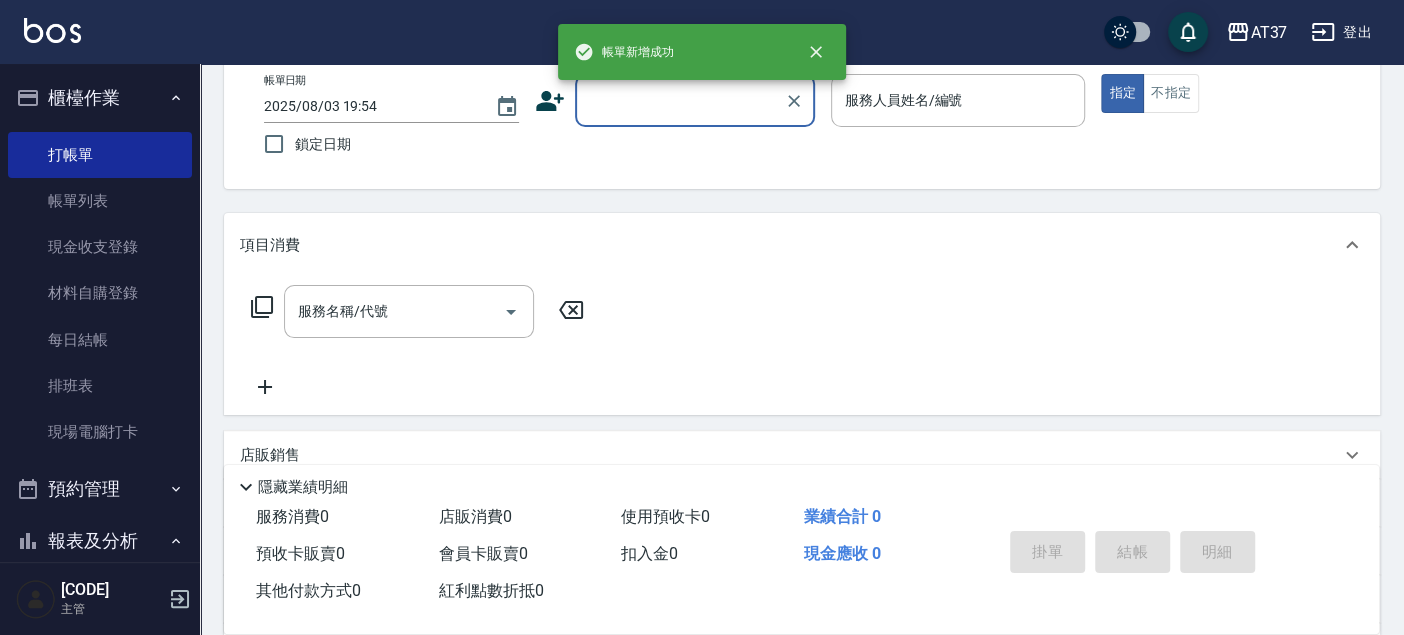 scroll, scrollTop: 0, scrollLeft: 0, axis: both 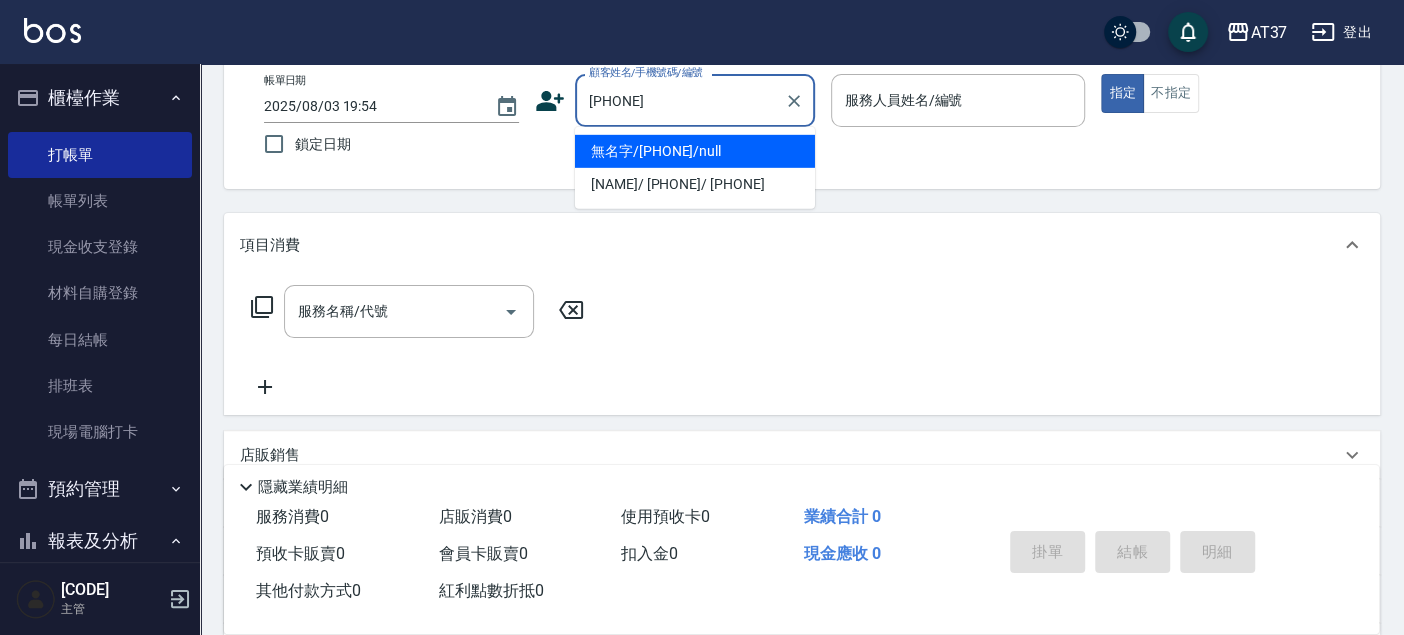 type on "無名字/[PHONE]/null" 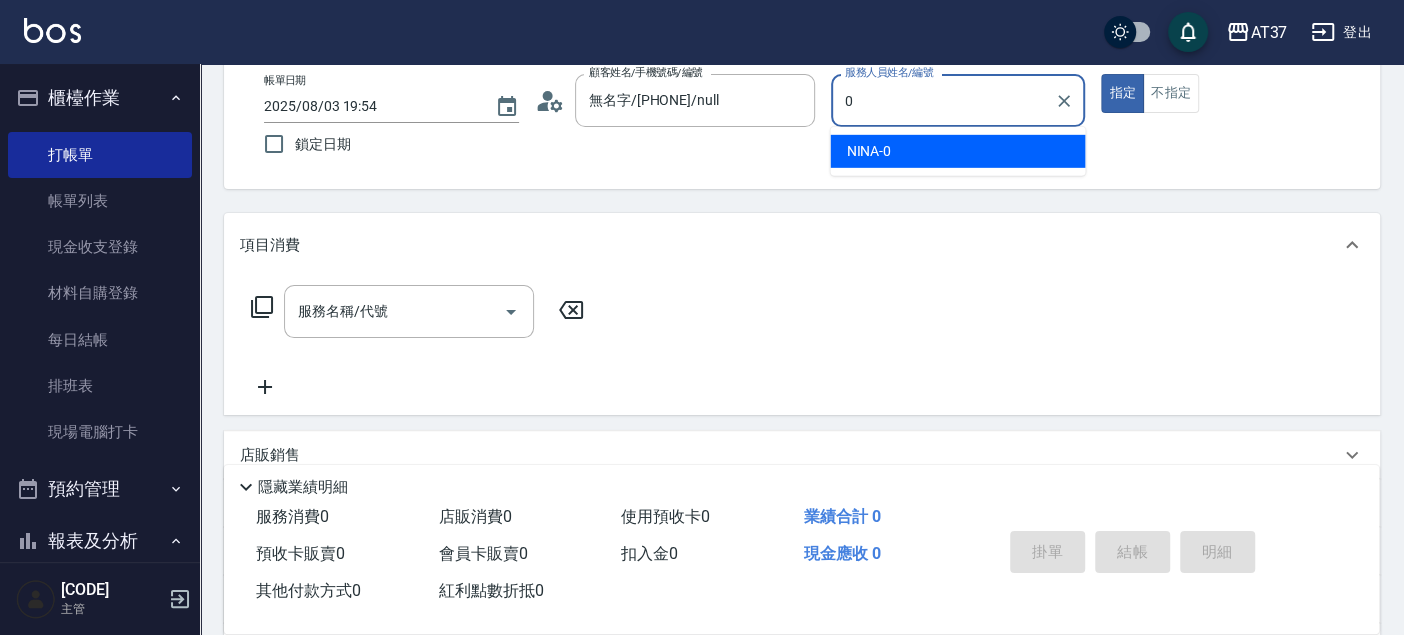 click on "[NAME] -[NUMBER]" at bounding box center (957, 151) 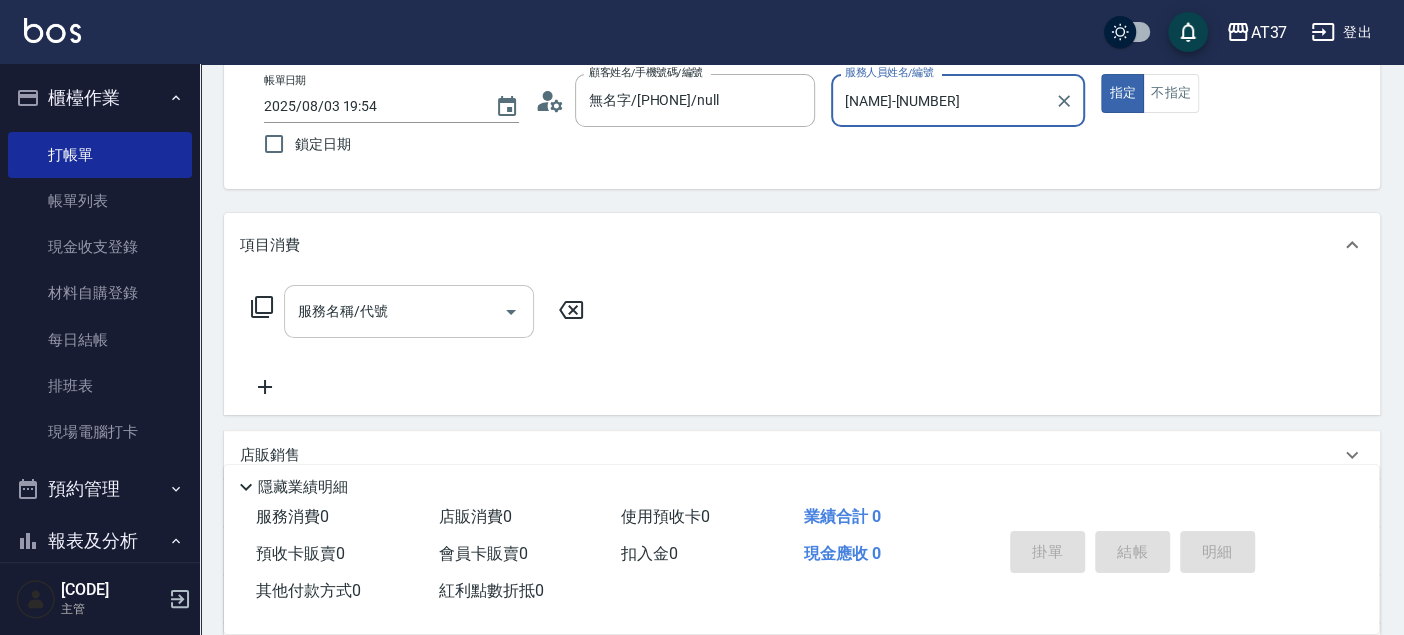 type on "[NAME]-[NUMBER]" 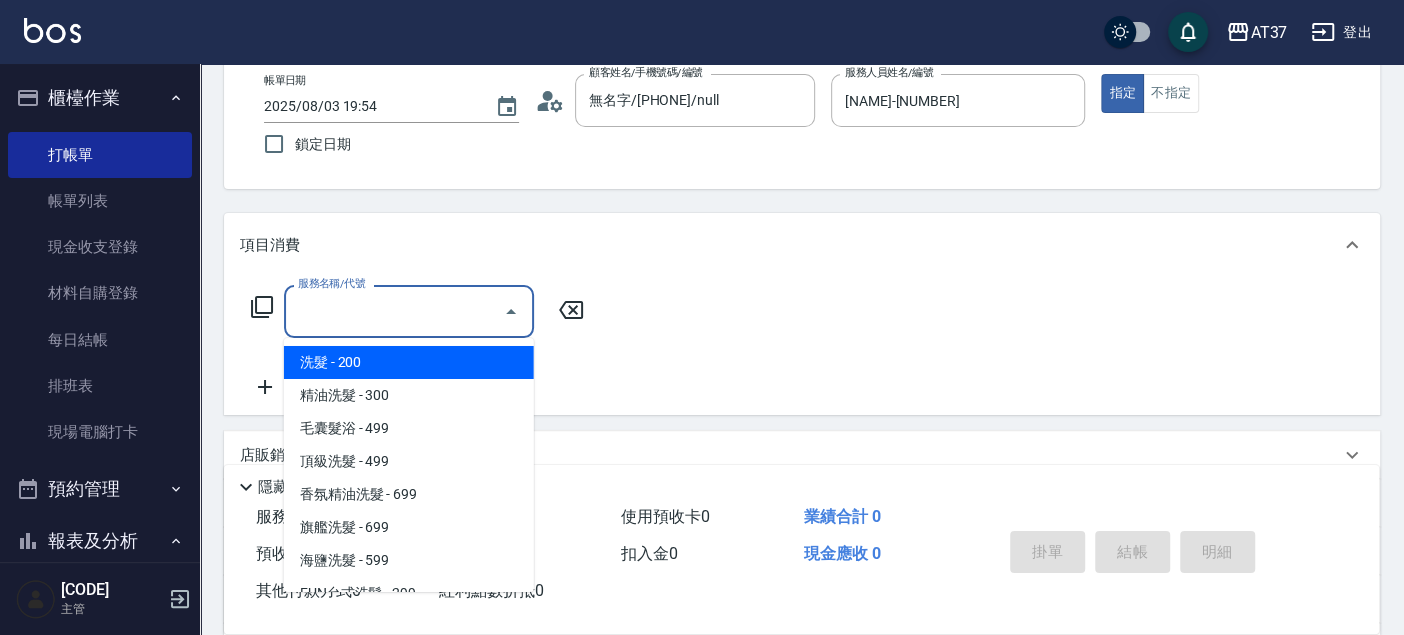 click on "服務名稱/代號" at bounding box center [394, 311] 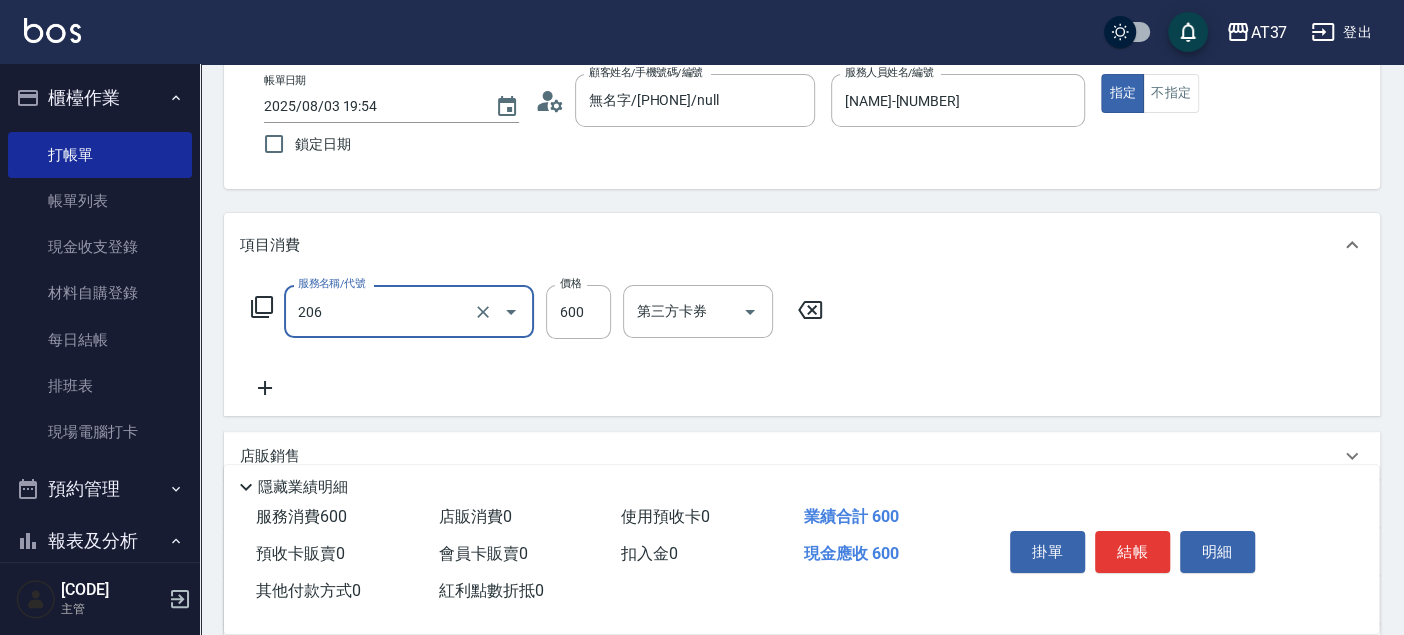 type on "A精油洗+剪(206)" 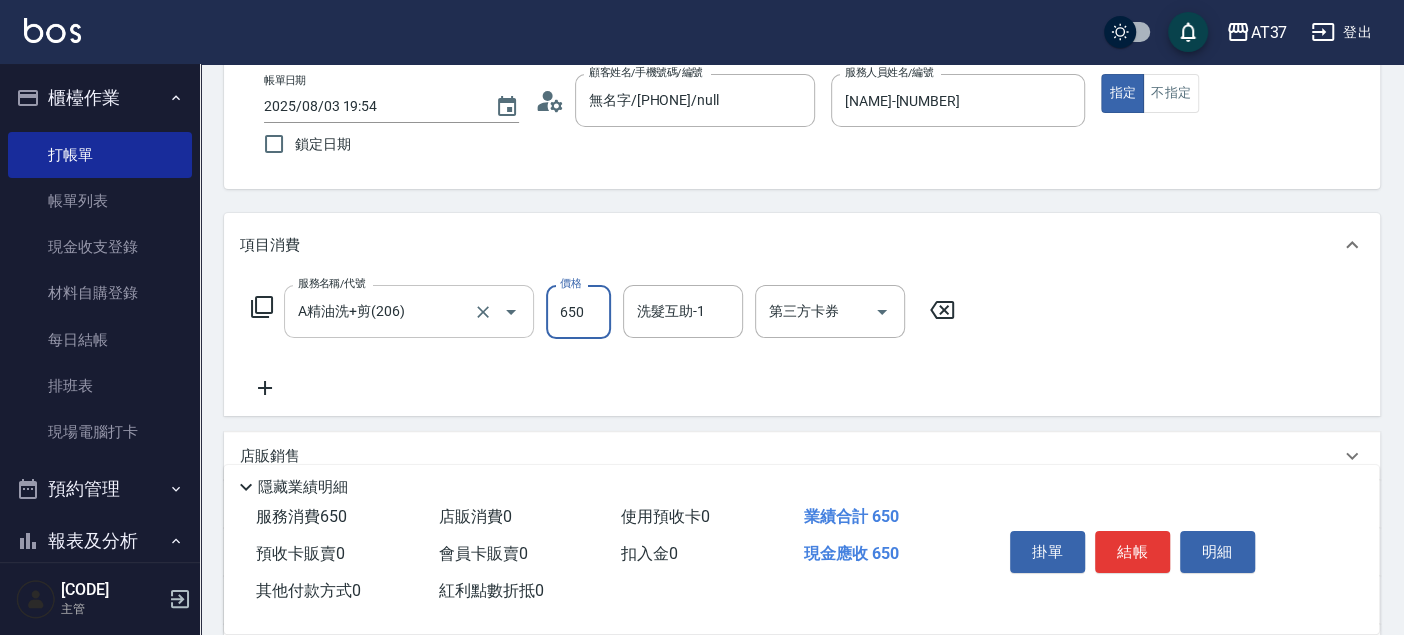 type on "650" 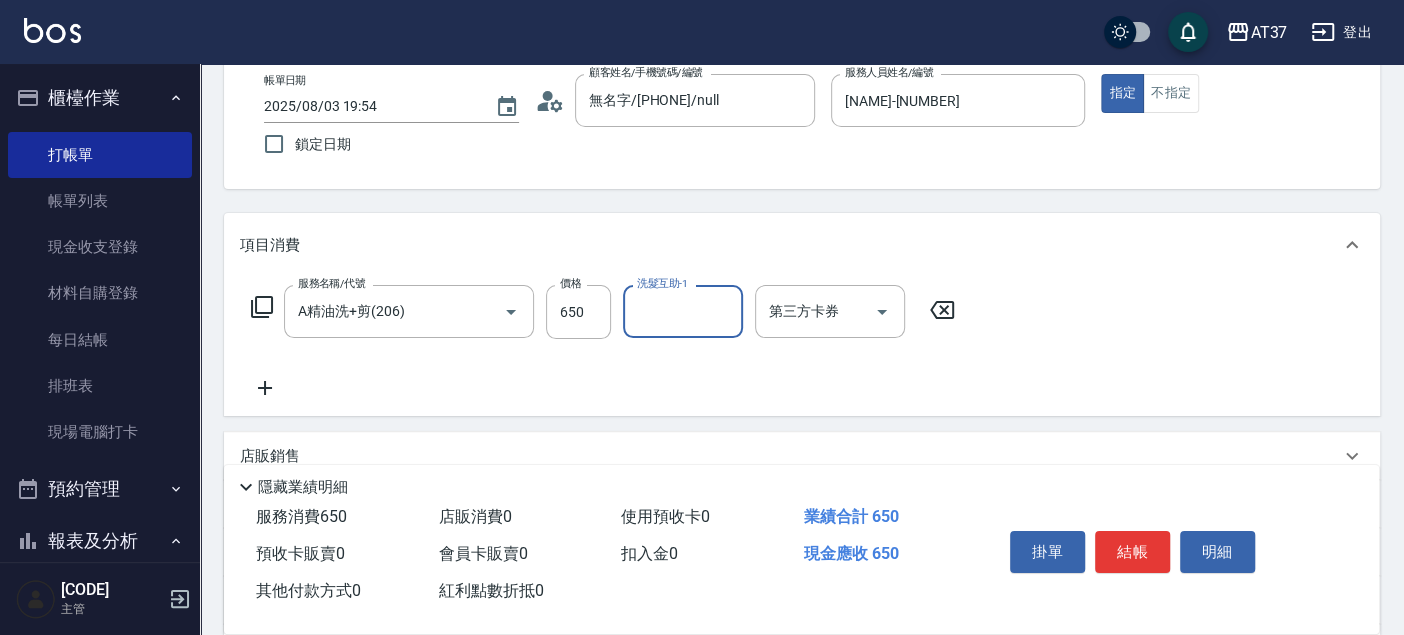 click 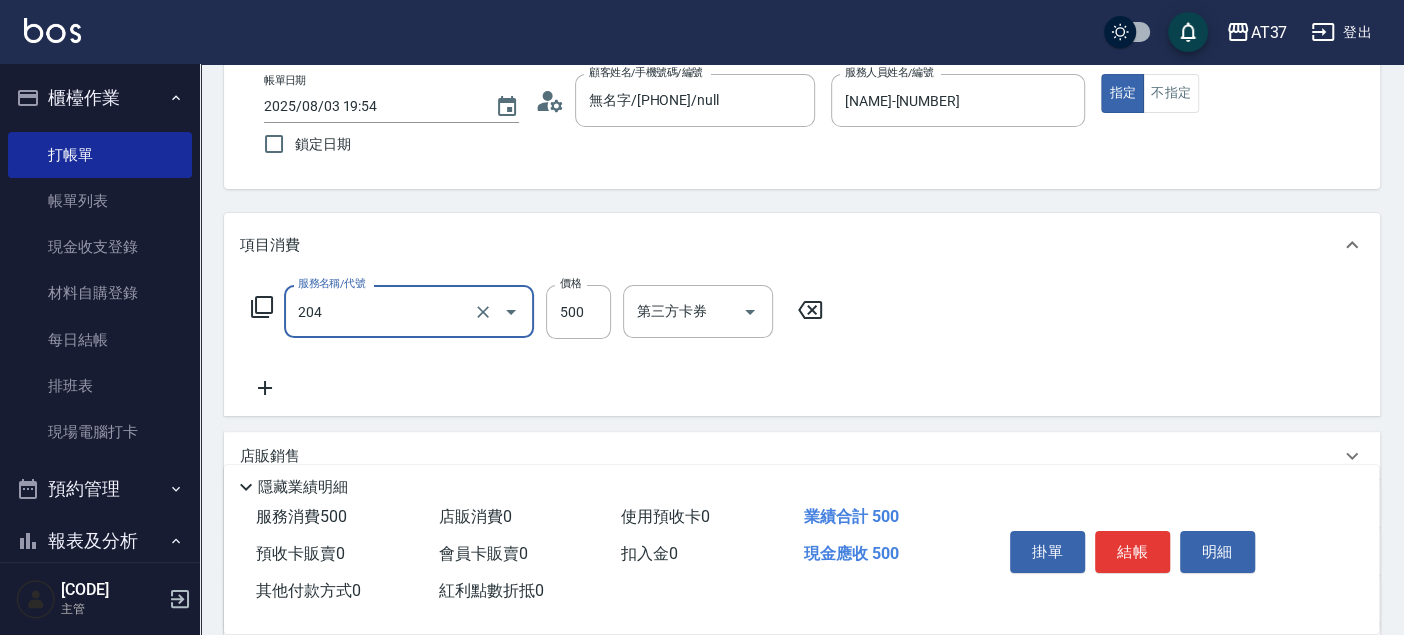 type on "A級洗+剪(204)" 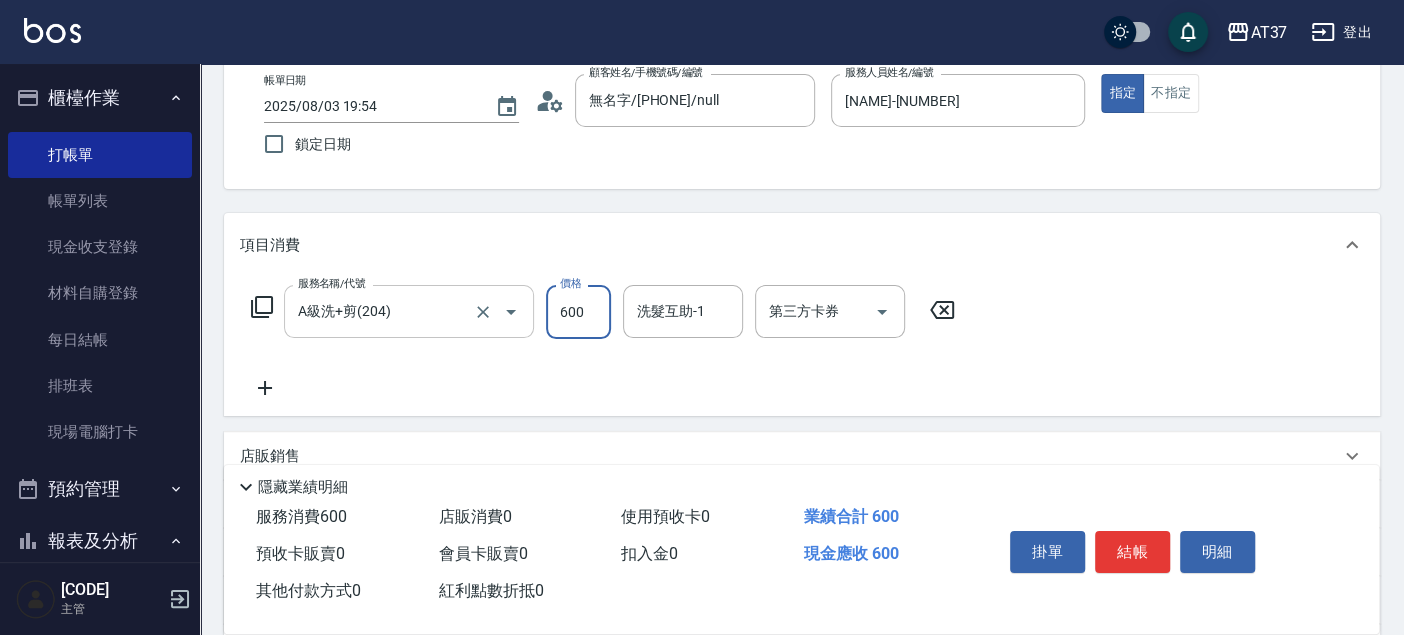 type on "600" 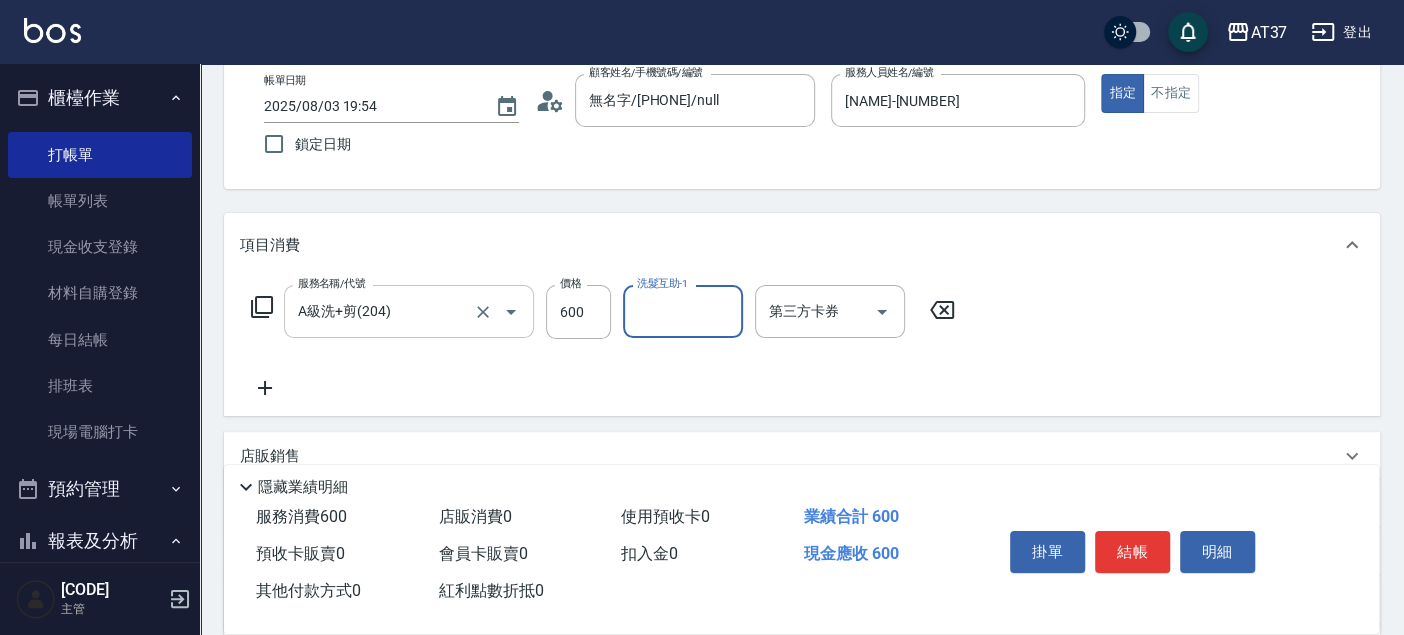 type on "5" 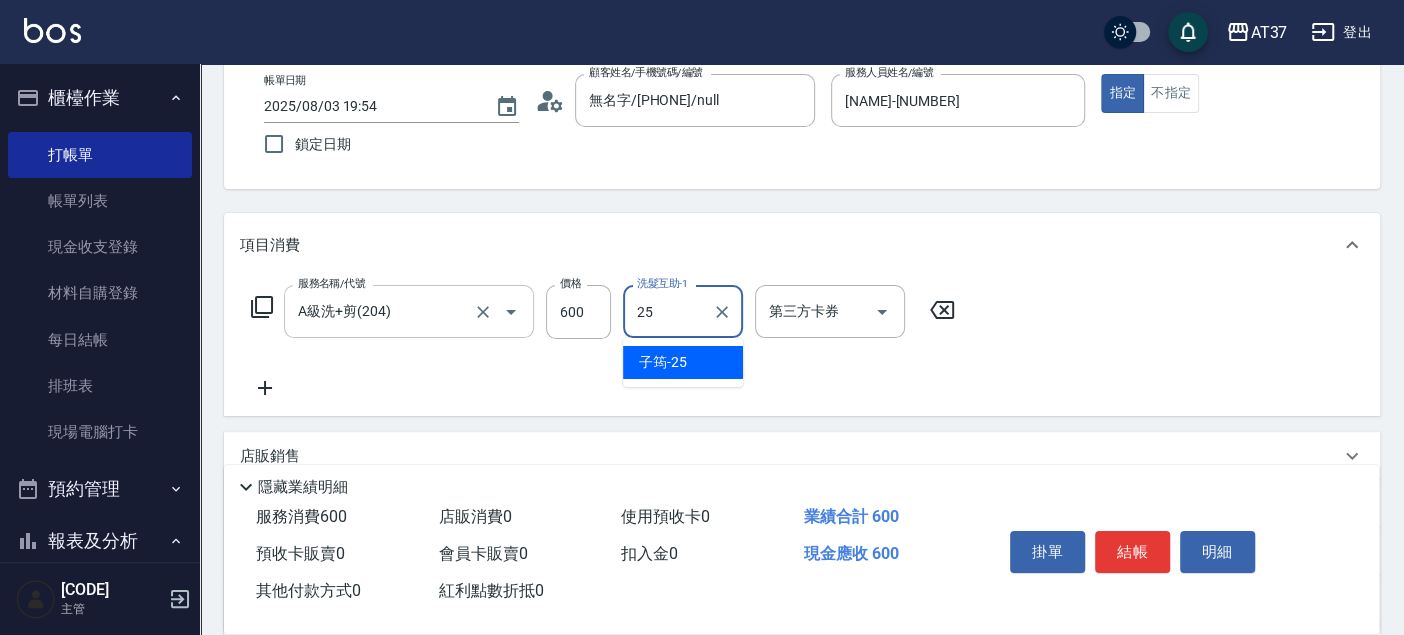 type on "[NAME]-[NUMBER]" 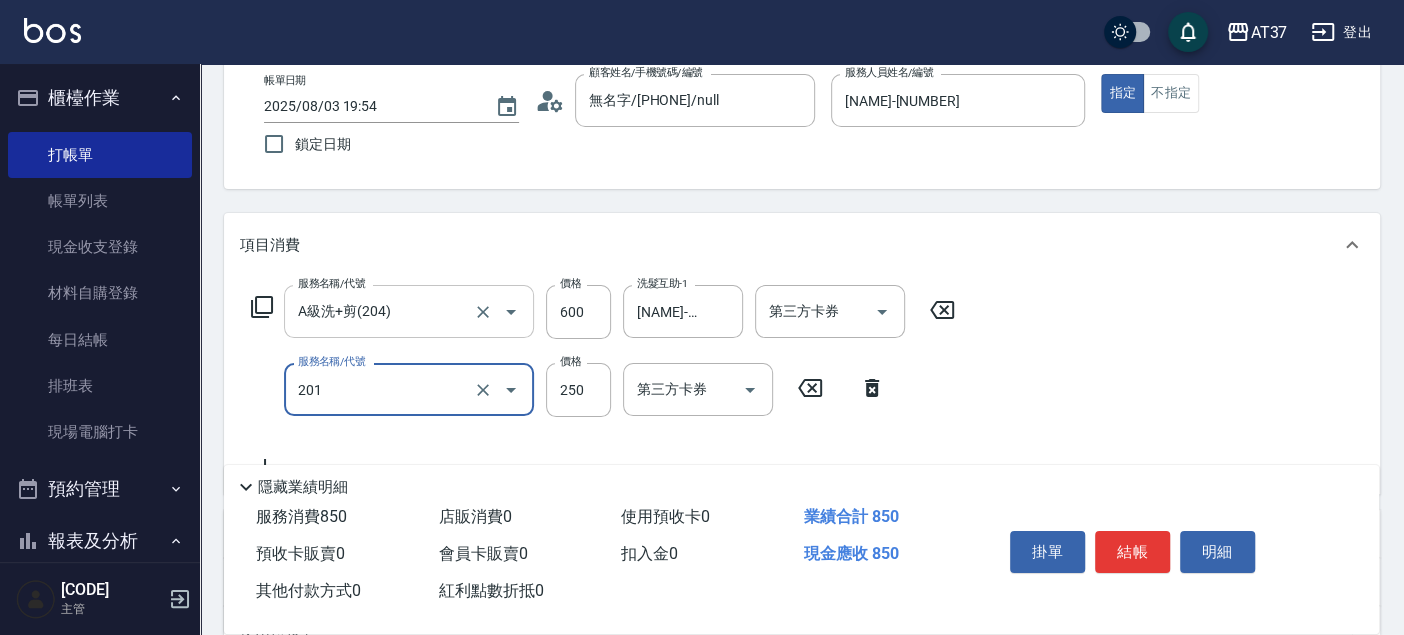 type on "B級單剪(201)" 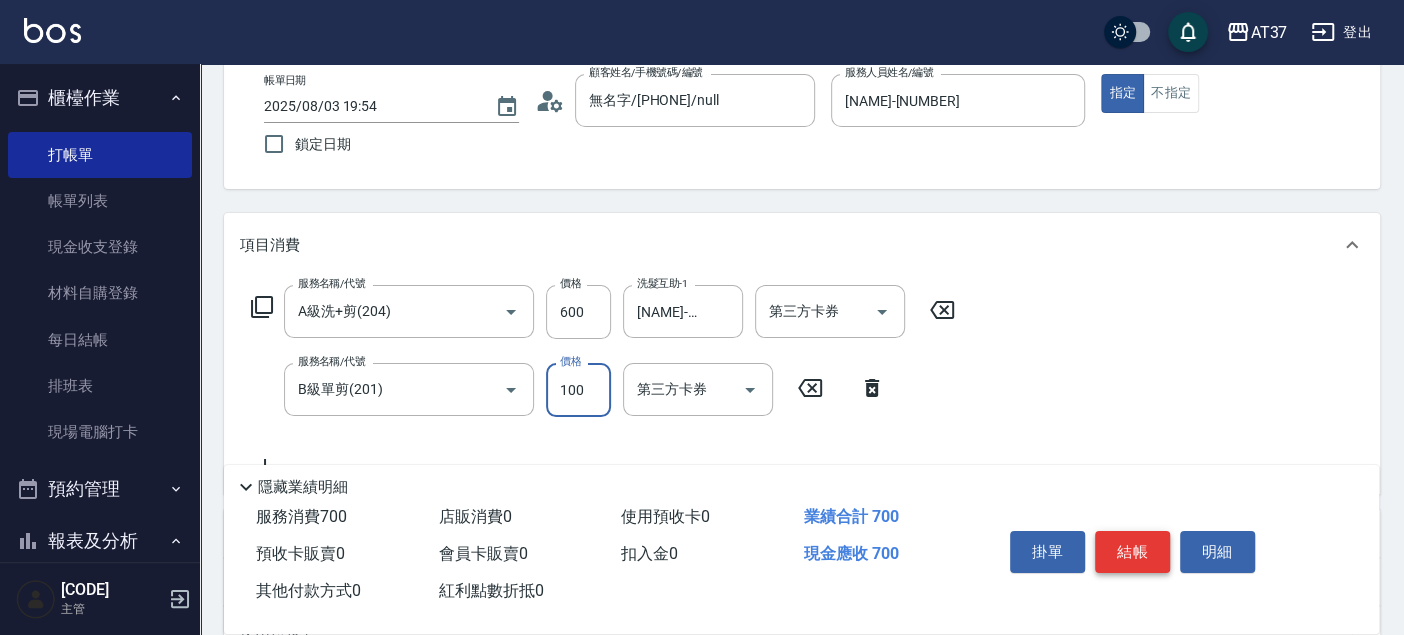 type on "100" 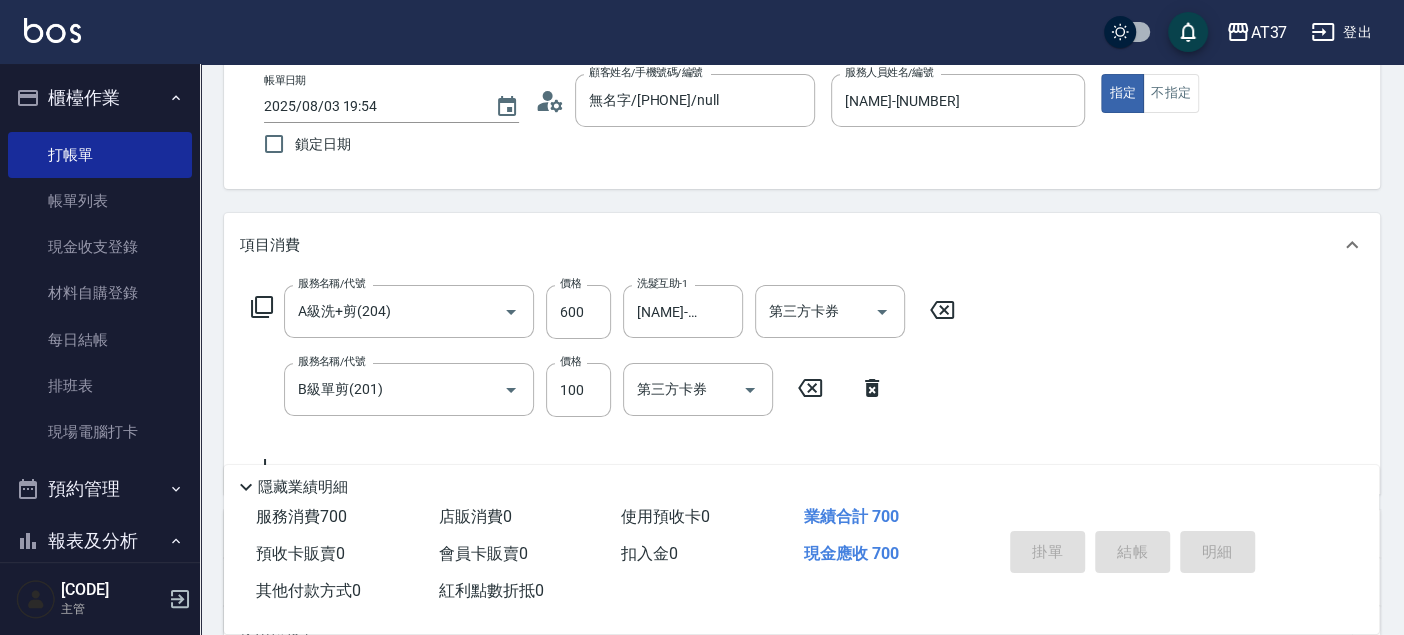 type on "[DATE] [TIME]" 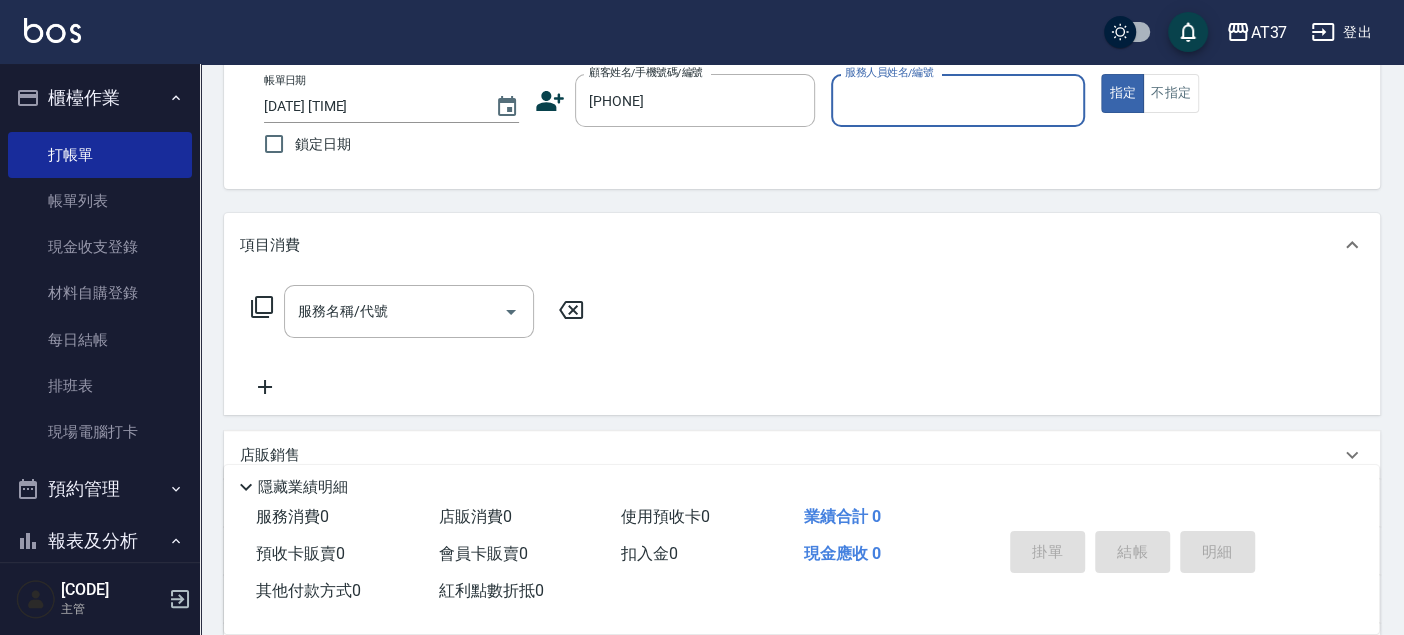 type on "[PHONE]" 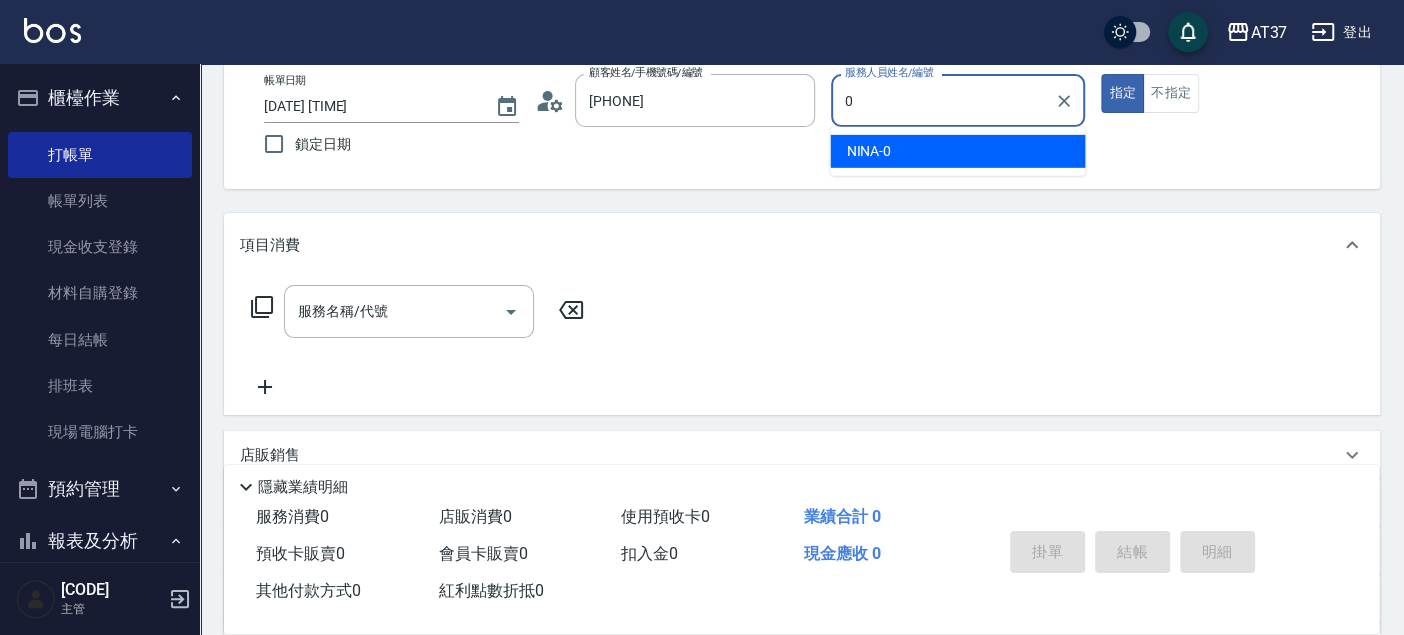 type on "[NAME]/[PHONE]/[PHONE]" 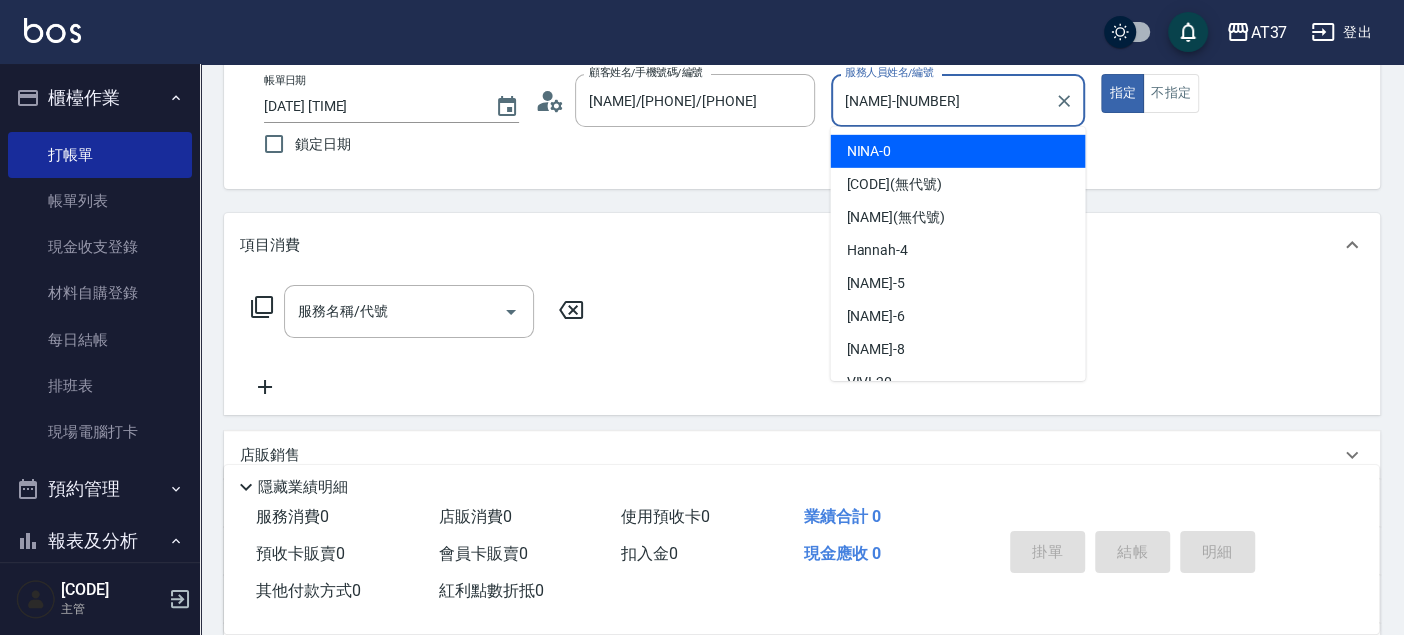 click on "[NAME] -[NUMBER]" at bounding box center (957, 151) 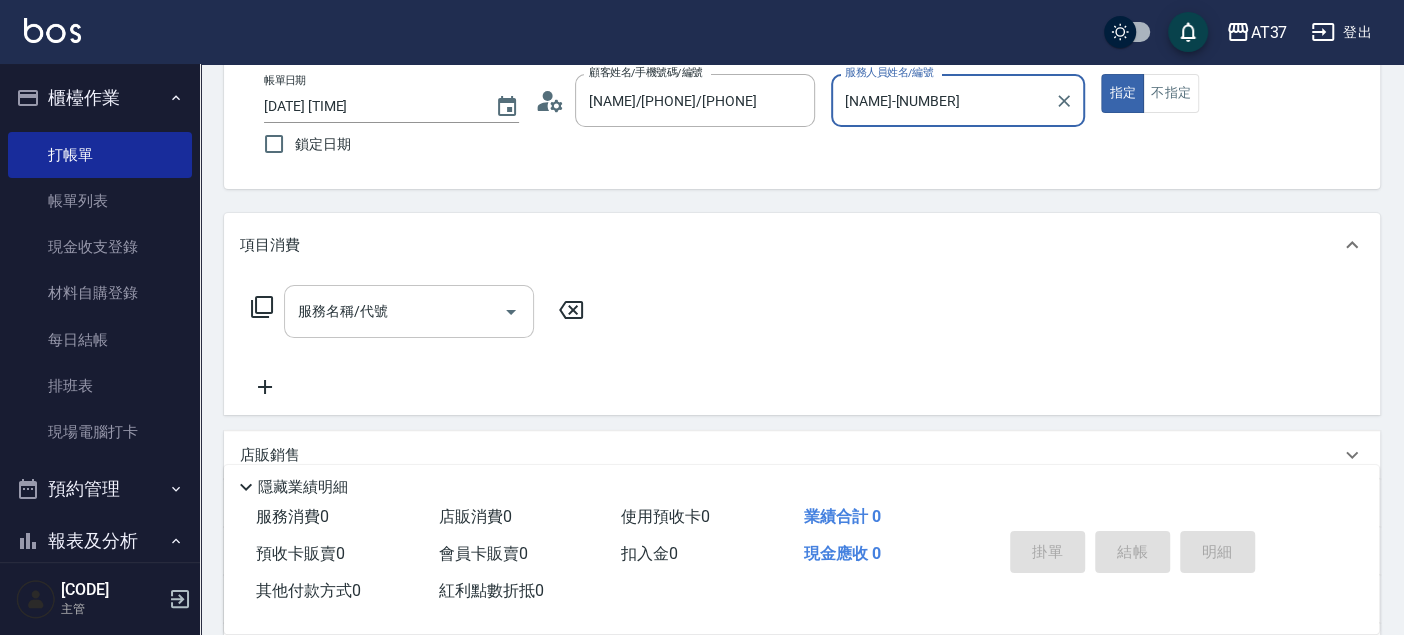 type on "[NAME]-[NUMBER]" 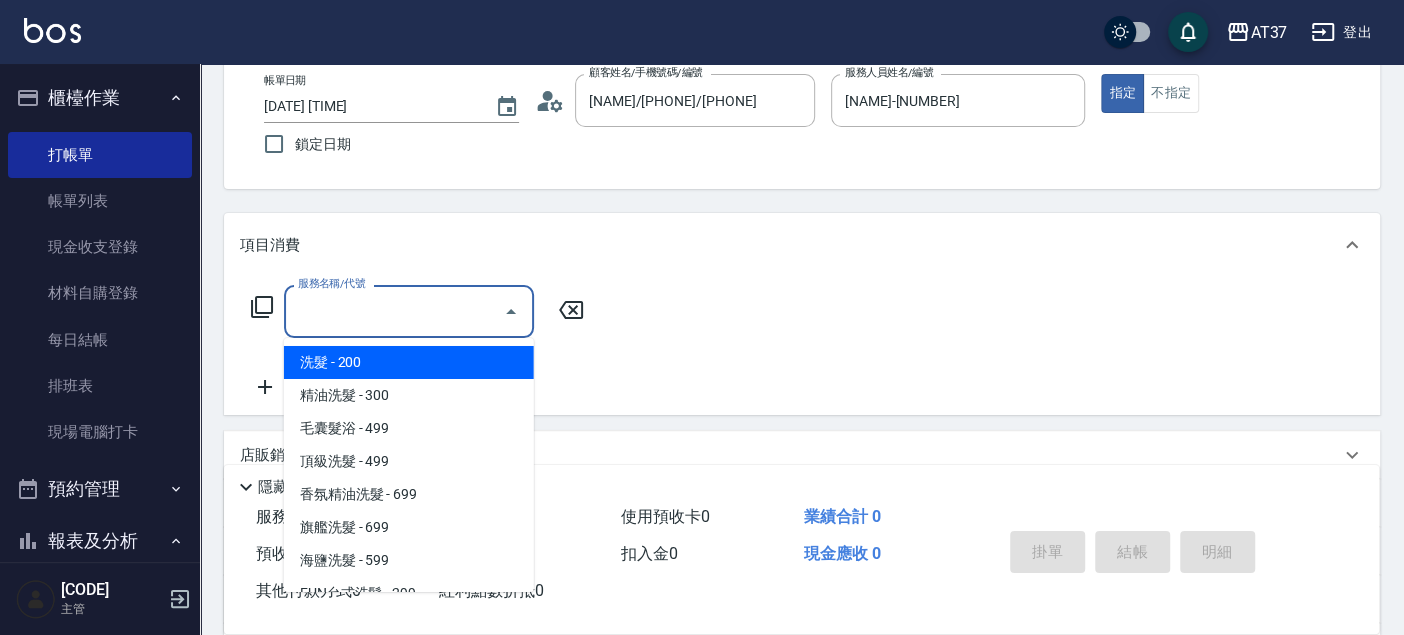 click on "服務名稱/代號" at bounding box center [394, 311] 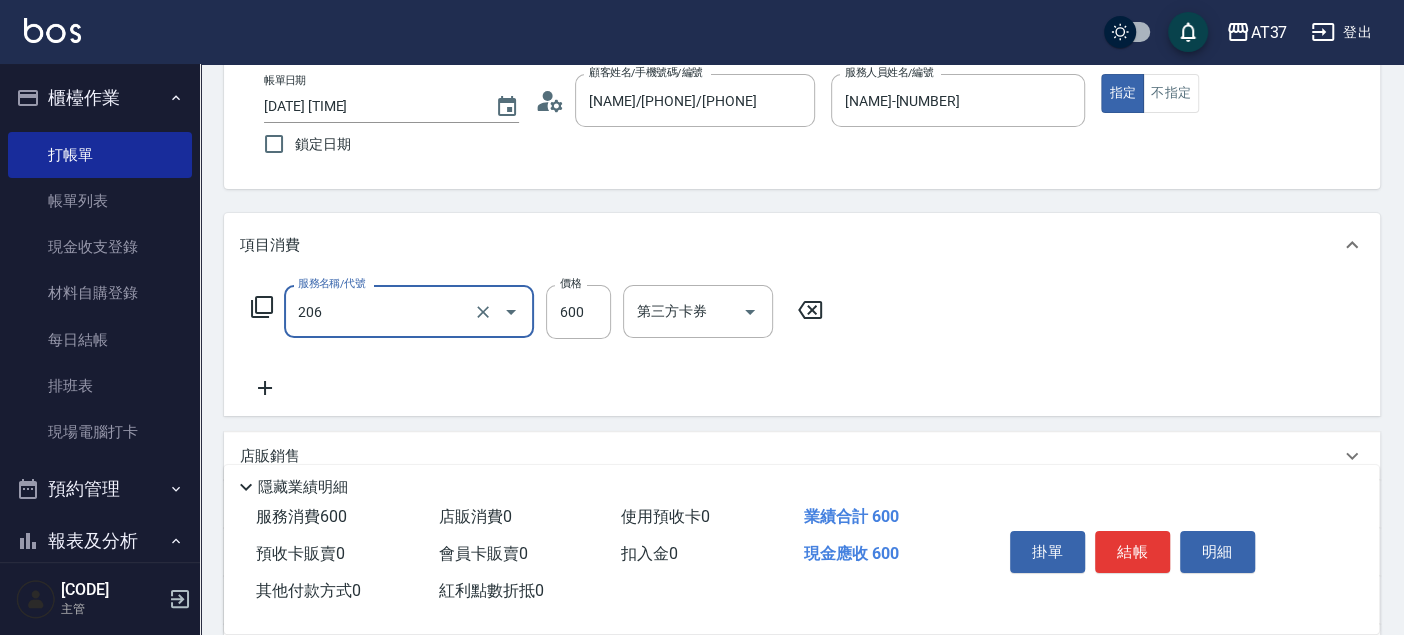 type on "A精油洗+剪(206)" 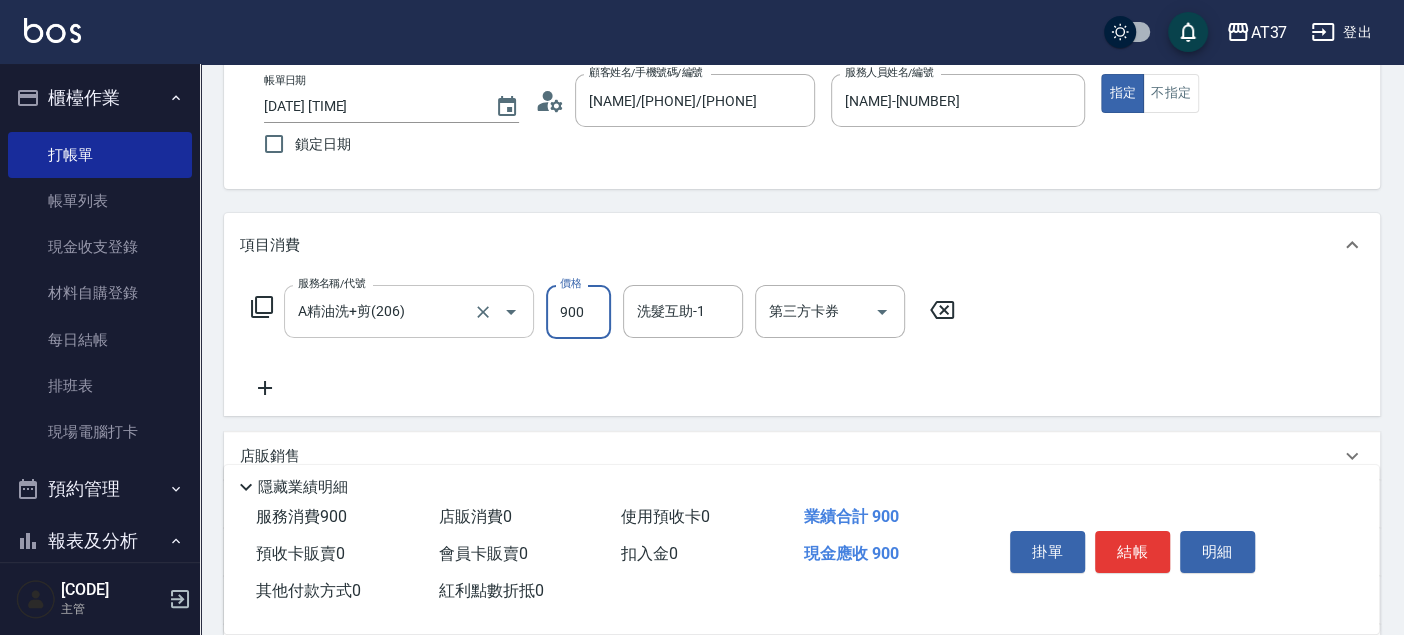 type on "900" 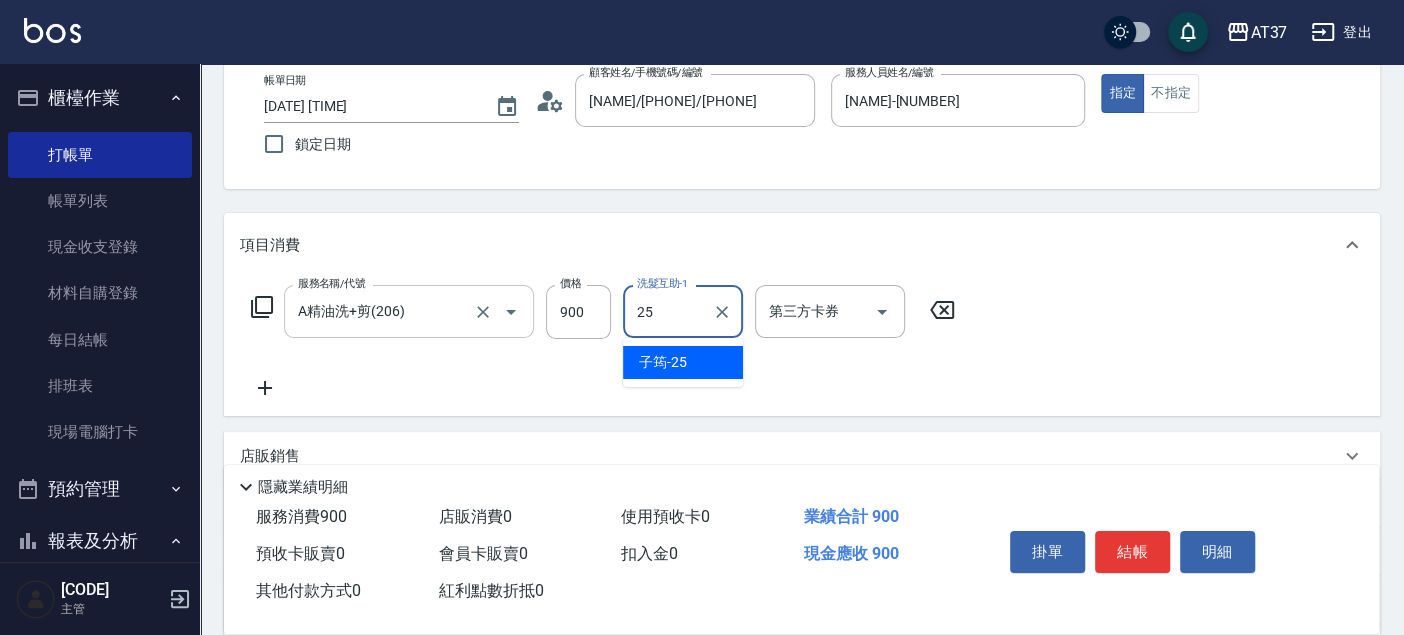type on "2" 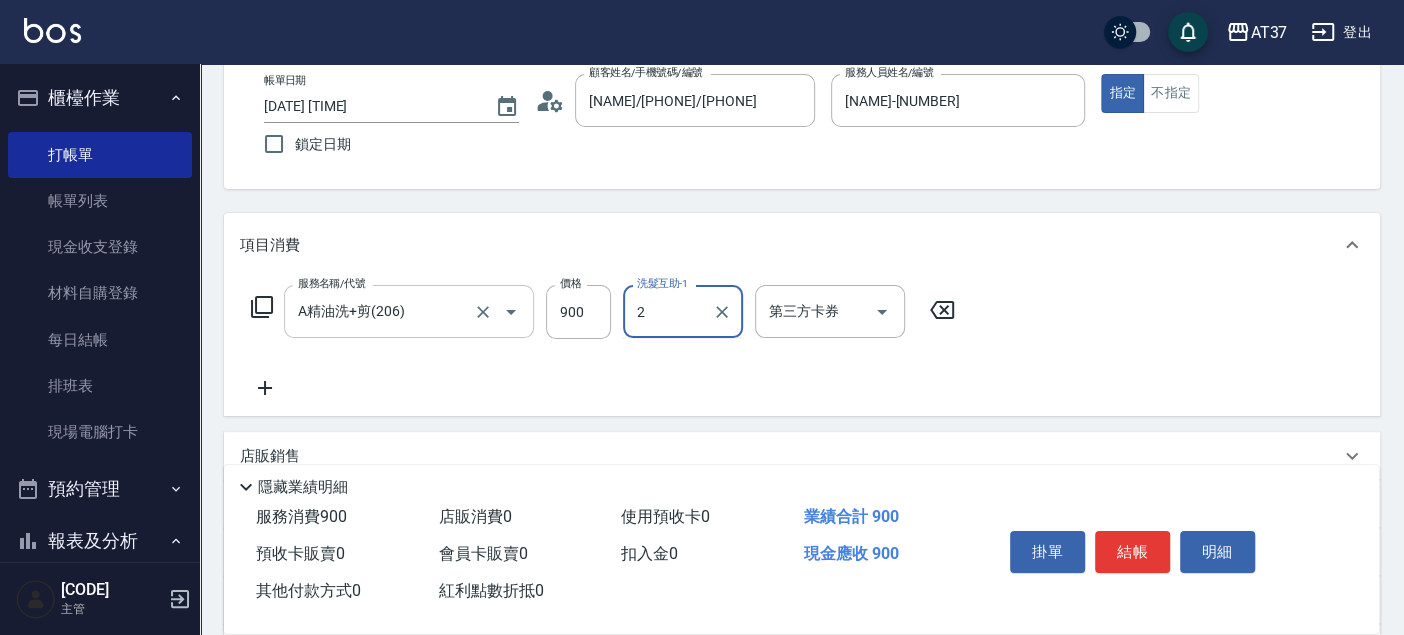 type 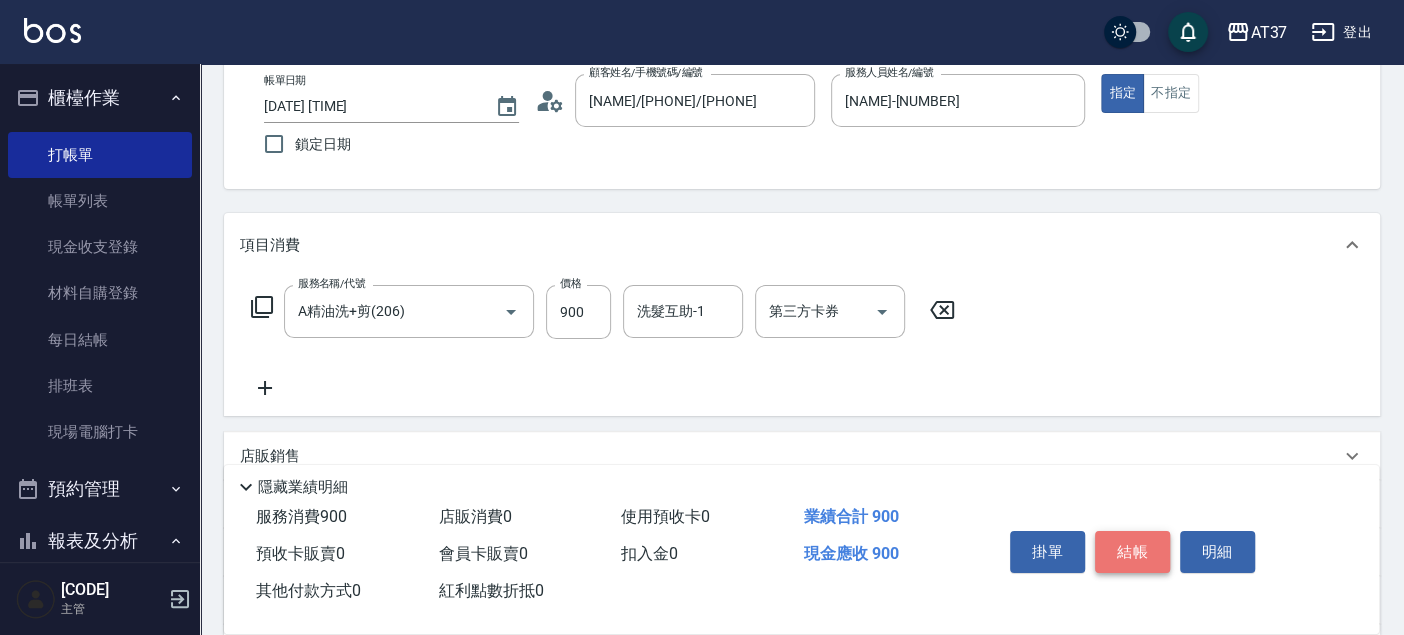 click on "結帳" at bounding box center (1132, 552) 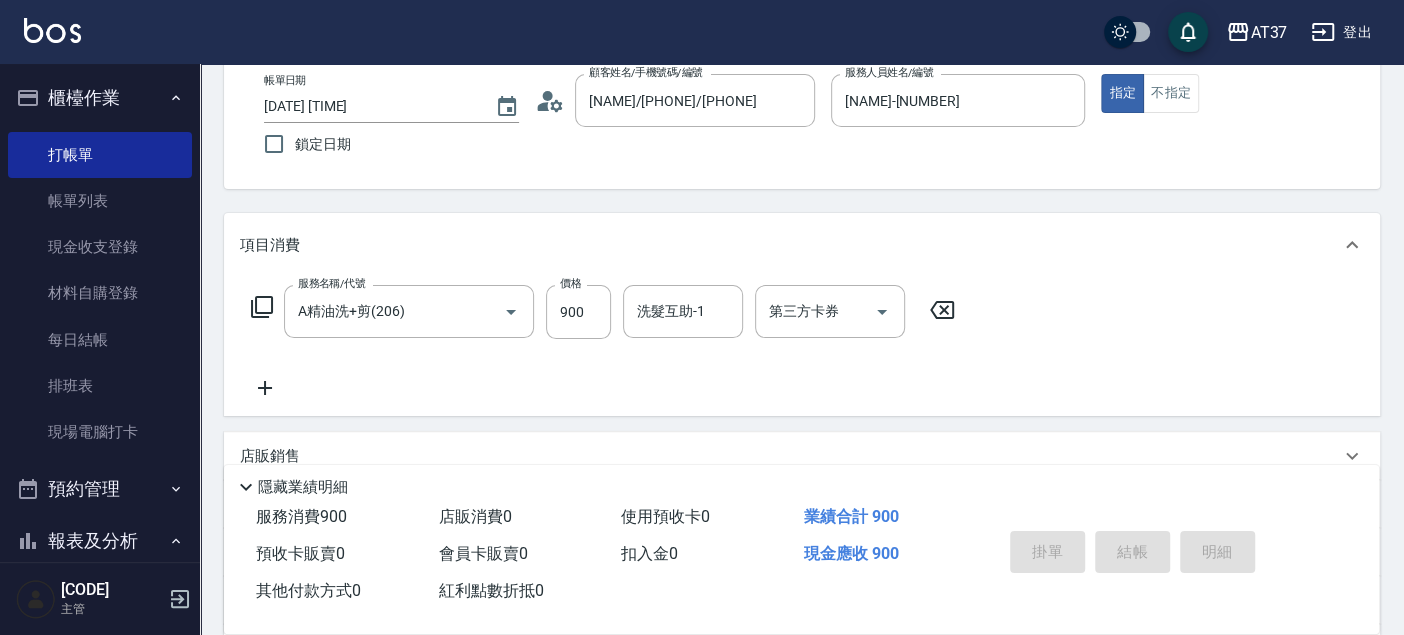 type 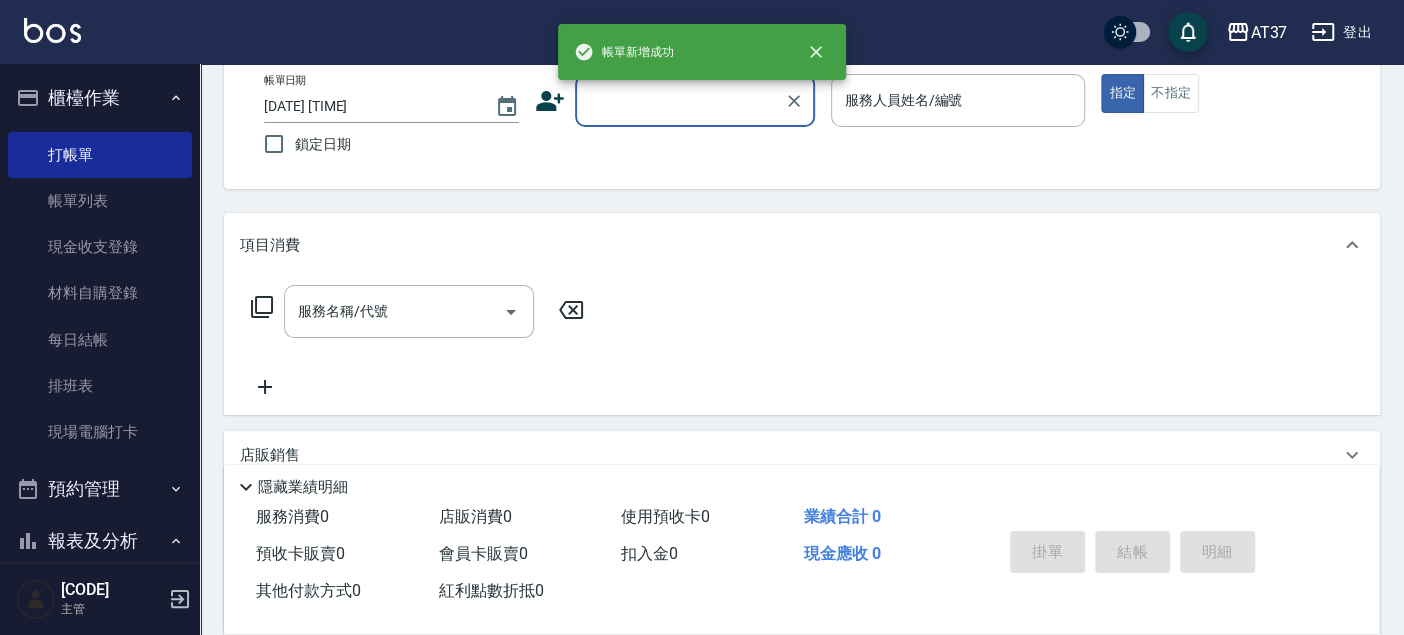 scroll, scrollTop: 0, scrollLeft: 0, axis: both 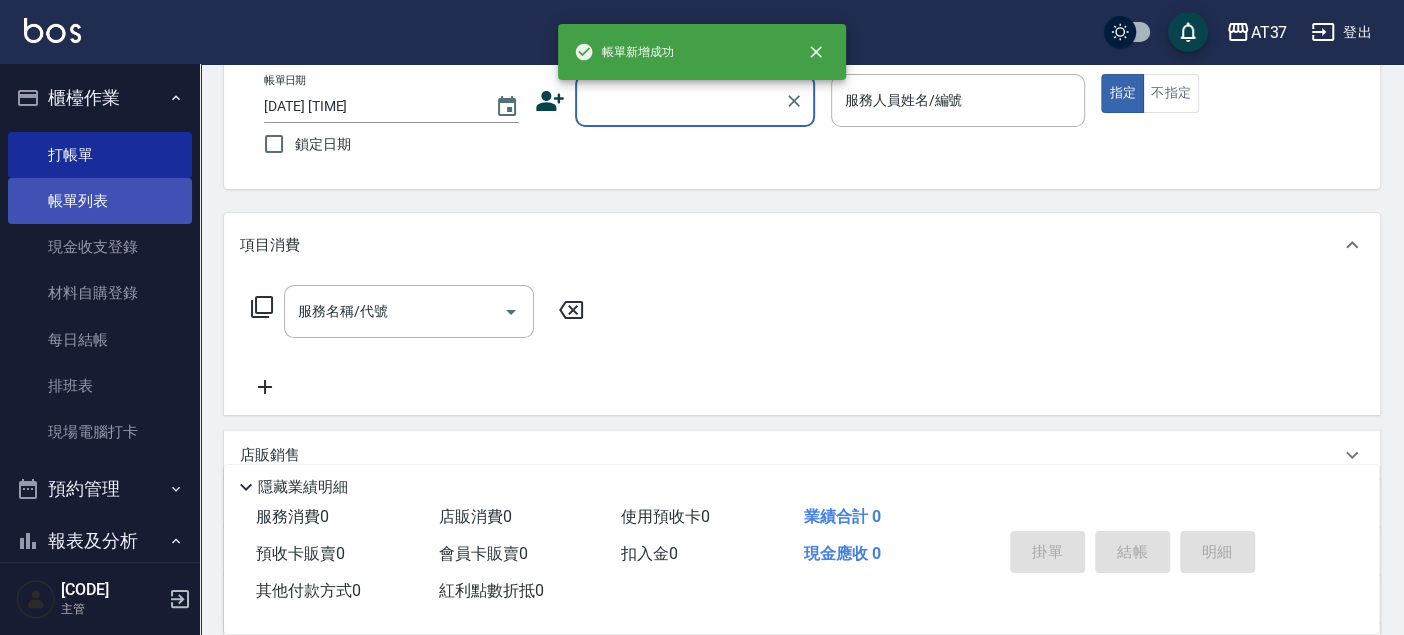 click on "帳單列表" at bounding box center [100, 201] 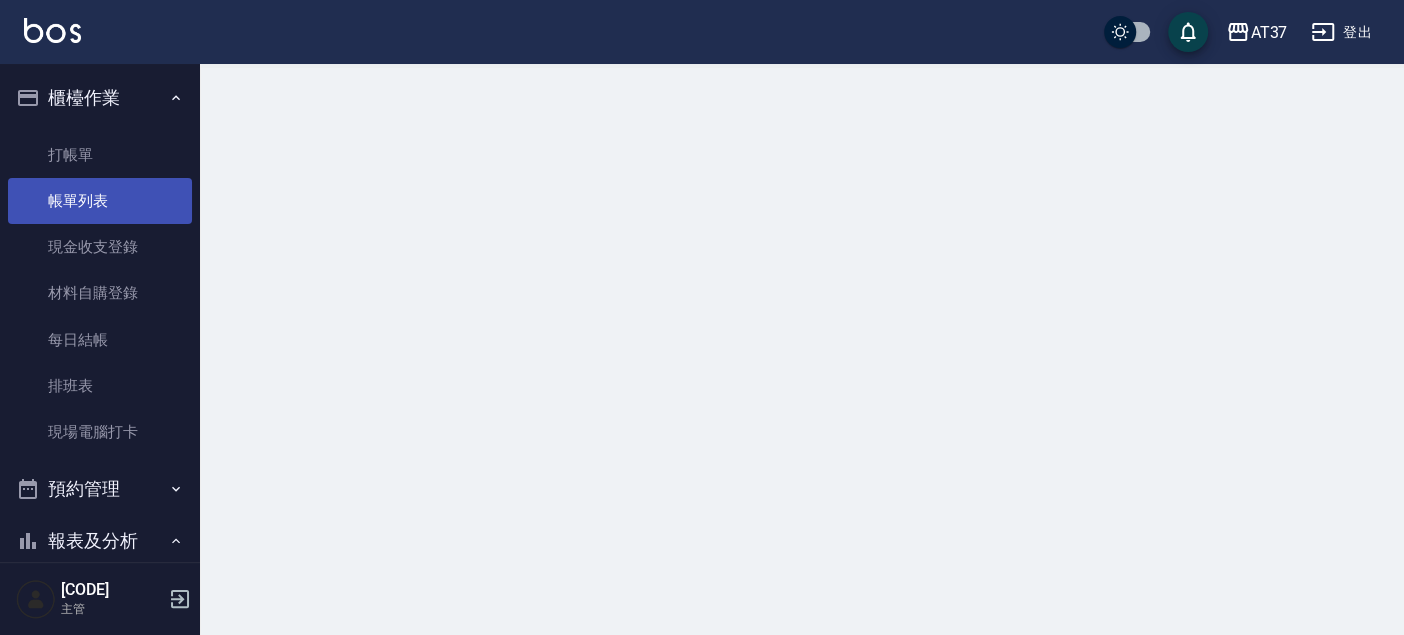 scroll, scrollTop: 0, scrollLeft: 0, axis: both 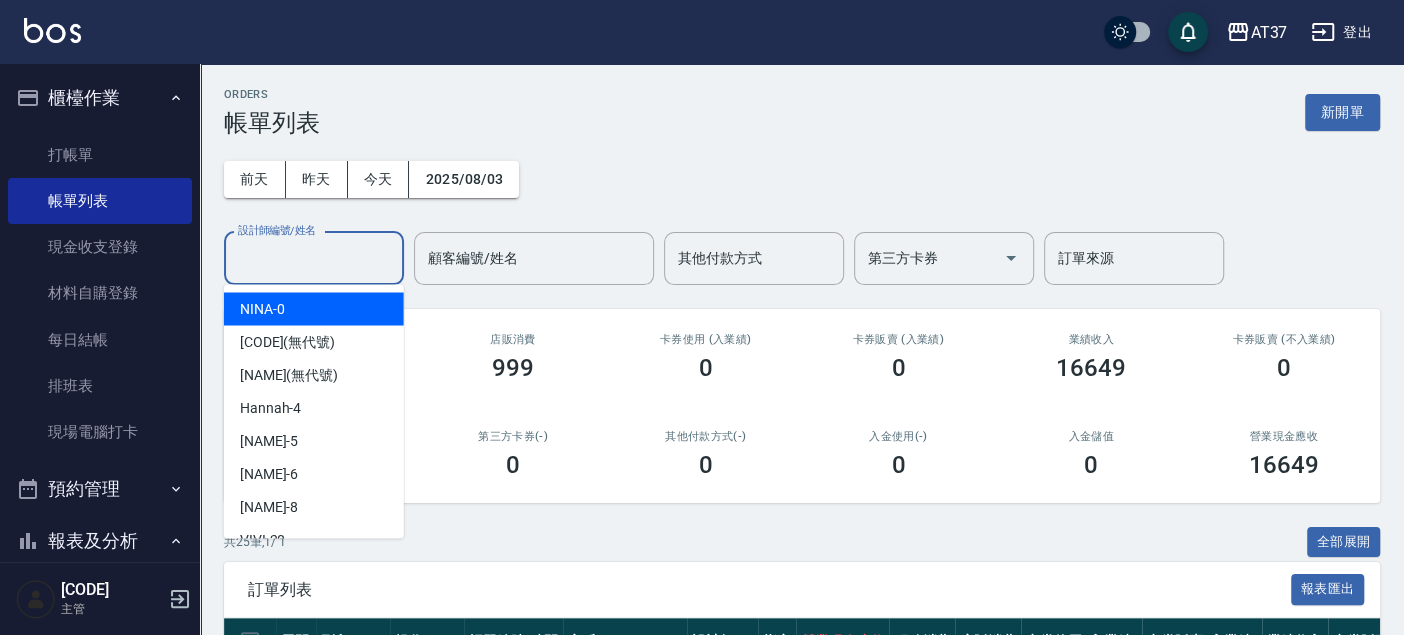 click on "設計師編號/姓名" at bounding box center (314, 258) 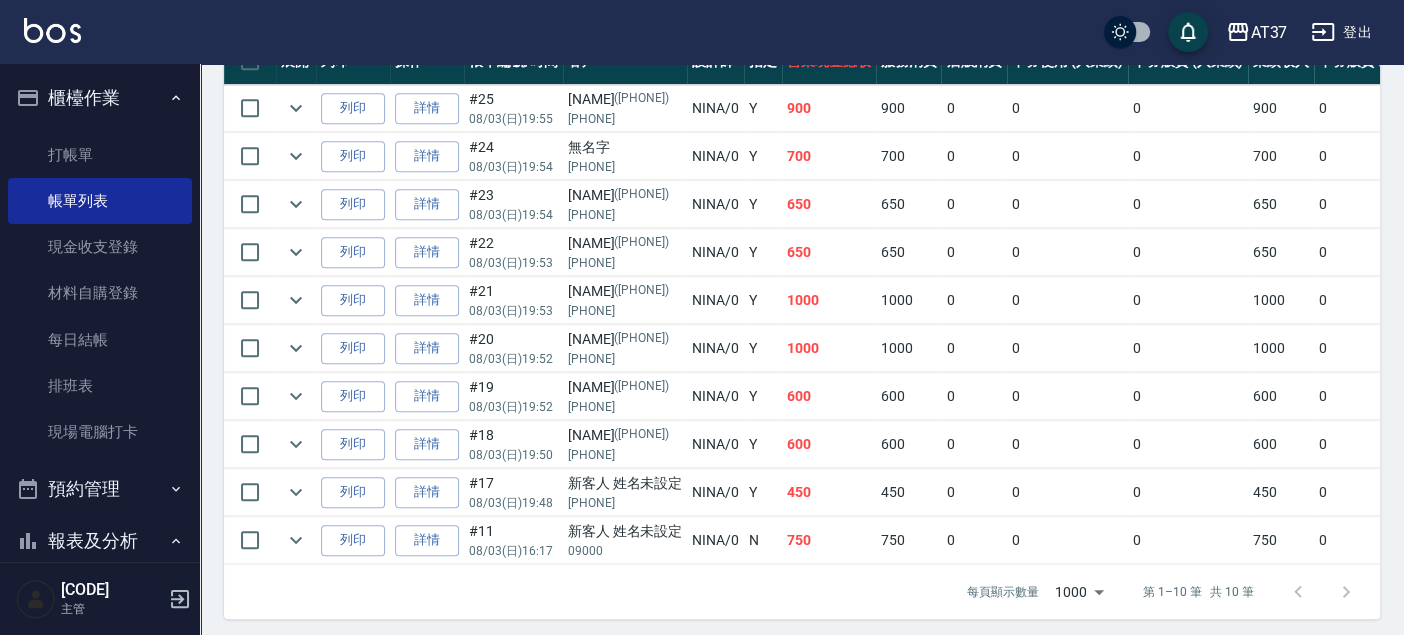 scroll, scrollTop: 598, scrollLeft: 0, axis: vertical 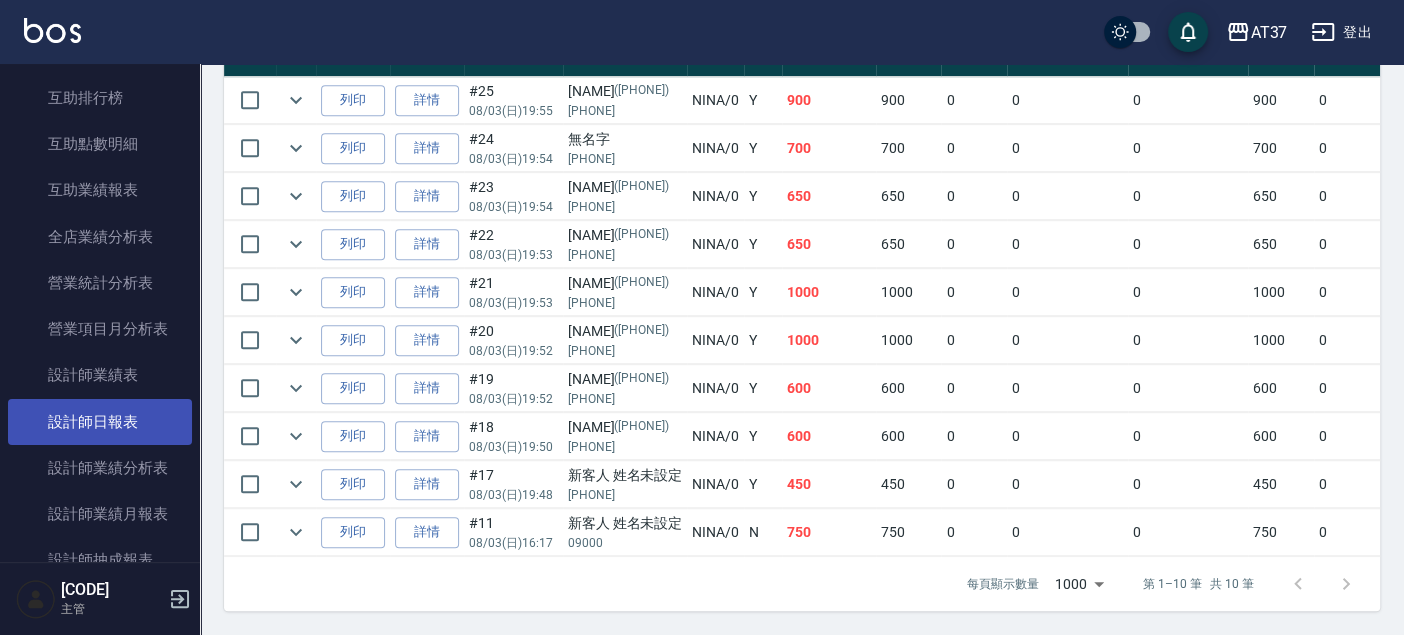 type on "[NAME]-[NUMBER]" 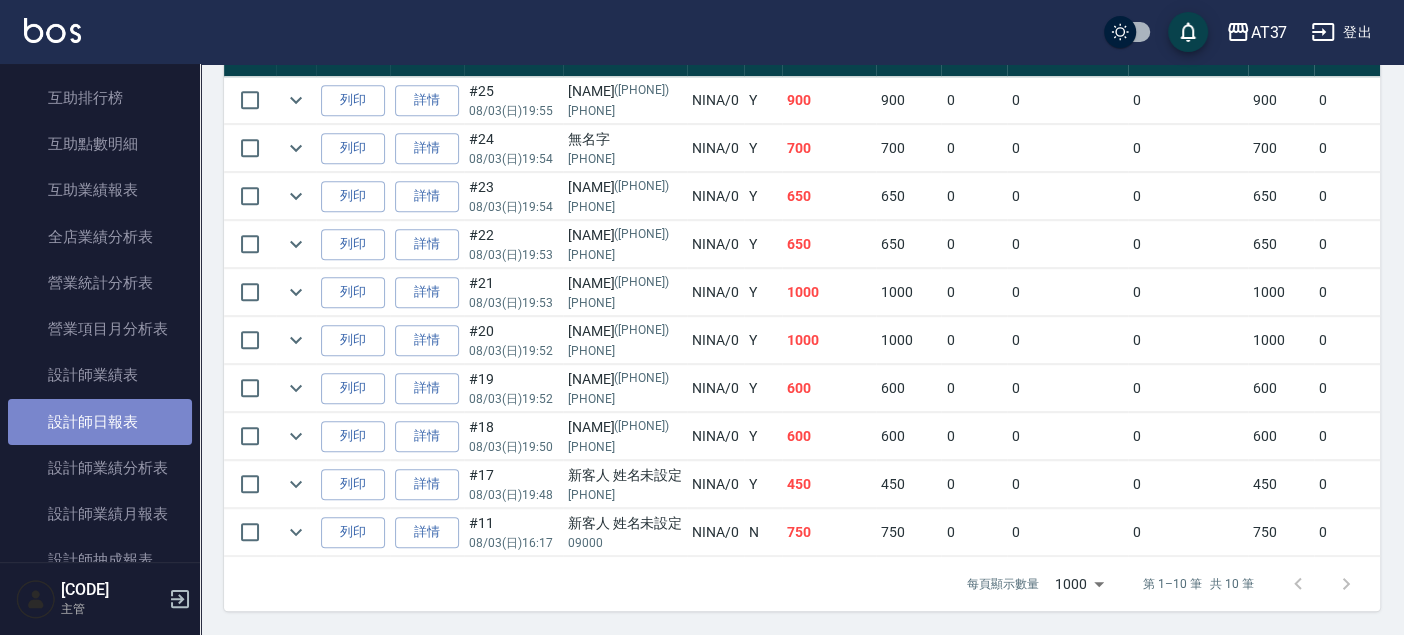 click on "設計師日報表" at bounding box center (100, 422) 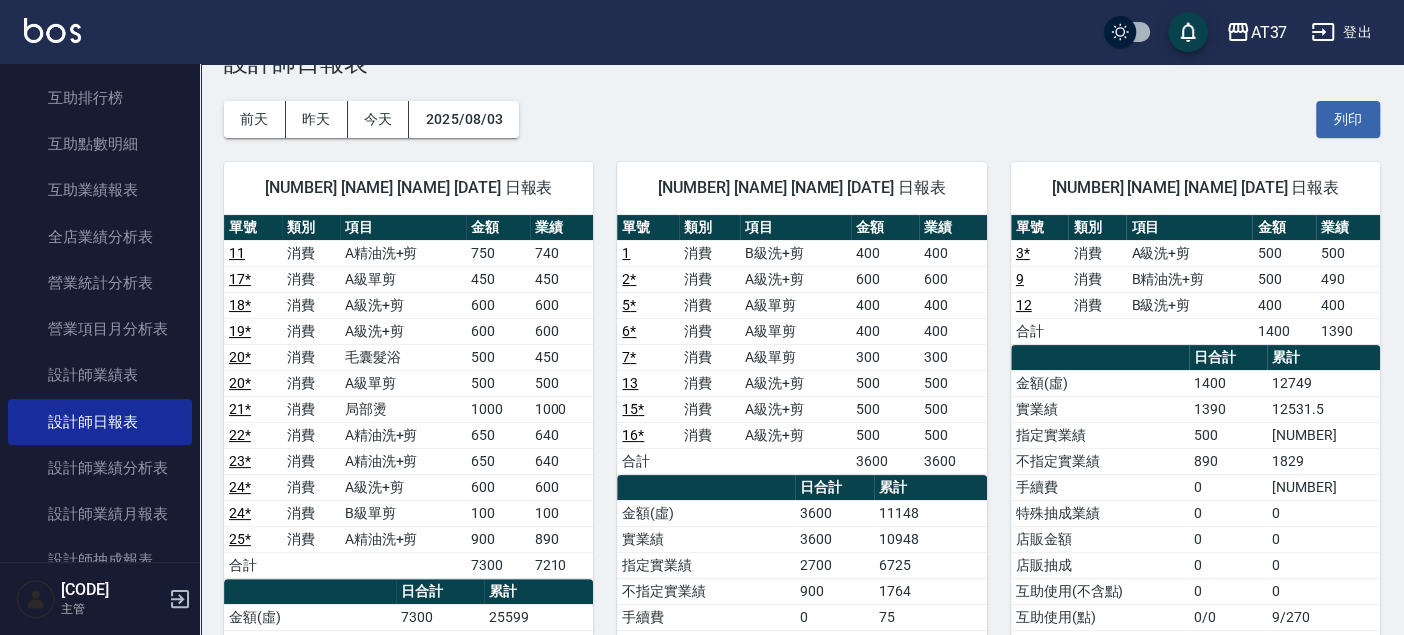 scroll, scrollTop: 222, scrollLeft: 0, axis: vertical 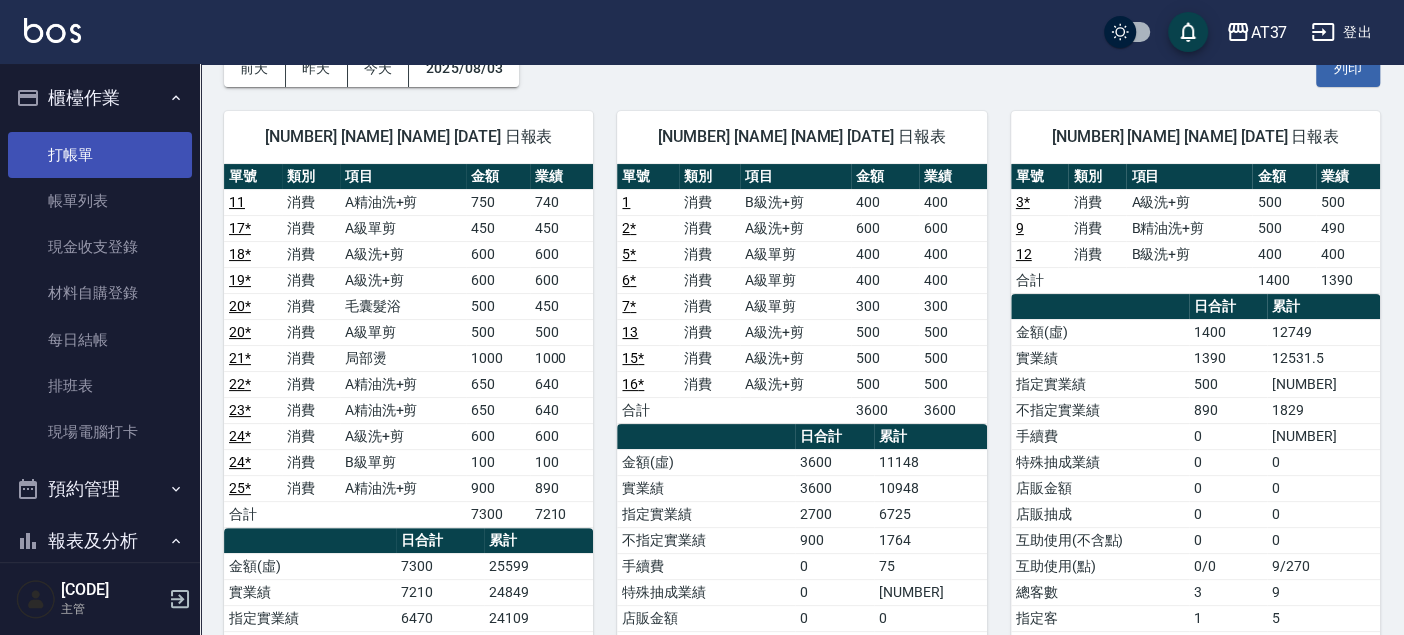 click on "打帳單" at bounding box center [100, 155] 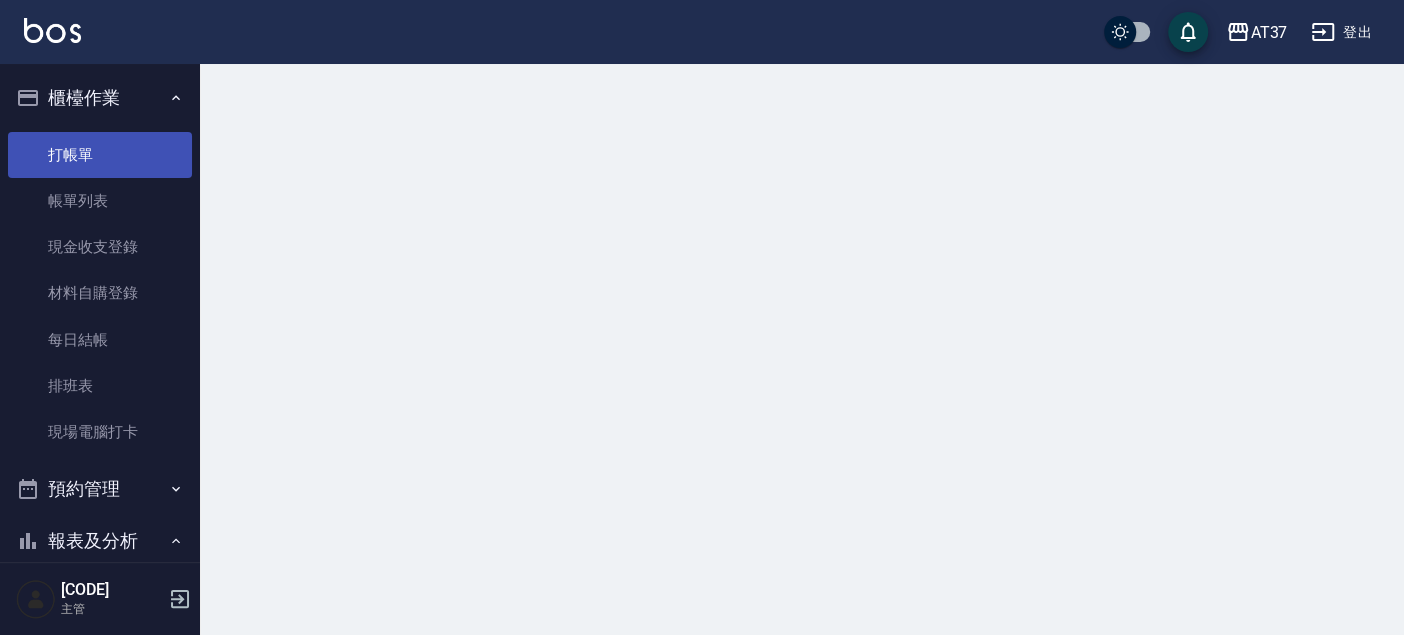 scroll, scrollTop: 0, scrollLeft: 0, axis: both 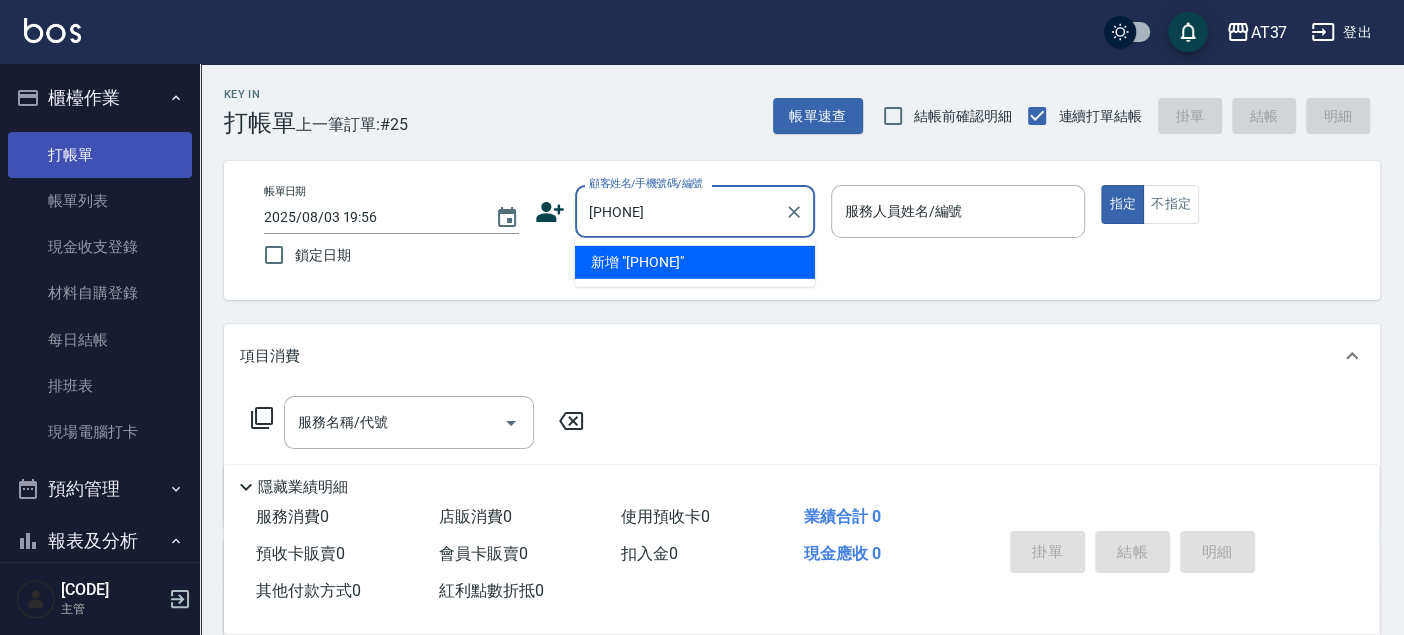type on "[PHONE]" 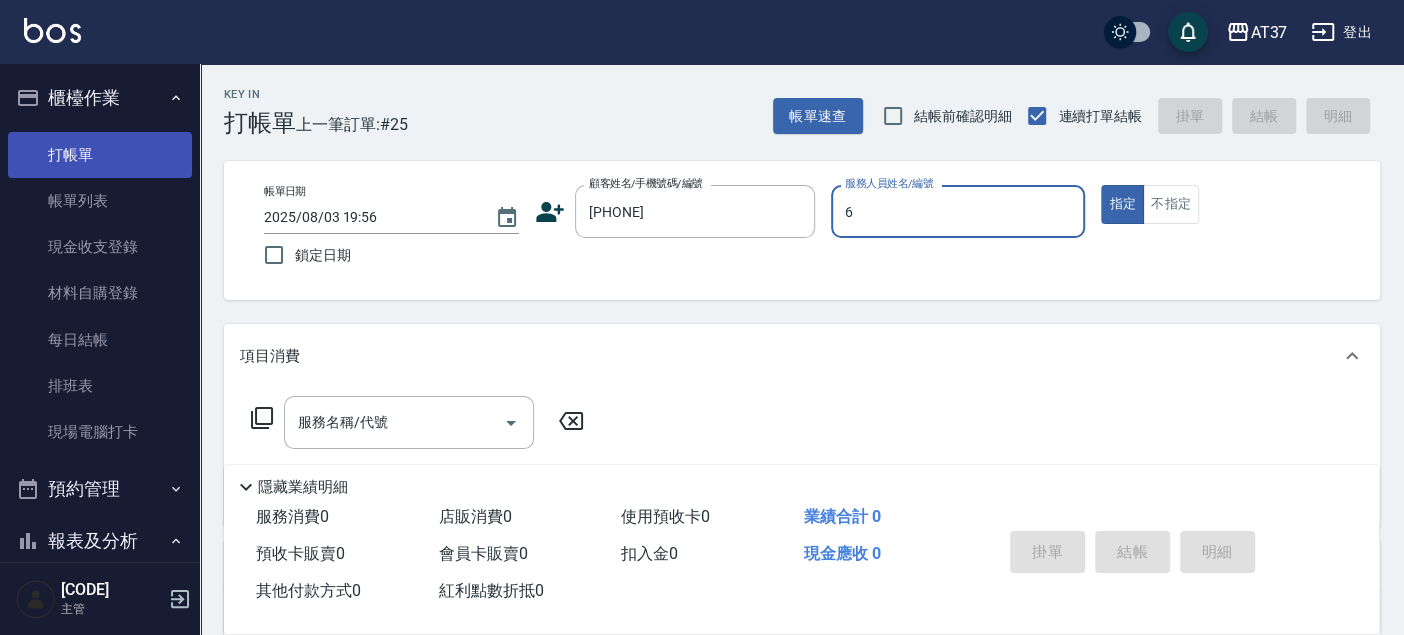 type on "[NAME]-[NUMBER]" 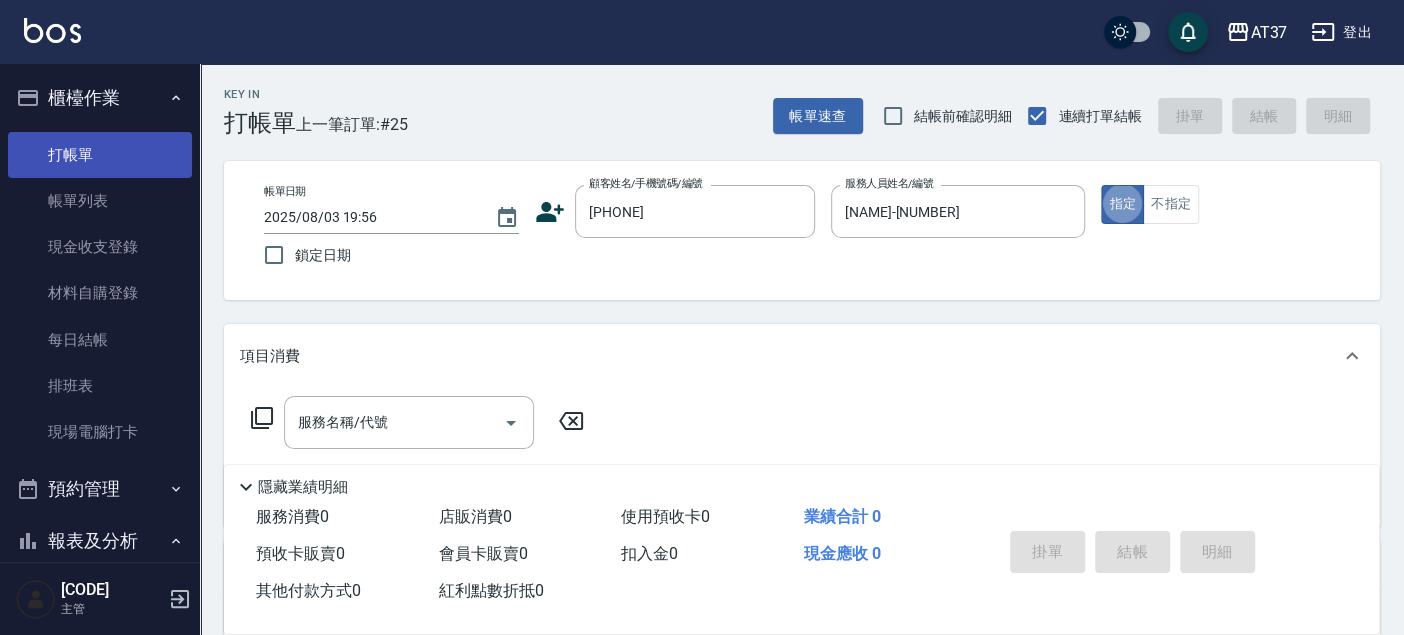 type on "true" 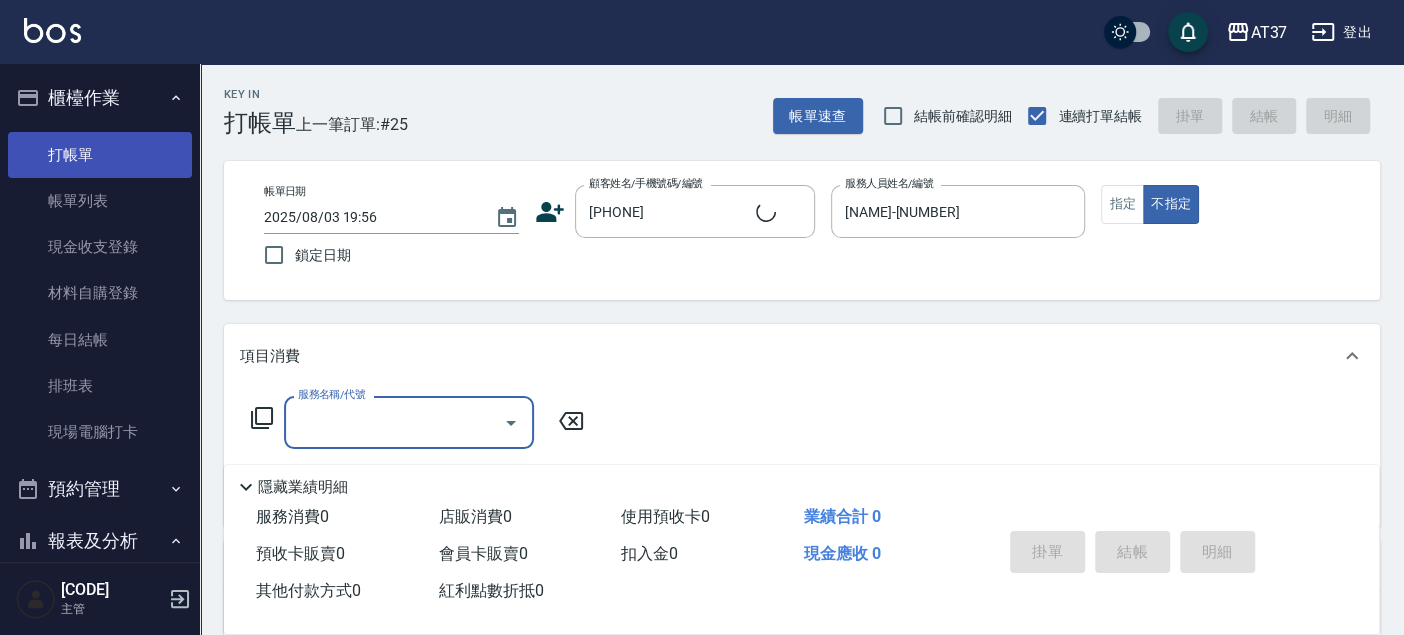 type on "[NAME]/[PHONE]/null" 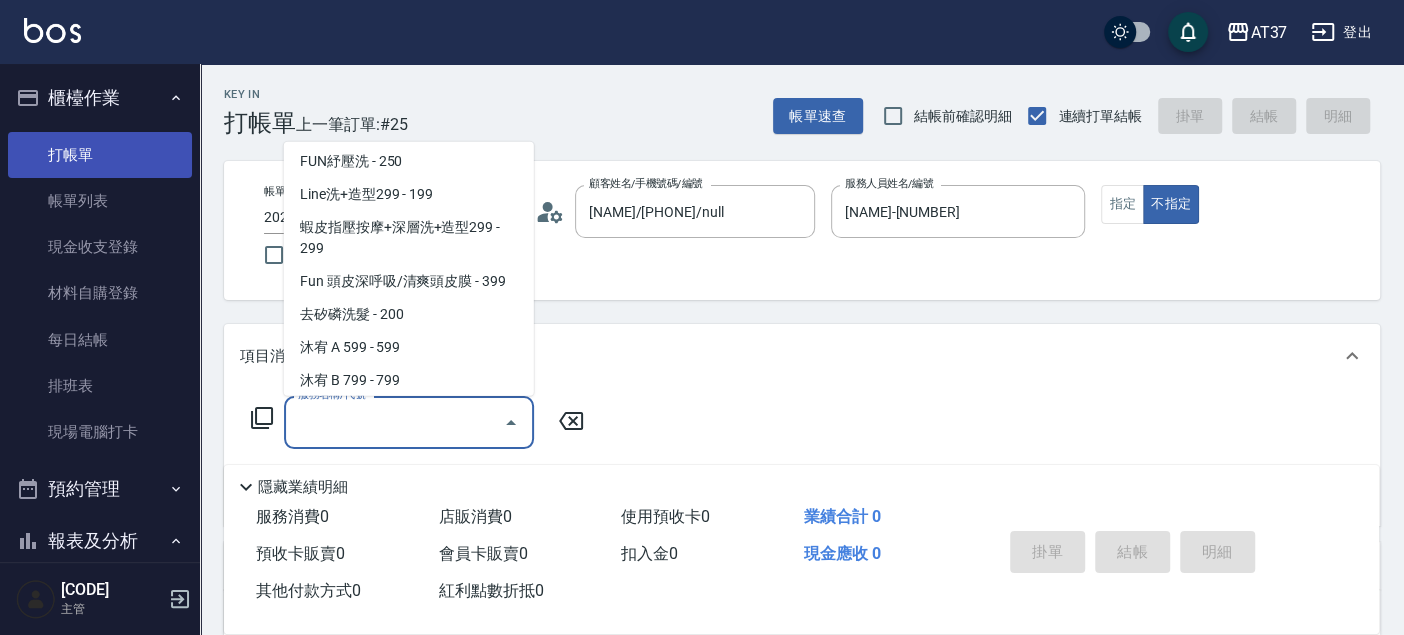 scroll, scrollTop: 302, scrollLeft: 0, axis: vertical 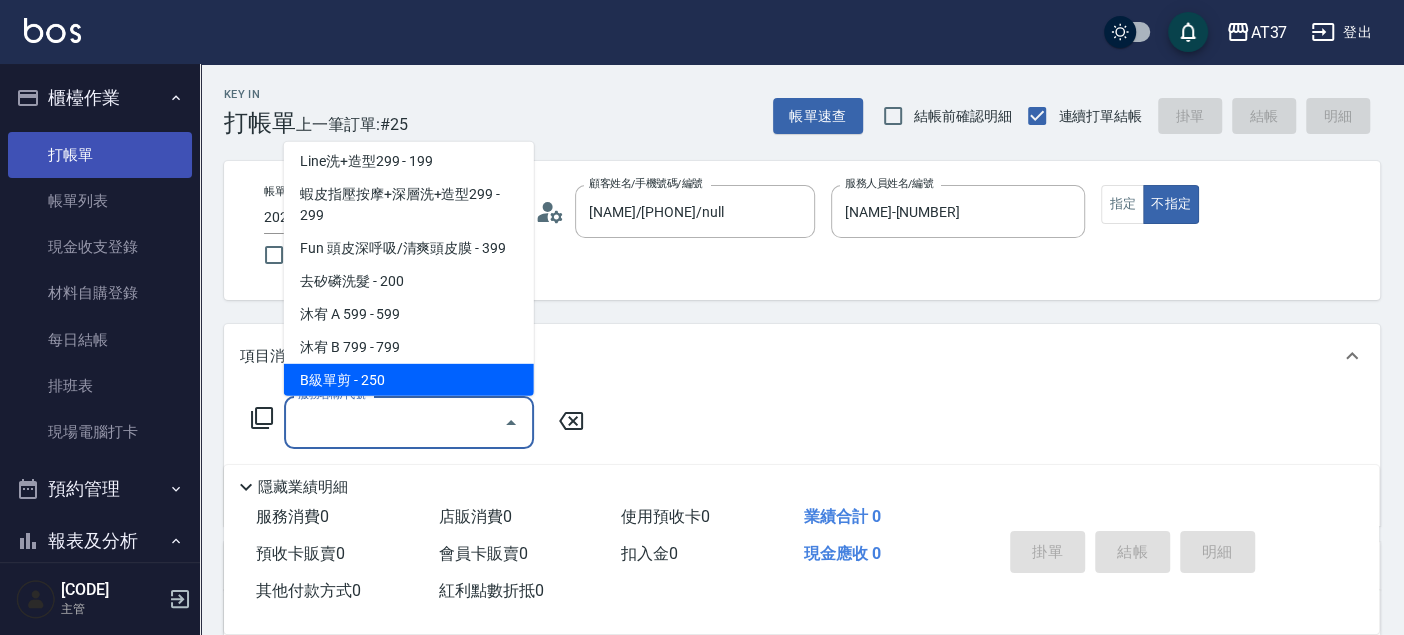 type on "B級單剪(201)" 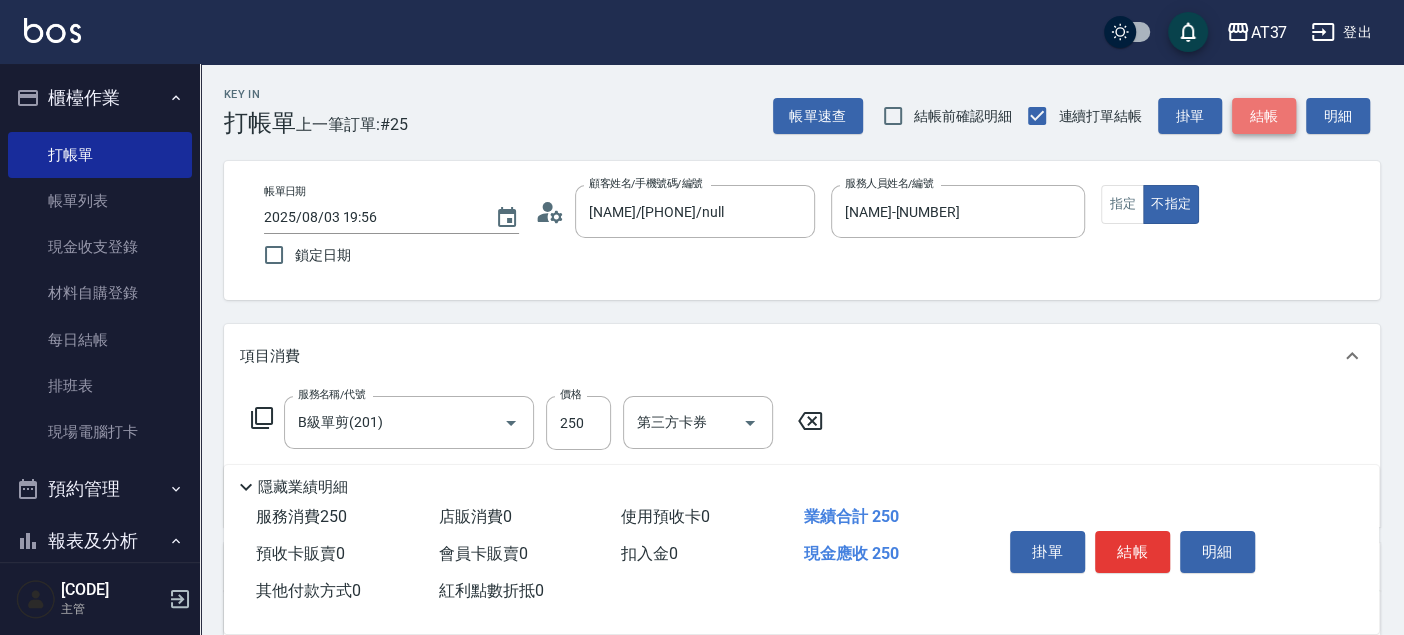 click on "結帳" at bounding box center [1264, 116] 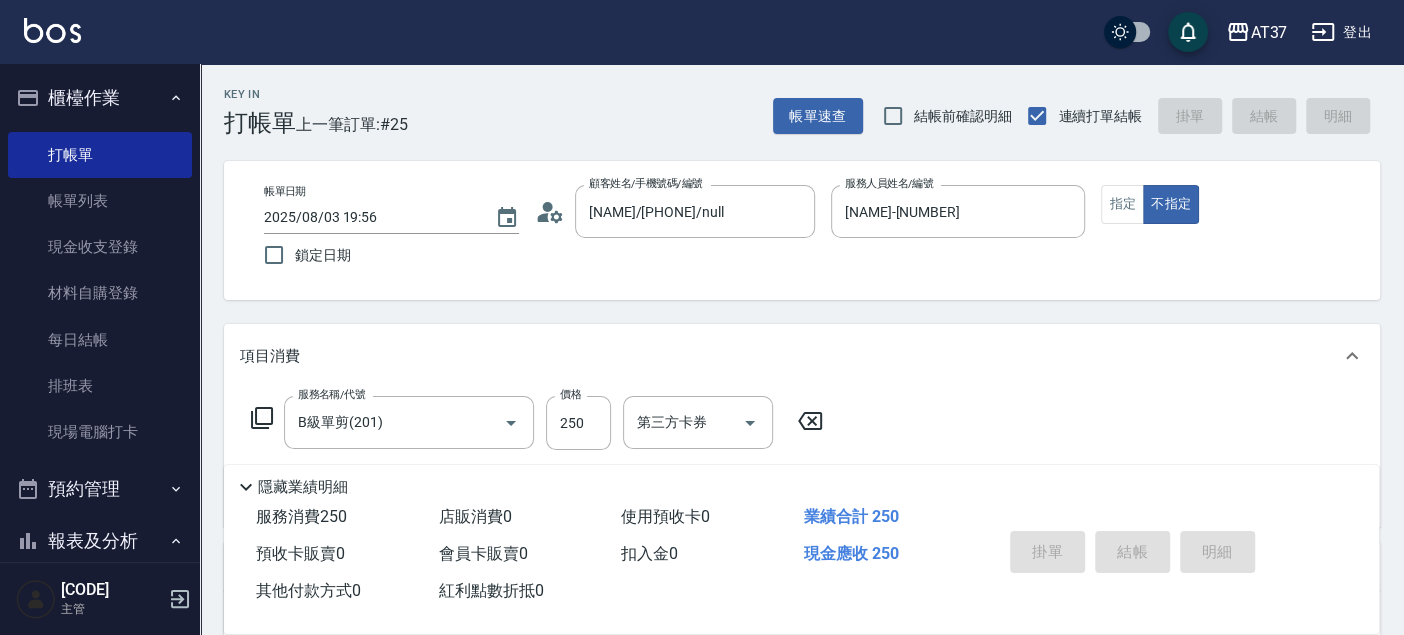 type on "2025/08/03 19:58" 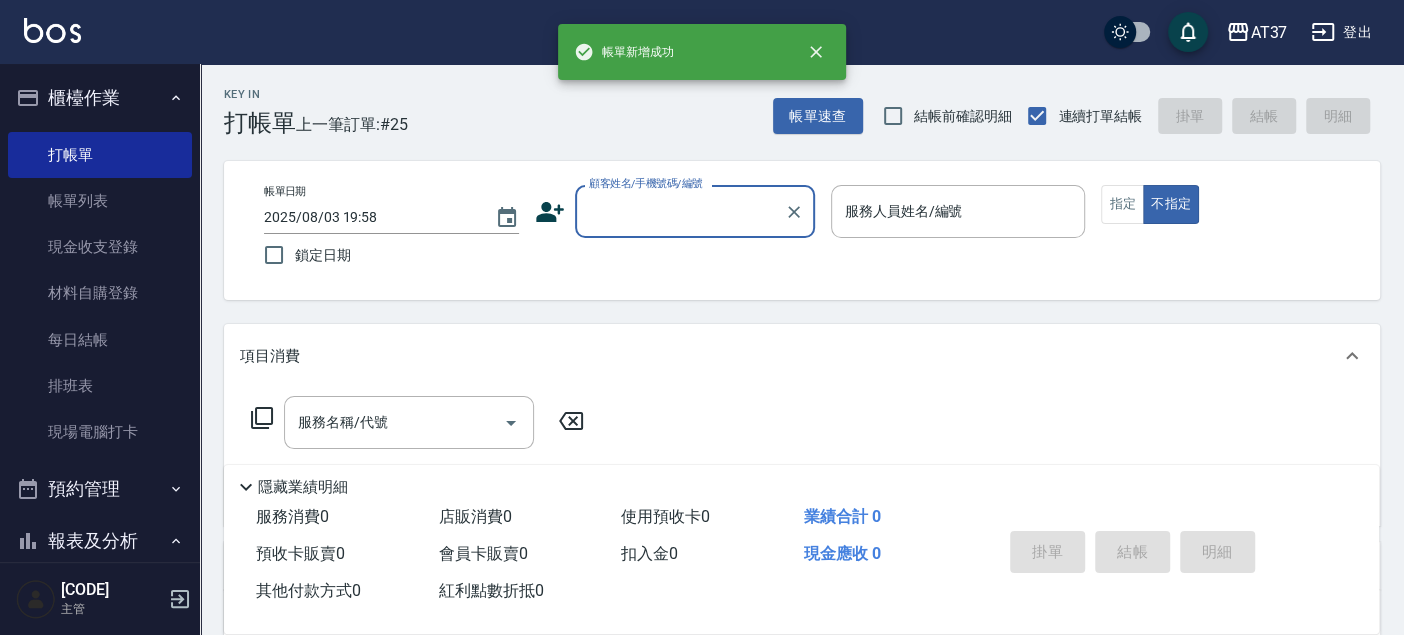 scroll, scrollTop: 0, scrollLeft: 0, axis: both 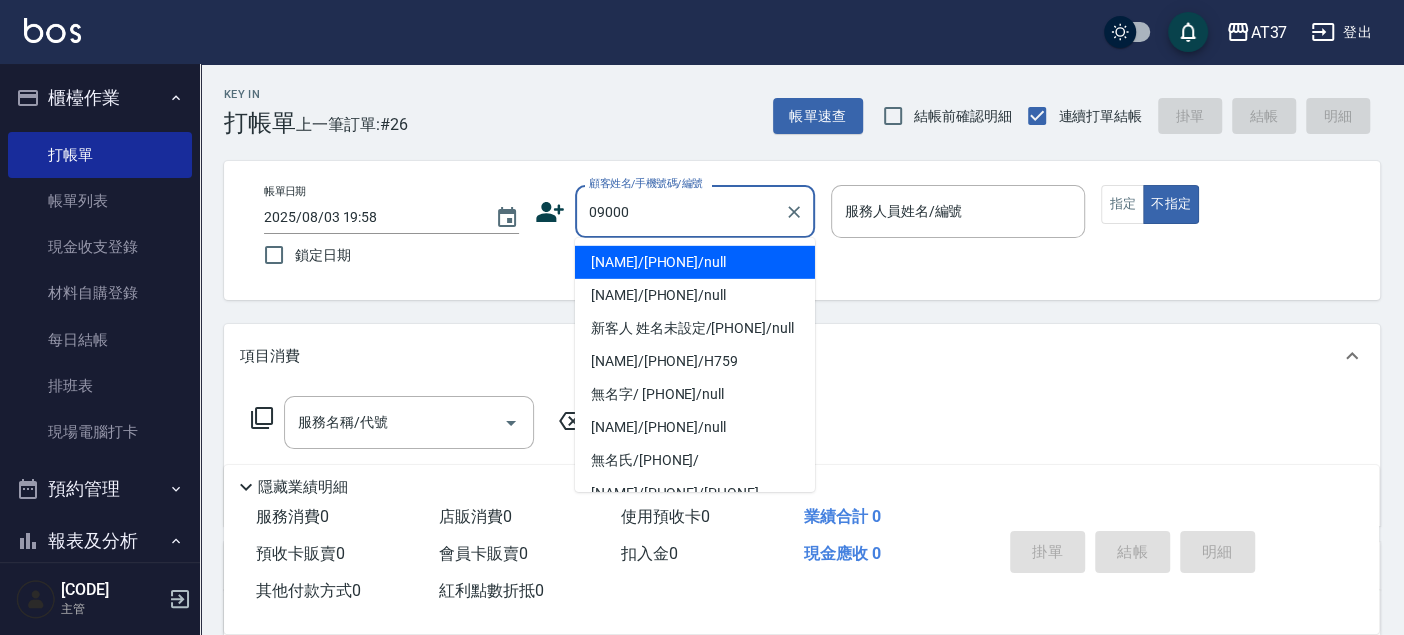 click on "[NAME]/[PHONE]/null" at bounding box center (695, 262) 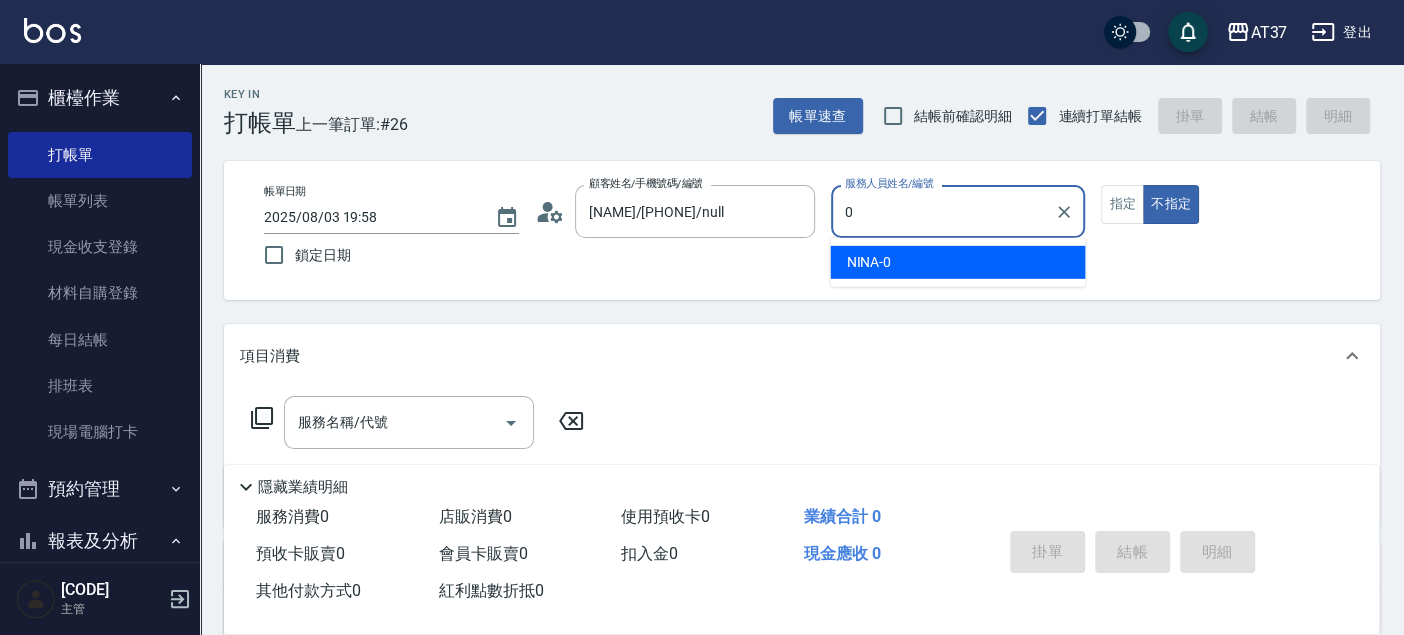 click on "[NAME] -[NUMBER]" at bounding box center (957, 262) 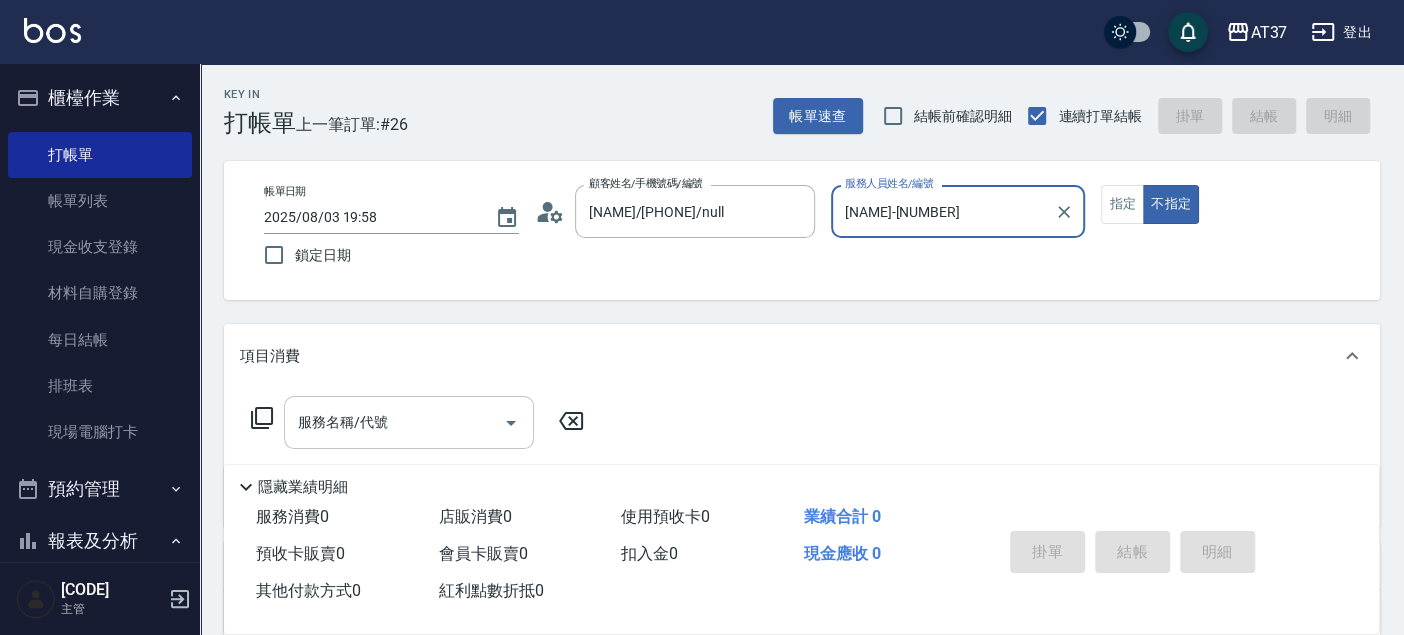 type on "[NAME]-[NUMBER]" 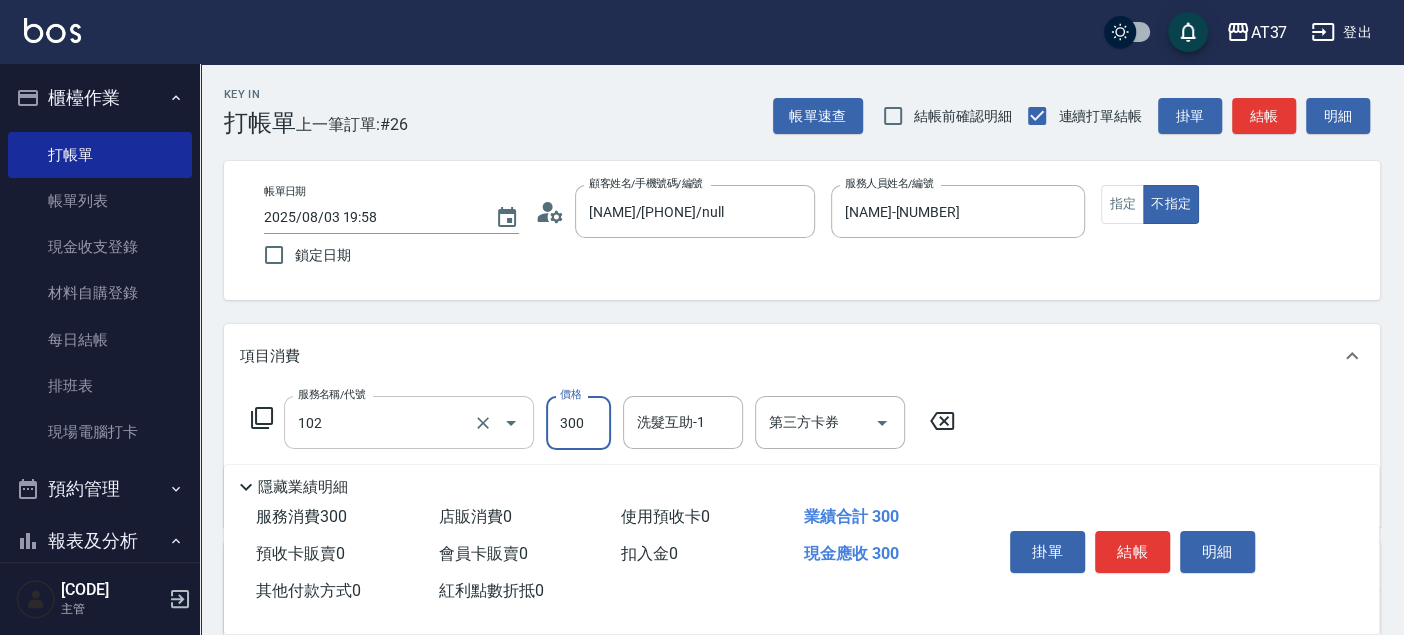type on "精油洗髮(102)" 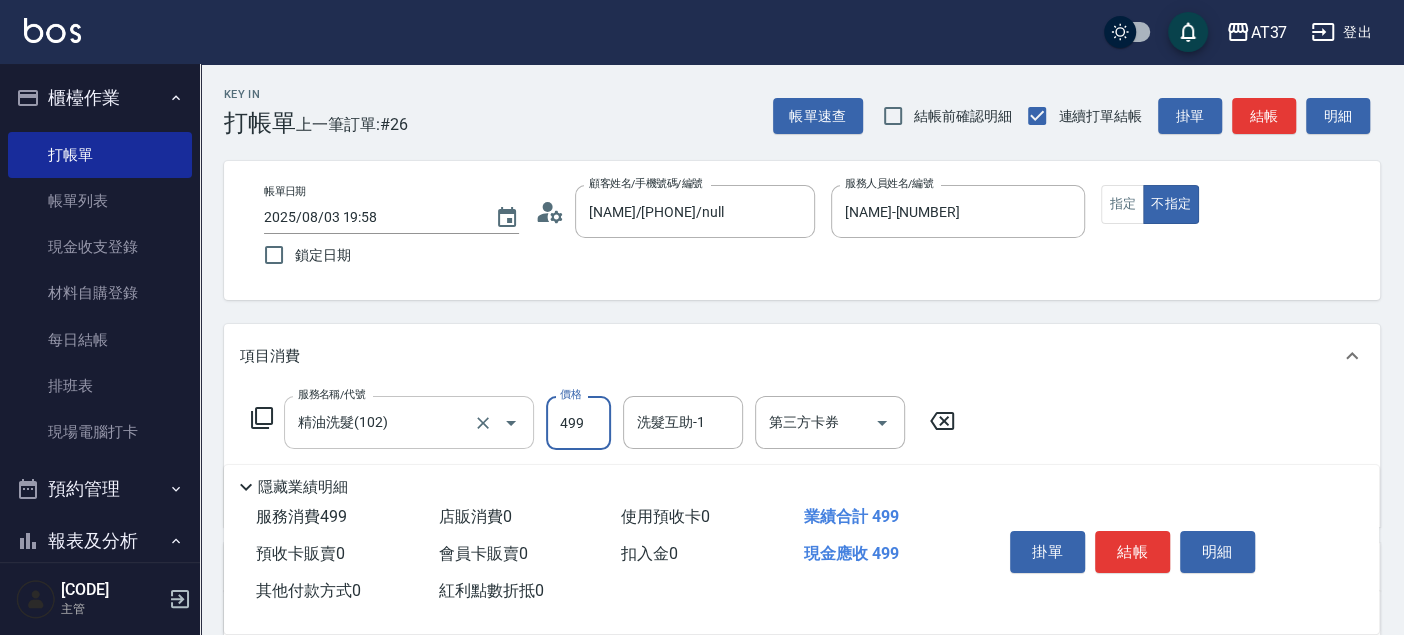 type on "499" 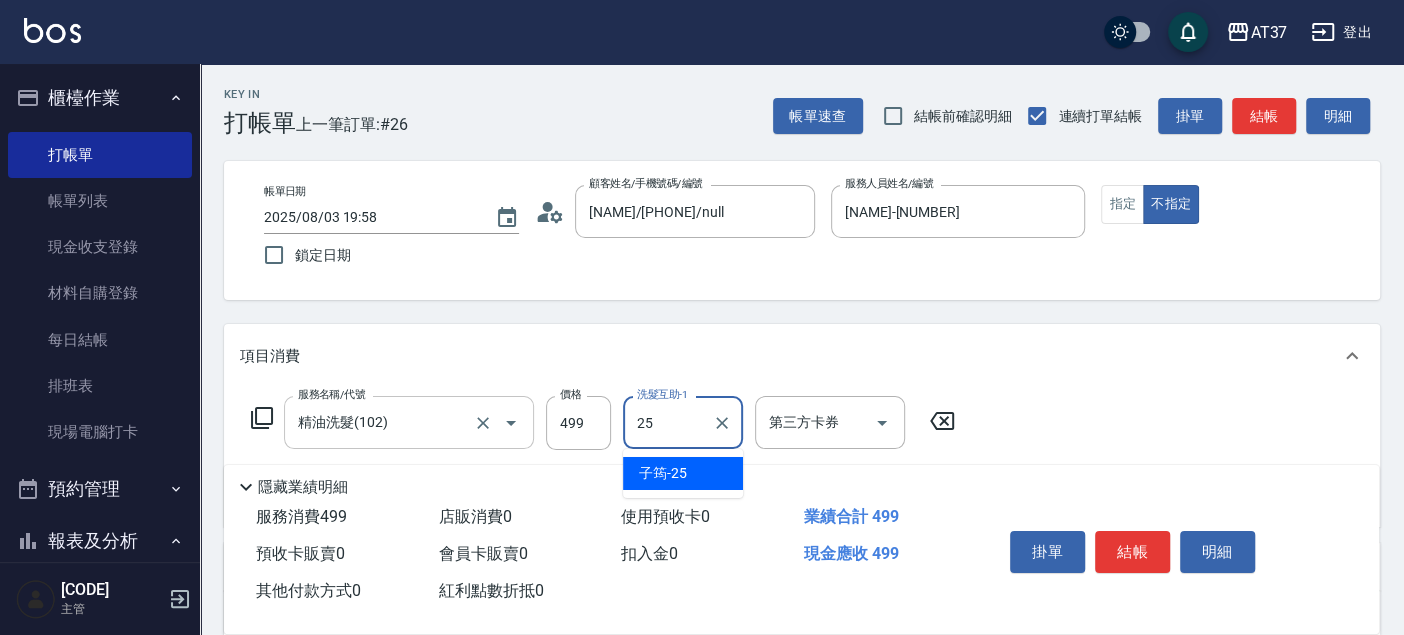 type on "[NAME]-[NUMBER]" 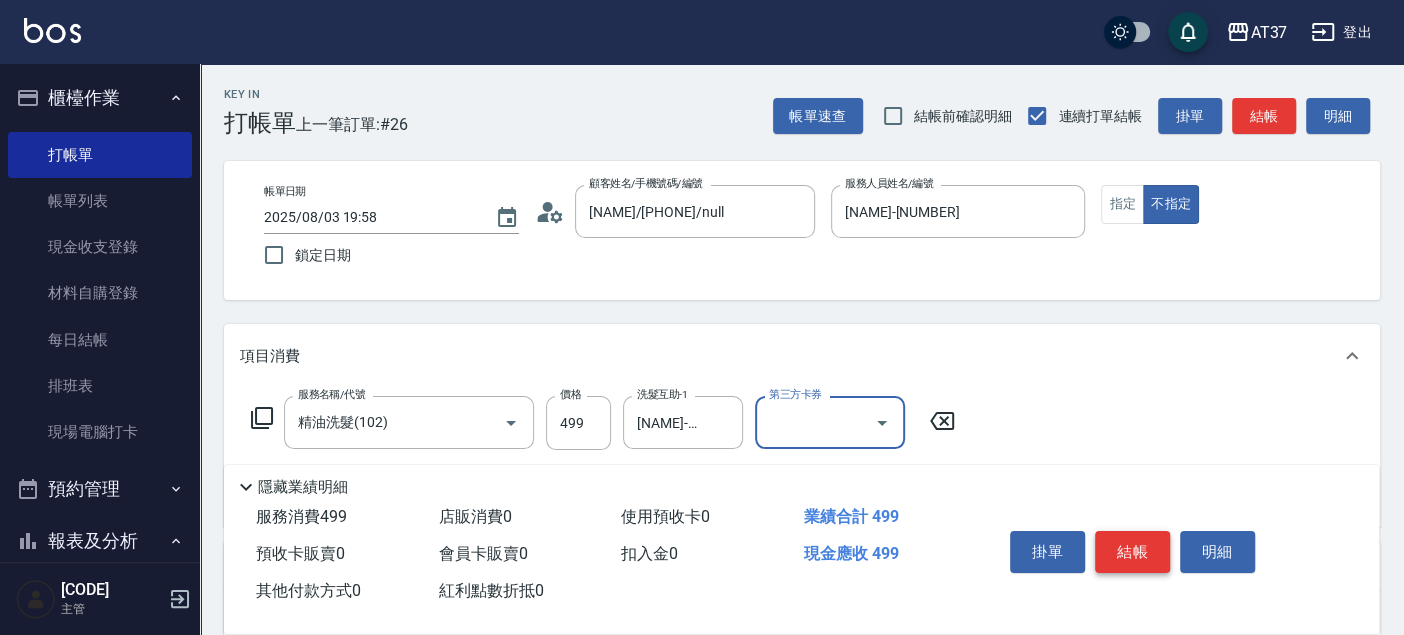click on "結帳" at bounding box center (1132, 552) 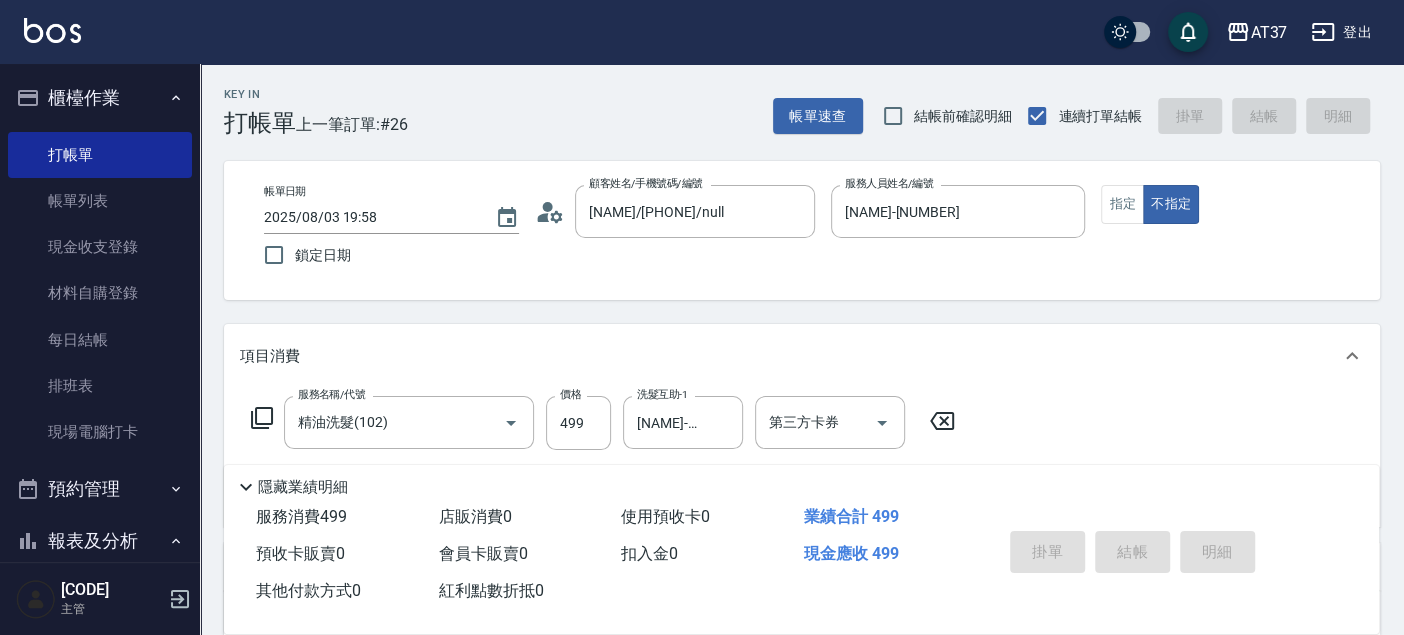 type on "2025/08/03 20:11" 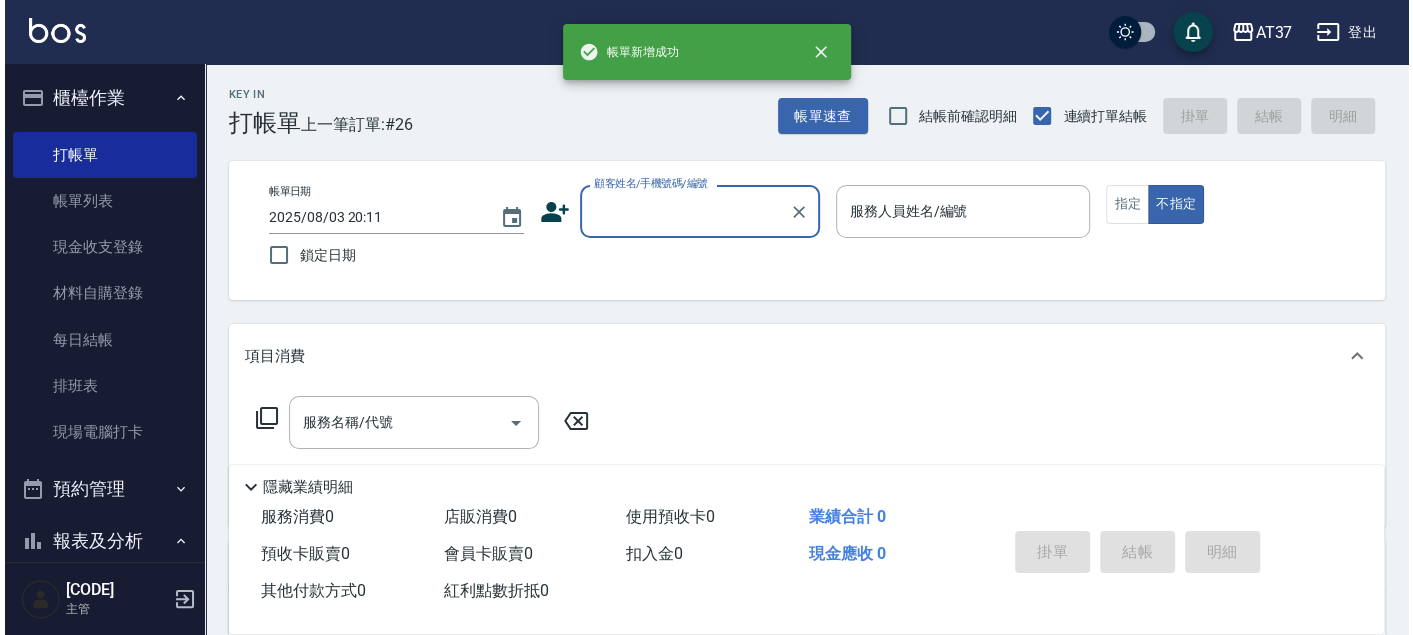 scroll, scrollTop: 0, scrollLeft: 0, axis: both 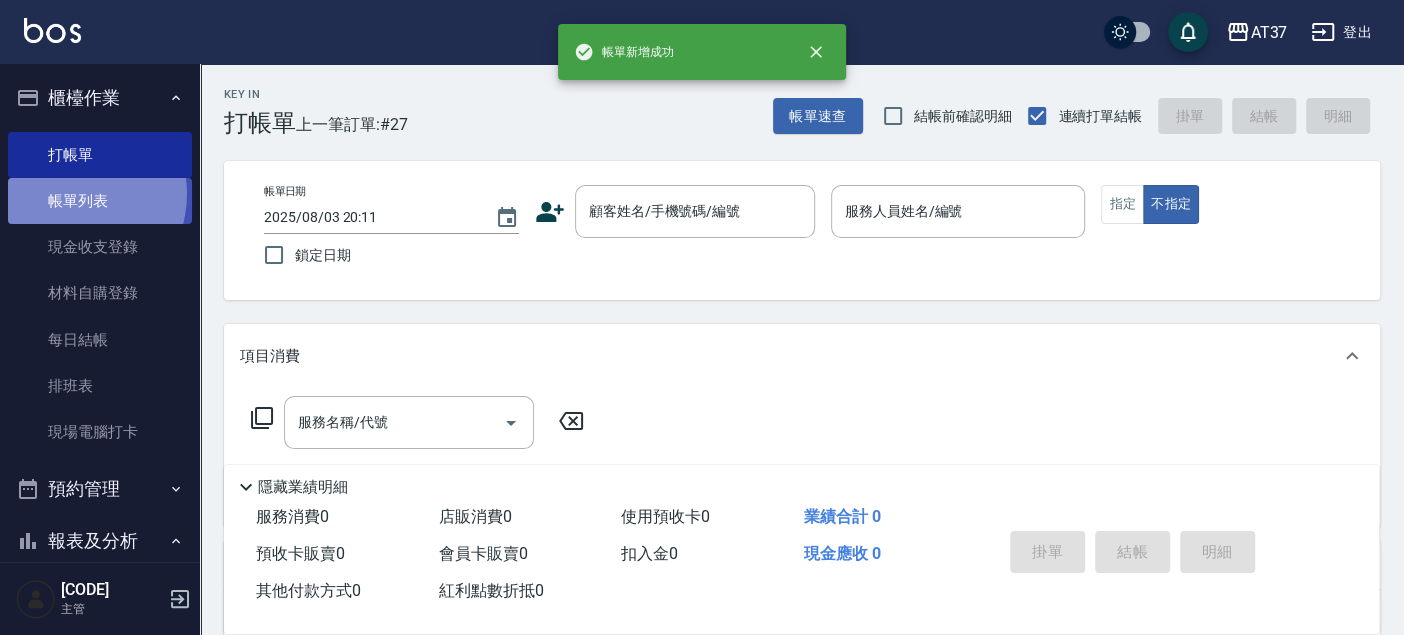 click on "帳單列表" at bounding box center [100, 201] 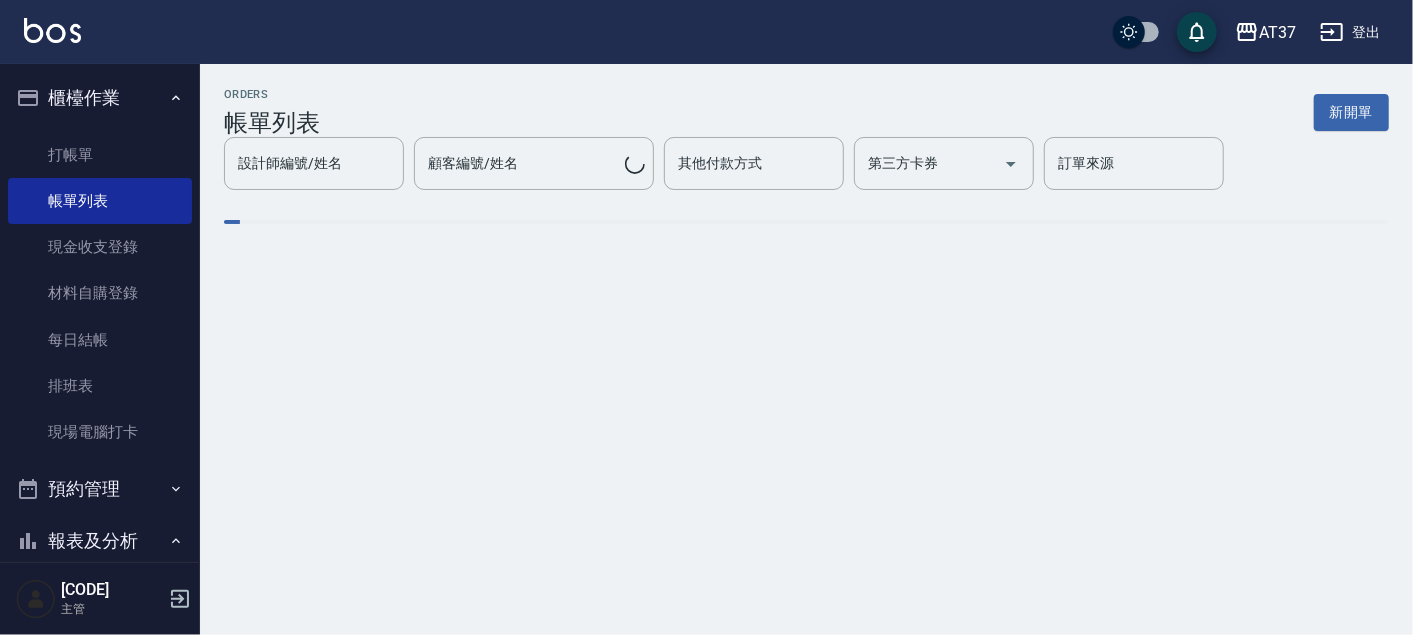 click on "設計師日報表" at bounding box center [100, 1199] 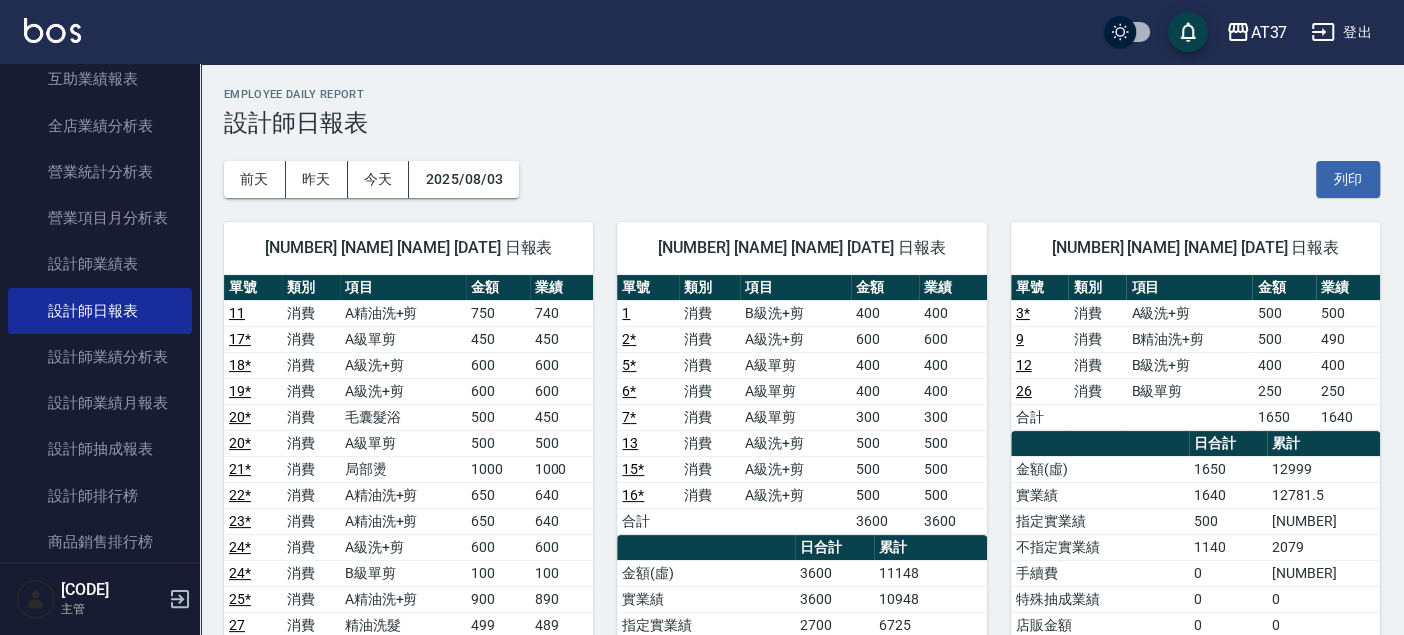 scroll, scrollTop: 888, scrollLeft: 0, axis: vertical 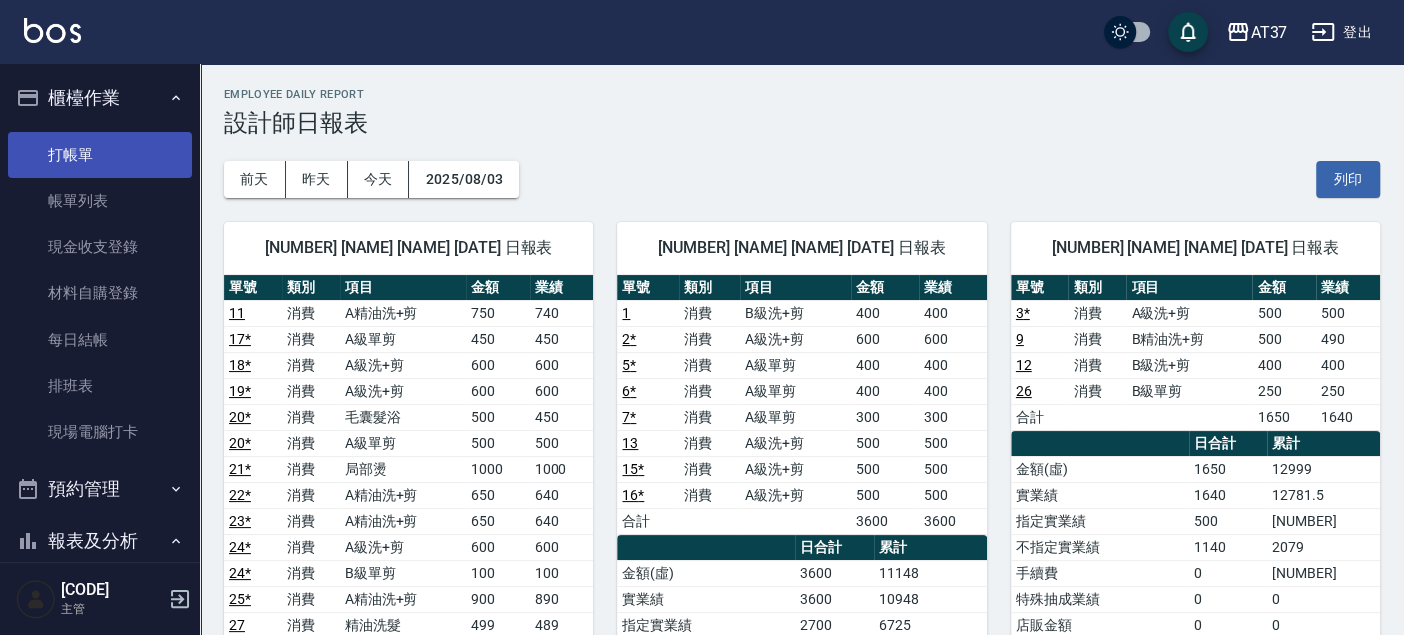 click on "打帳單" at bounding box center (100, 155) 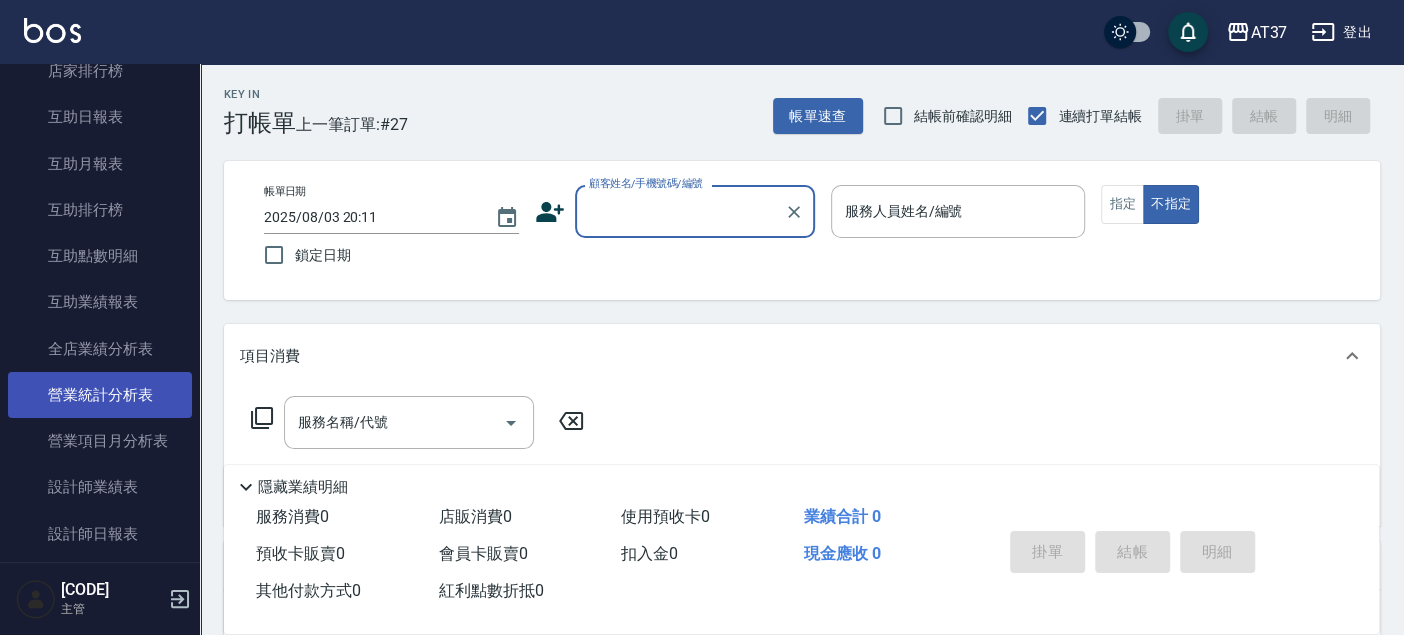 scroll, scrollTop: 666, scrollLeft: 0, axis: vertical 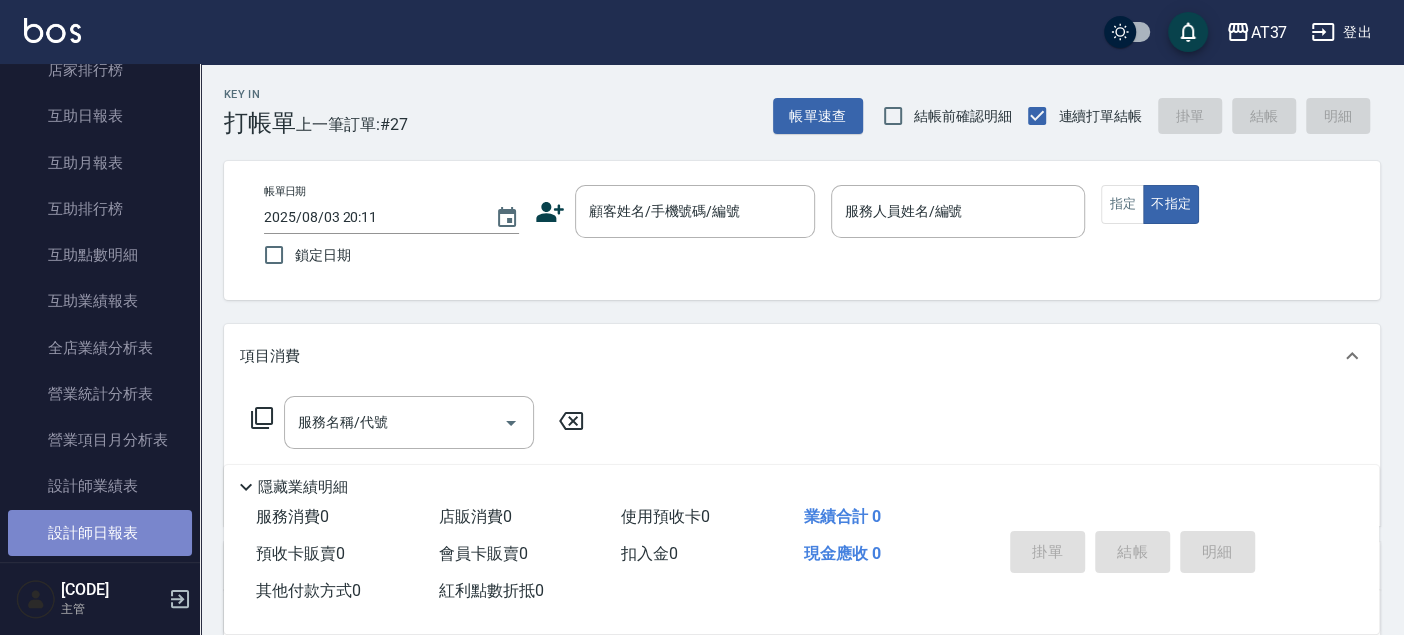 click on "設計師日報表" at bounding box center (100, 533) 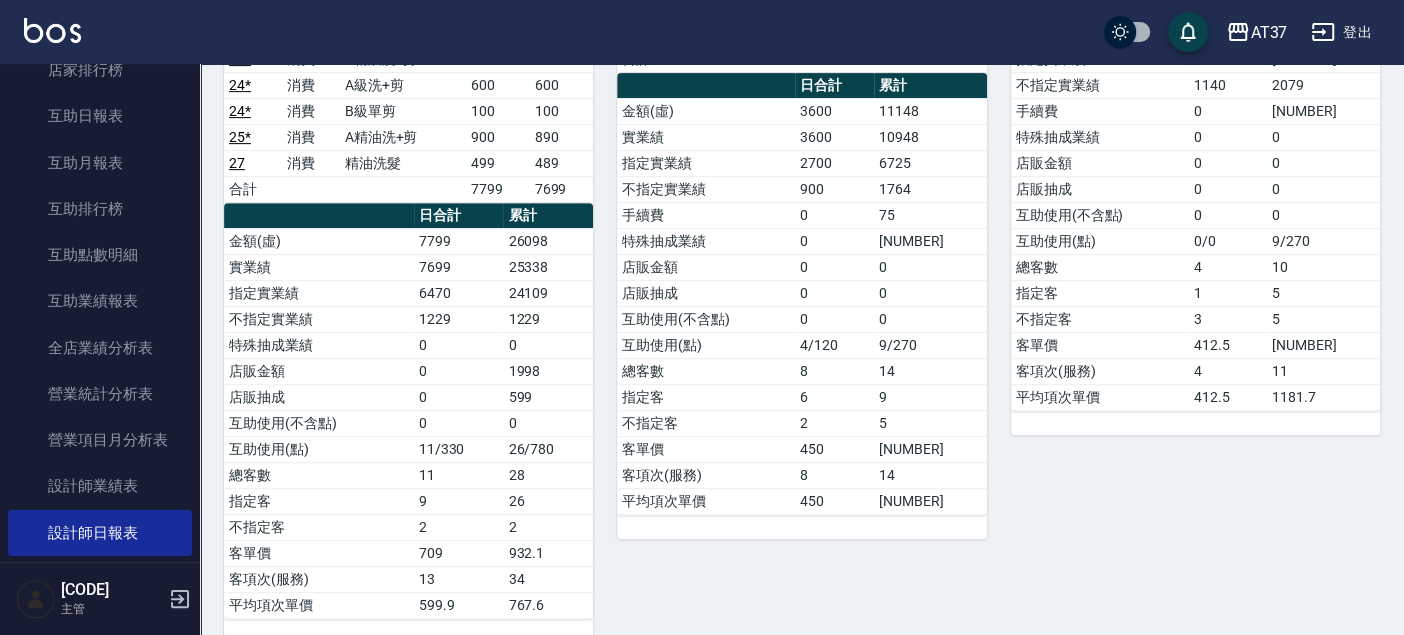 scroll, scrollTop: 483, scrollLeft: 0, axis: vertical 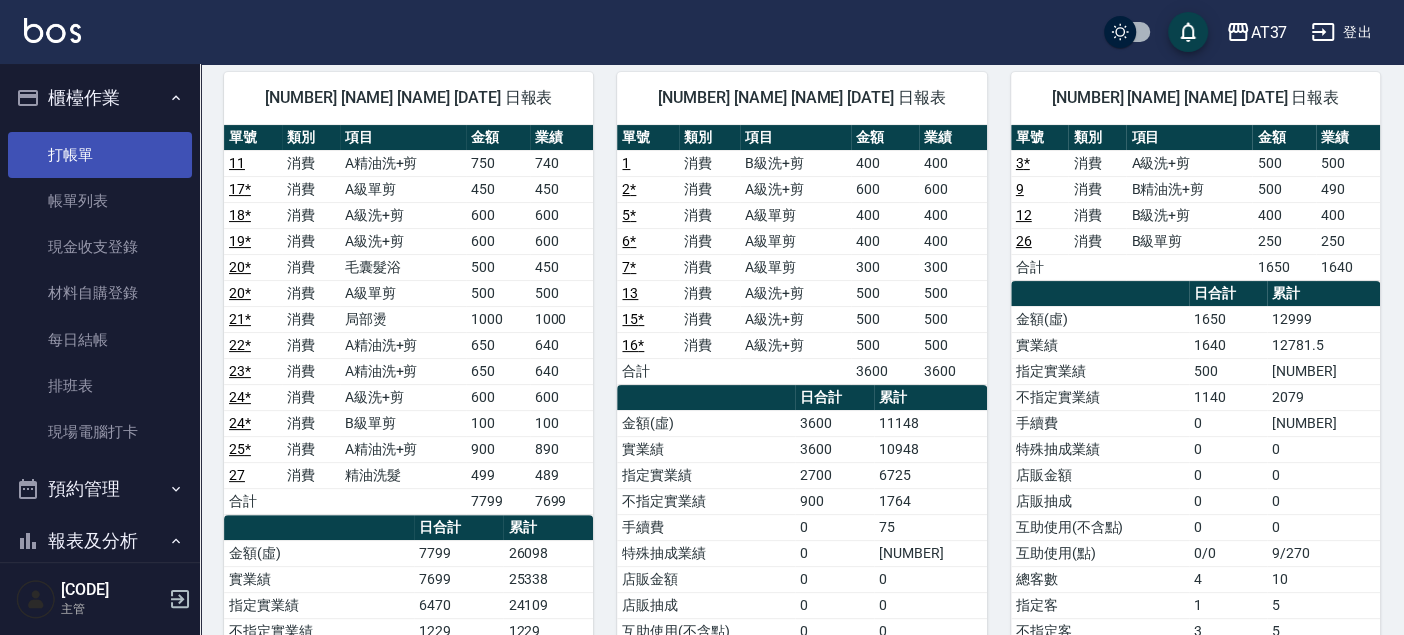 click on "打帳單" at bounding box center [100, 155] 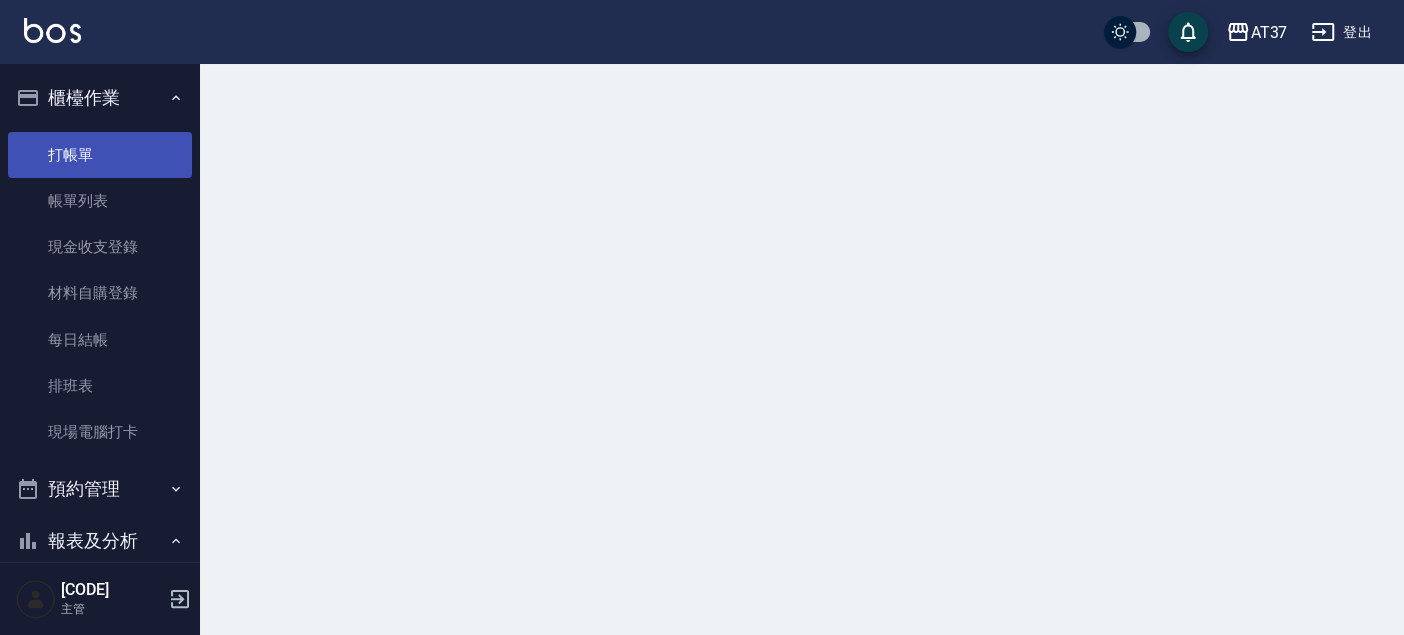 scroll, scrollTop: 0, scrollLeft: 0, axis: both 